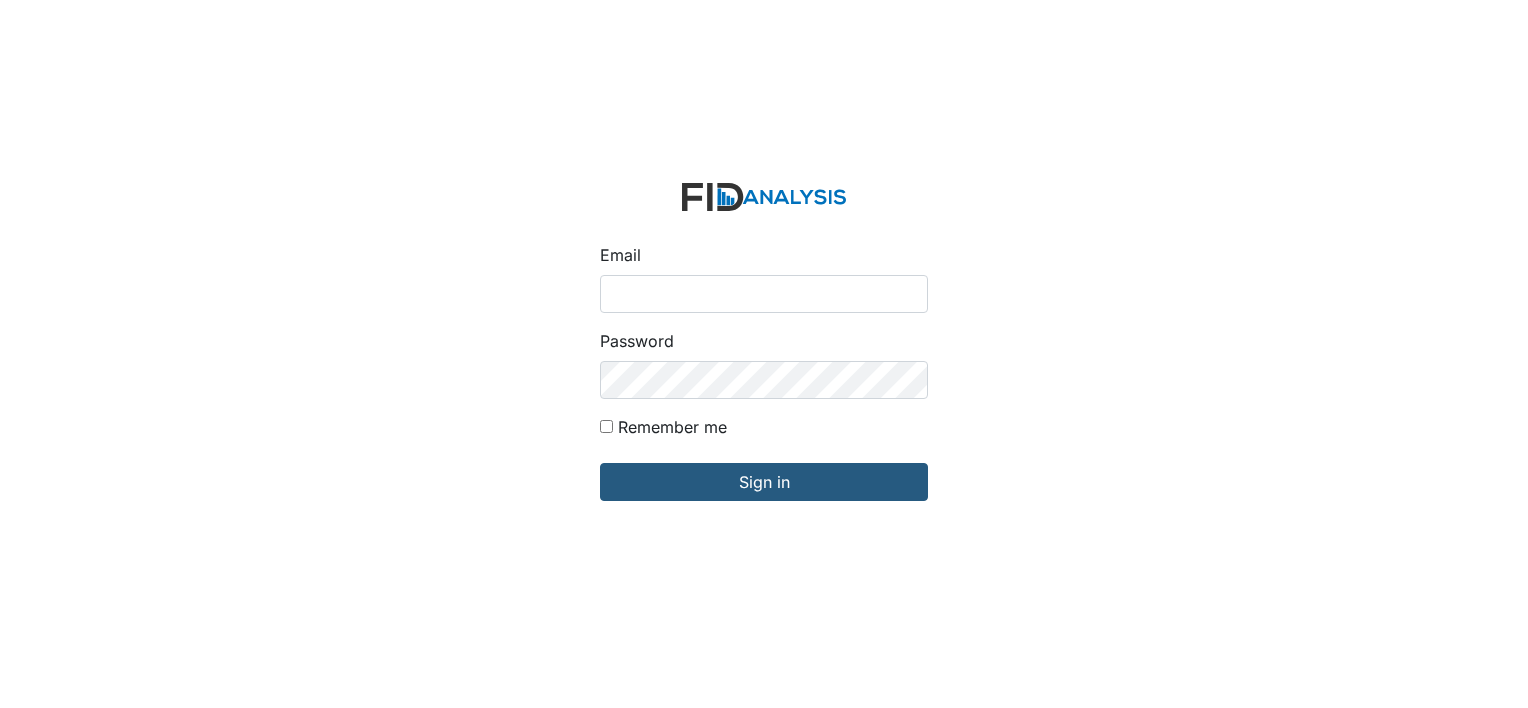 scroll, scrollTop: 0, scrollLeft: 0, axis: both 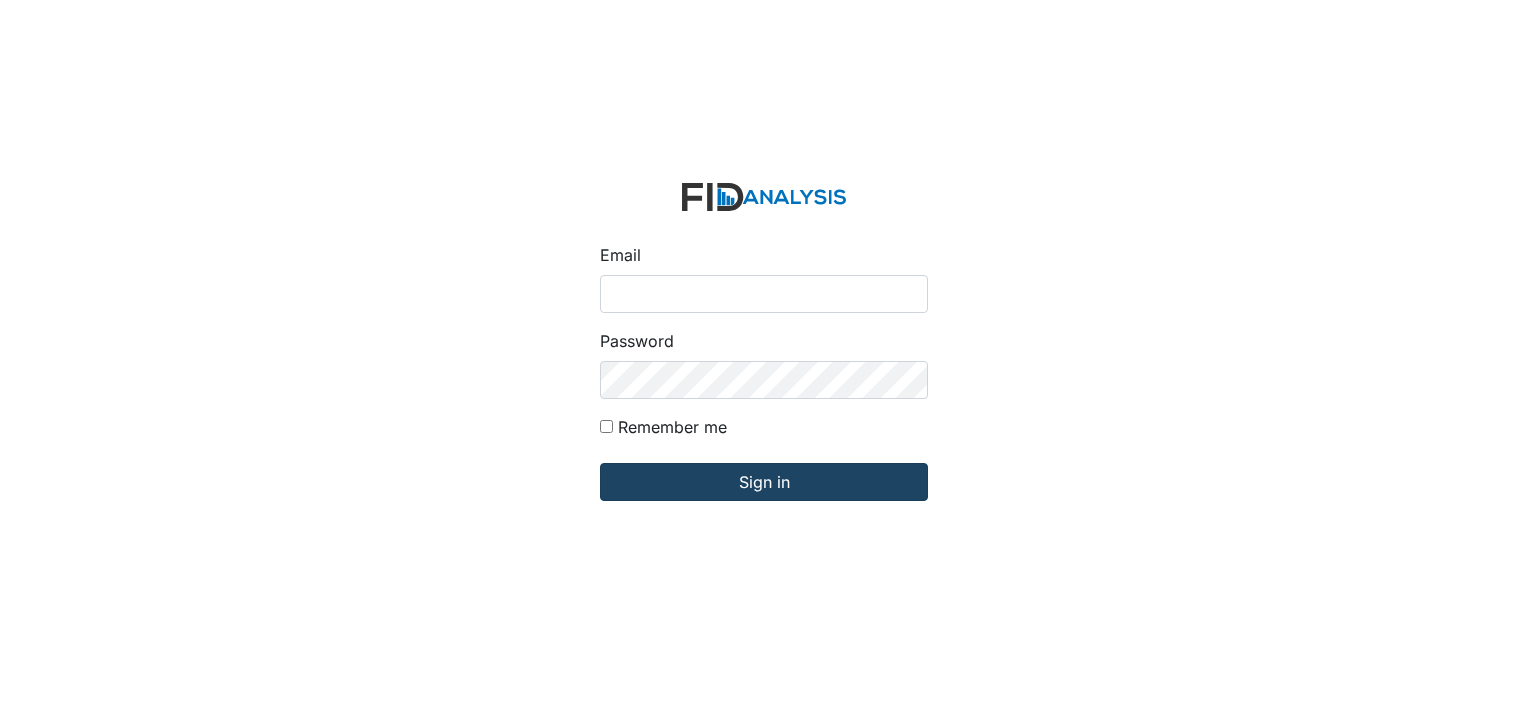 type on "[EMAIL_ADDRESS][DOMAIN_NAME]" 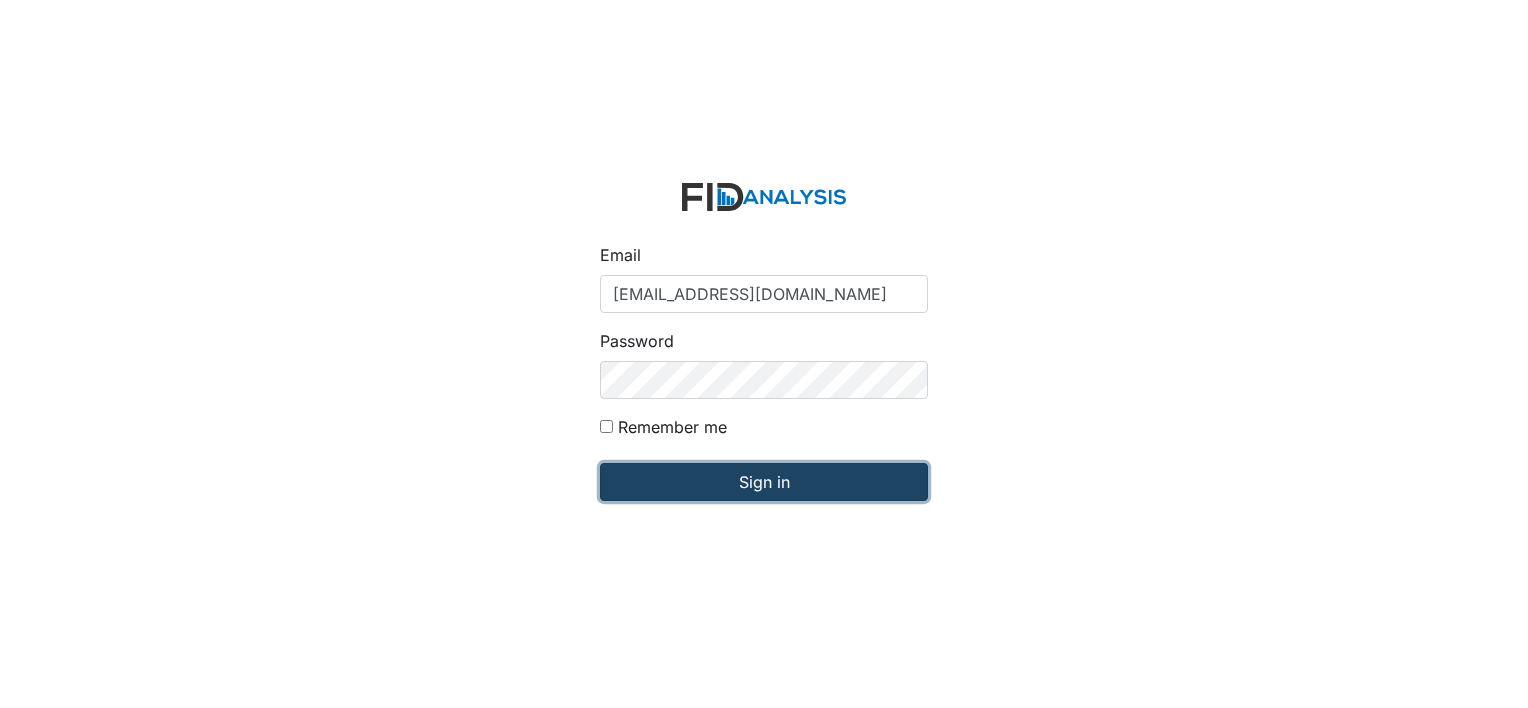 click on "Sign in" at bounding box center [764, 482] 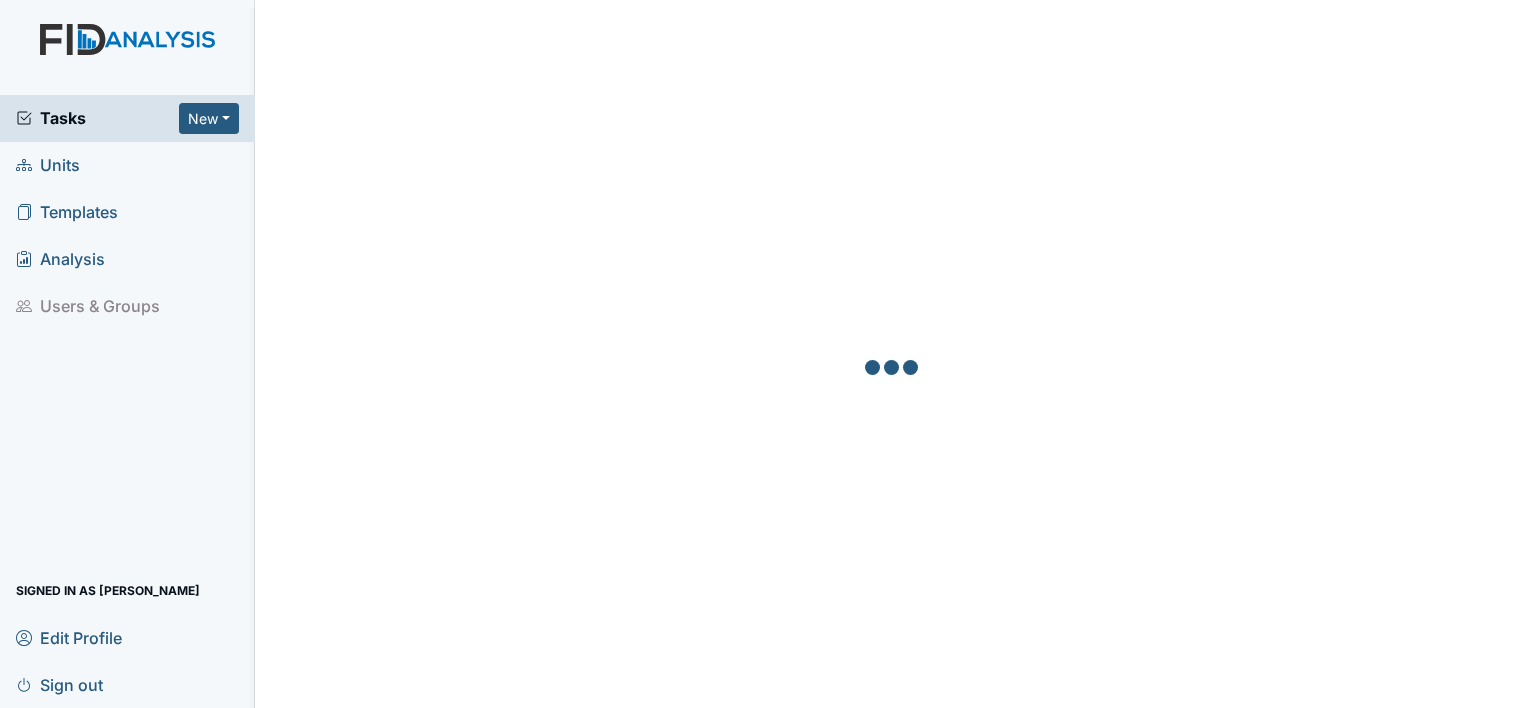 scroll, scrollTop: 0, scrollLeft: 0, axis: both 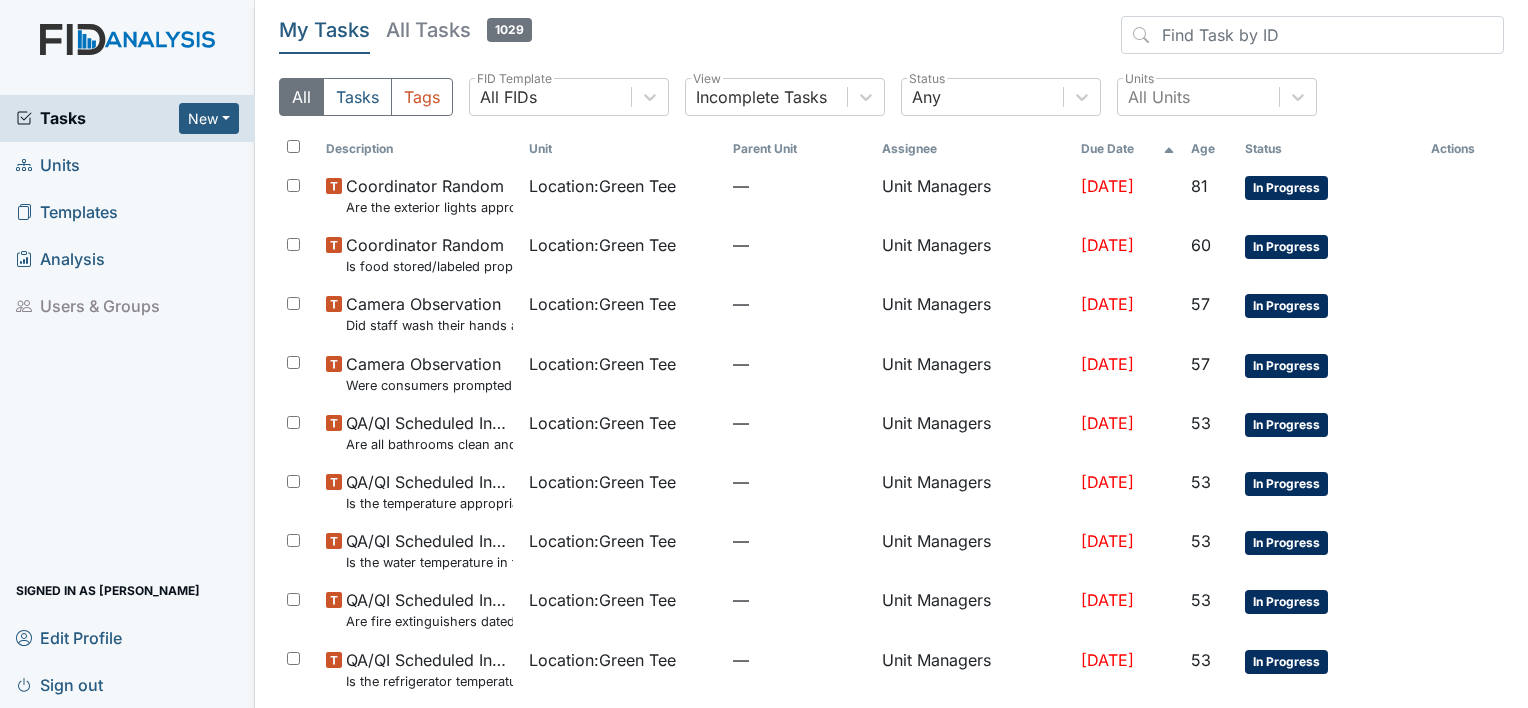 click on "Units" at bounding box center (127, 165) 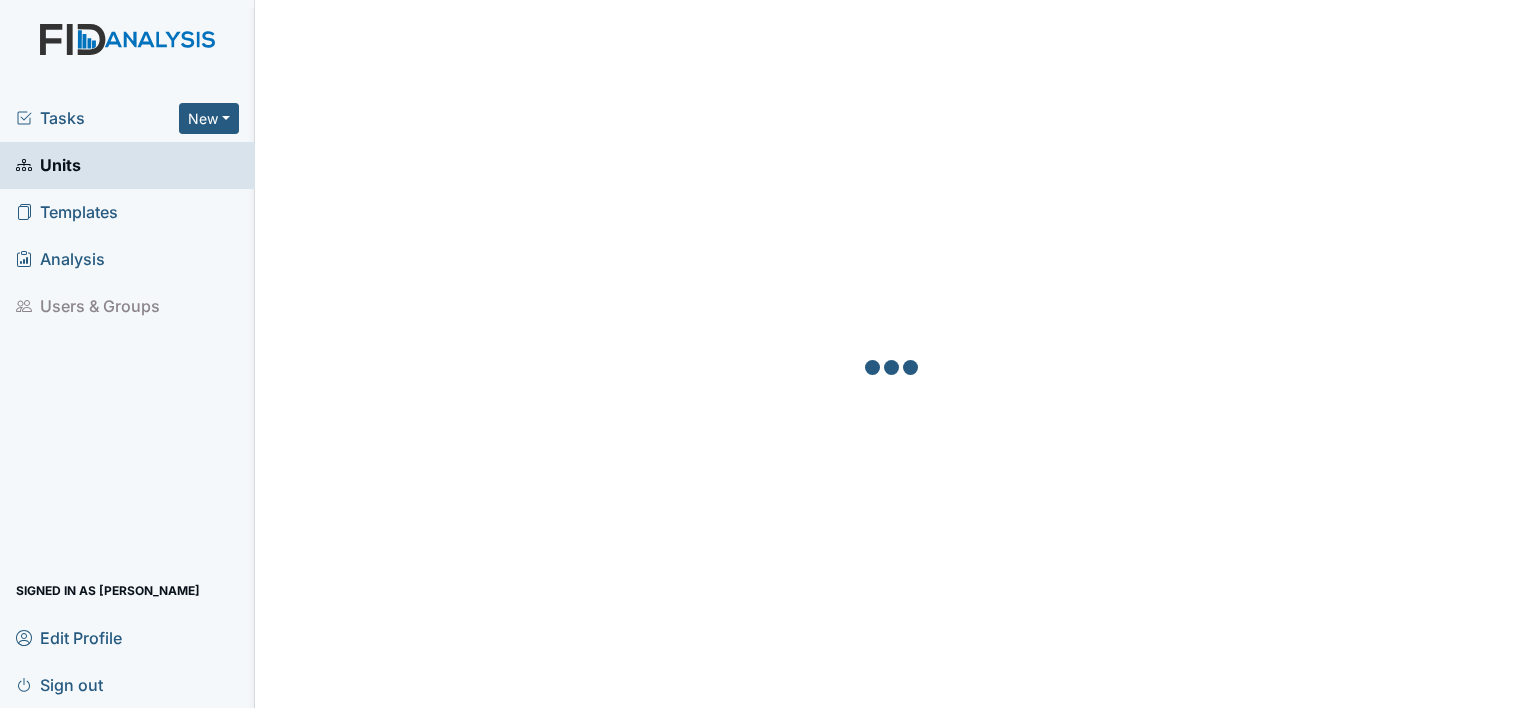 scroll, scrollTop: 0, scrollLeft: 0, axis: both 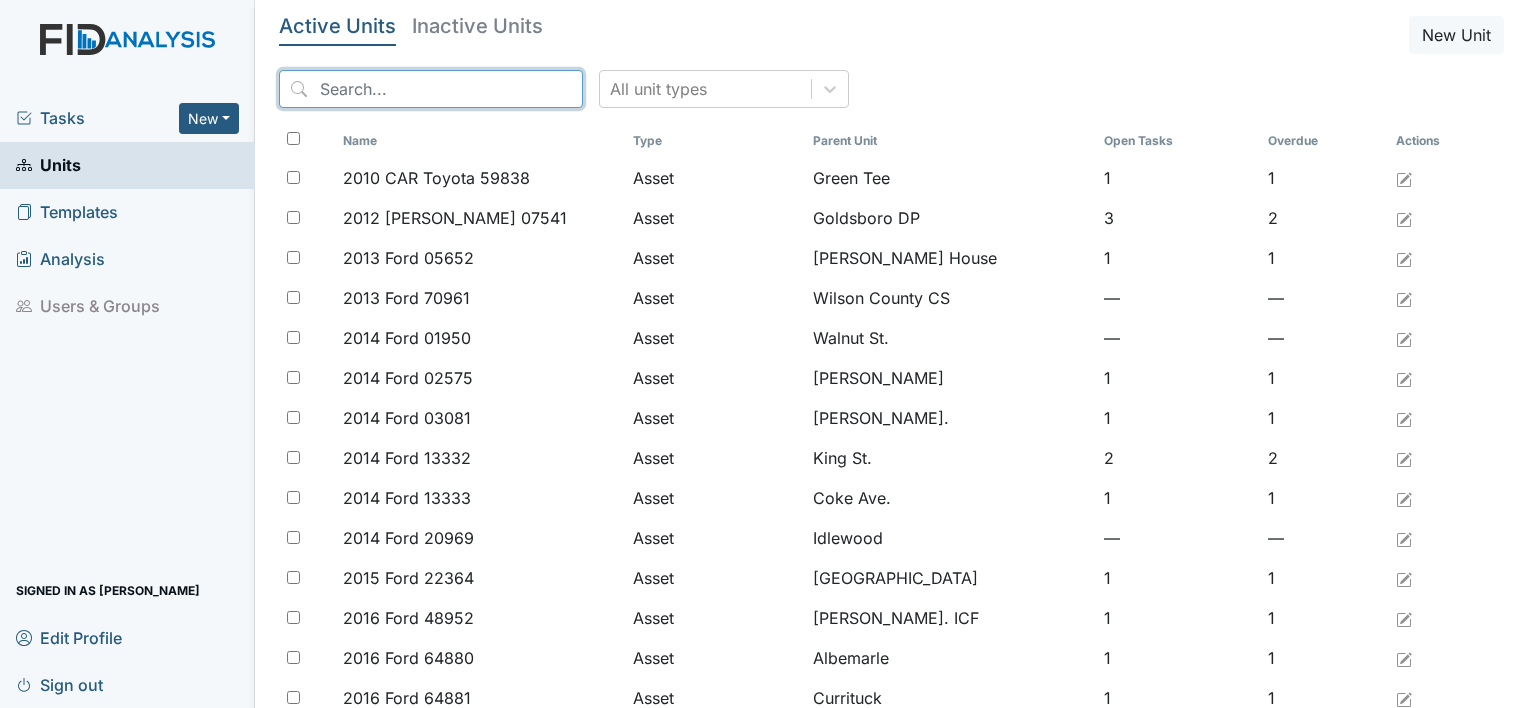 click at bounding box center (431, 89) 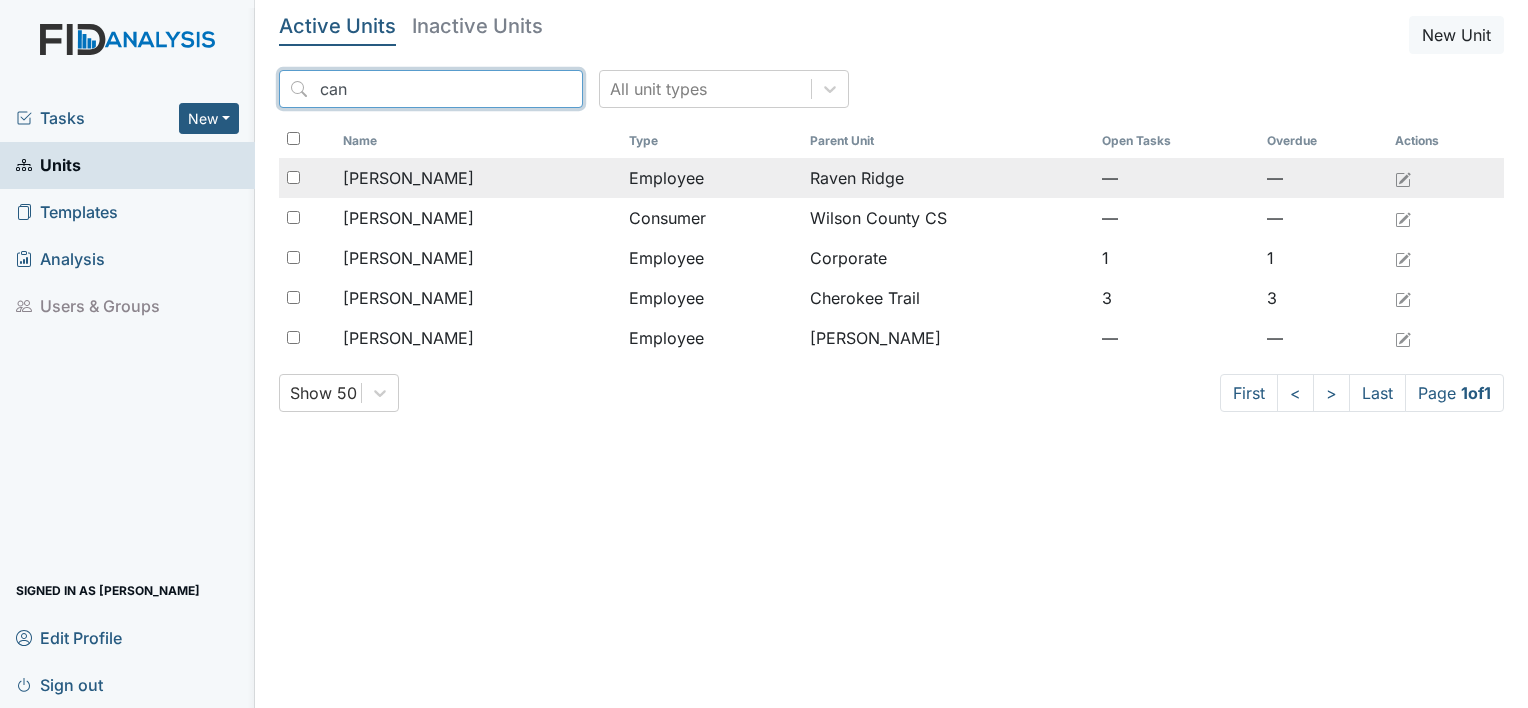 type on "can" 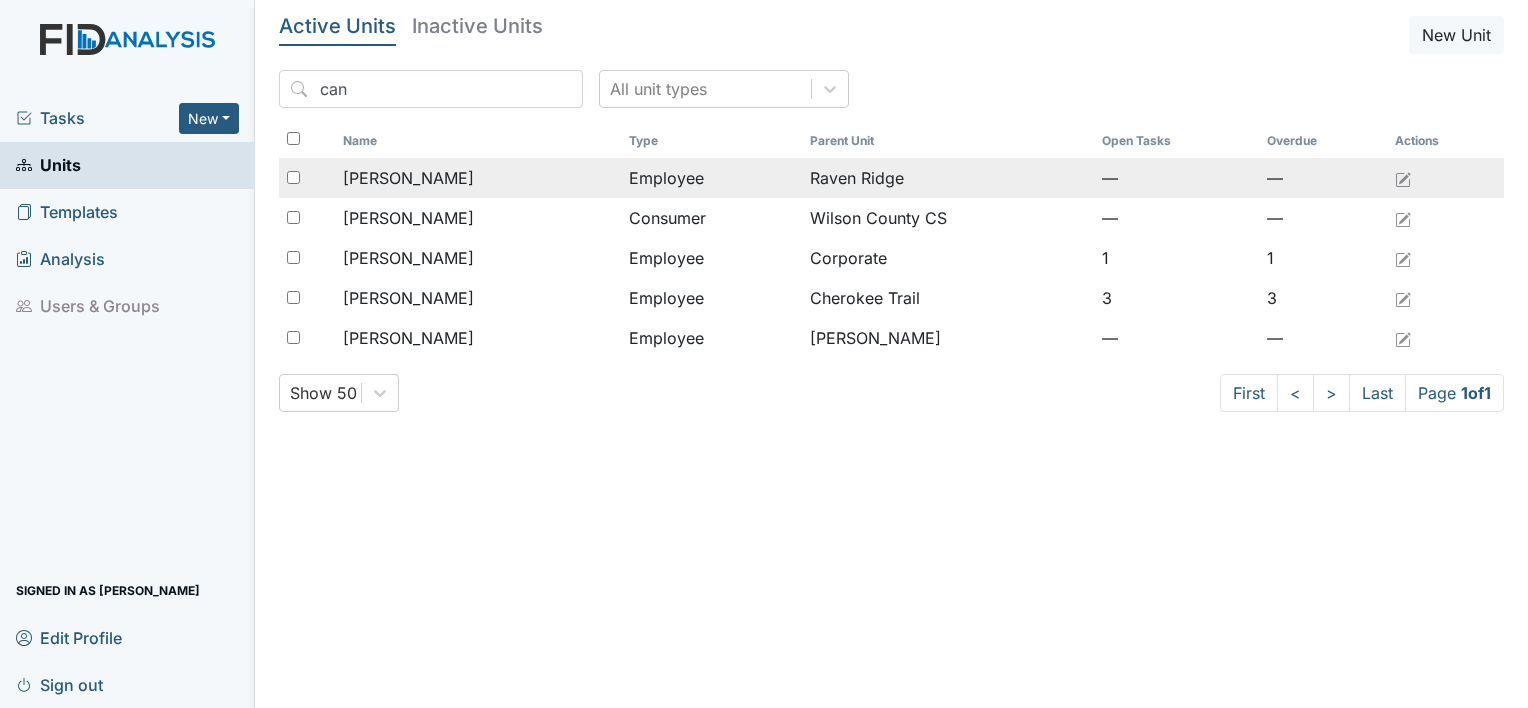 click on "[PERSON_NAME]" at bounding box center (408, 178) 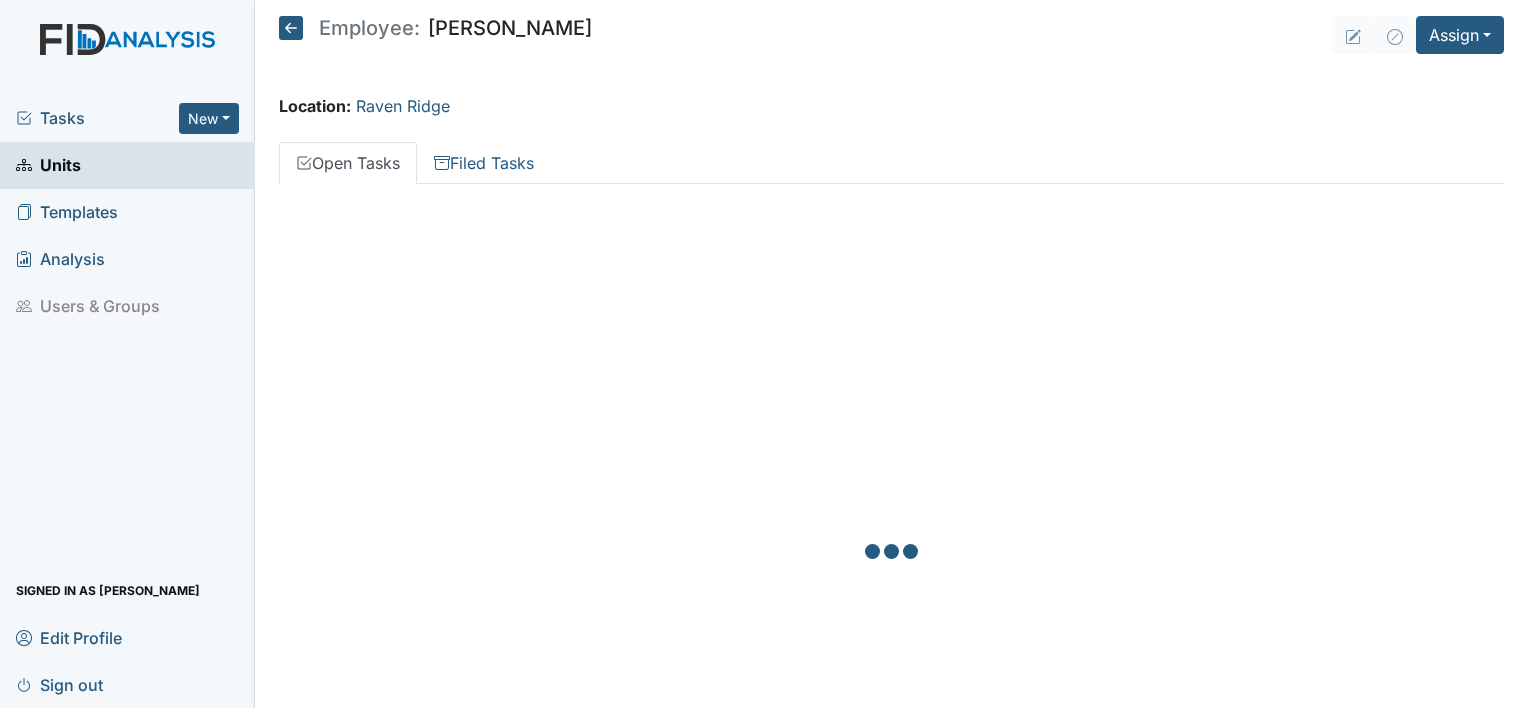 scroll, scrollTop: 0, scrollLeft: 0, axis: both 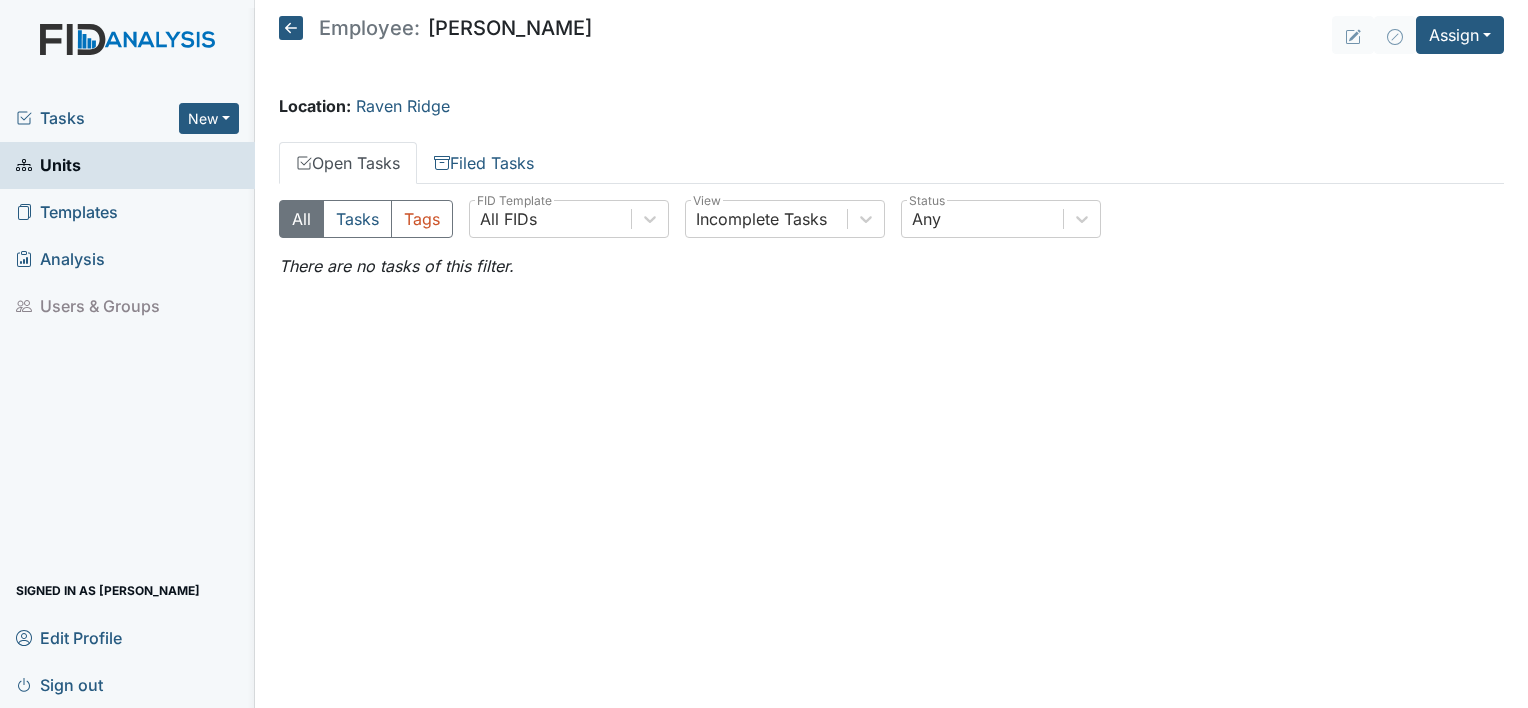 click on "Employee:
[PERSON_NAME]" at bounding box center (435, 28) 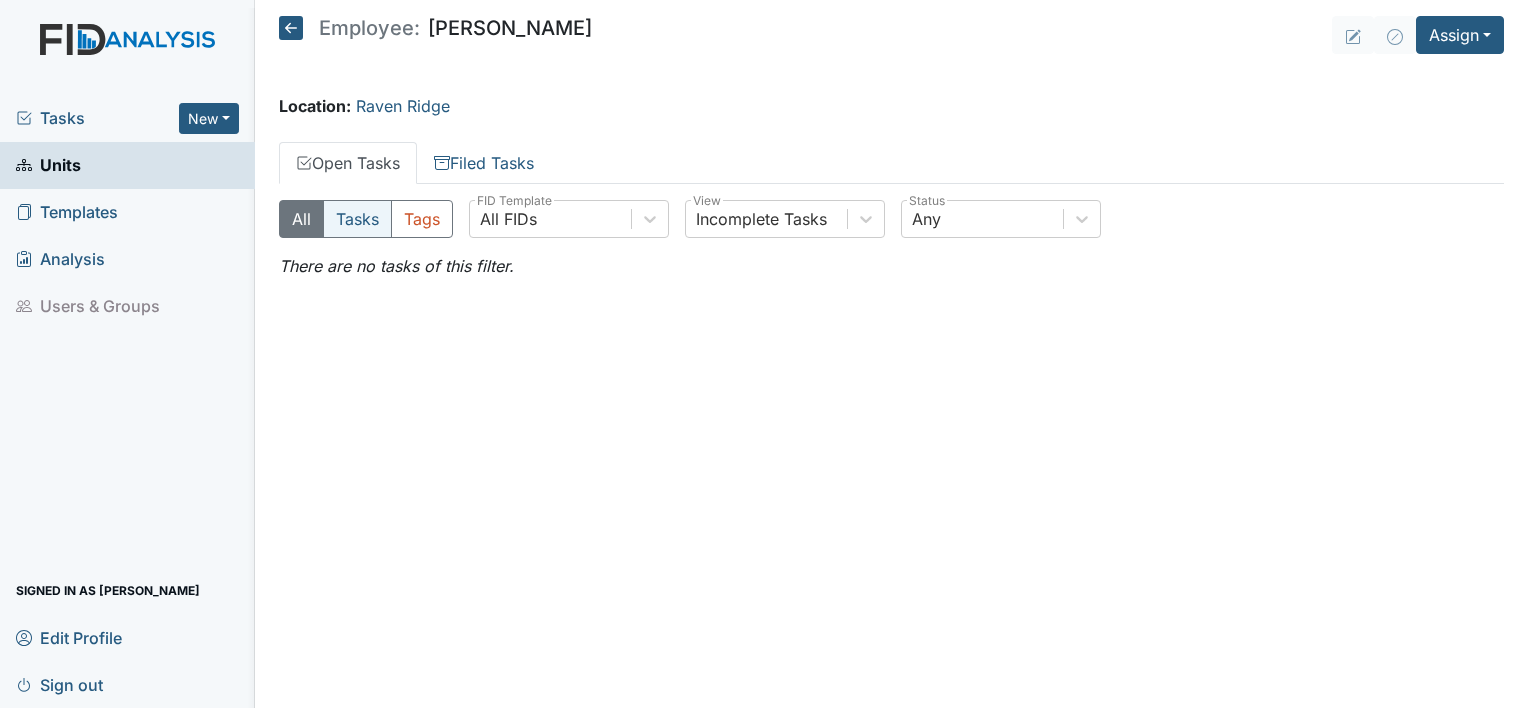 click on "Tasks" at bounding box center (357, 219) 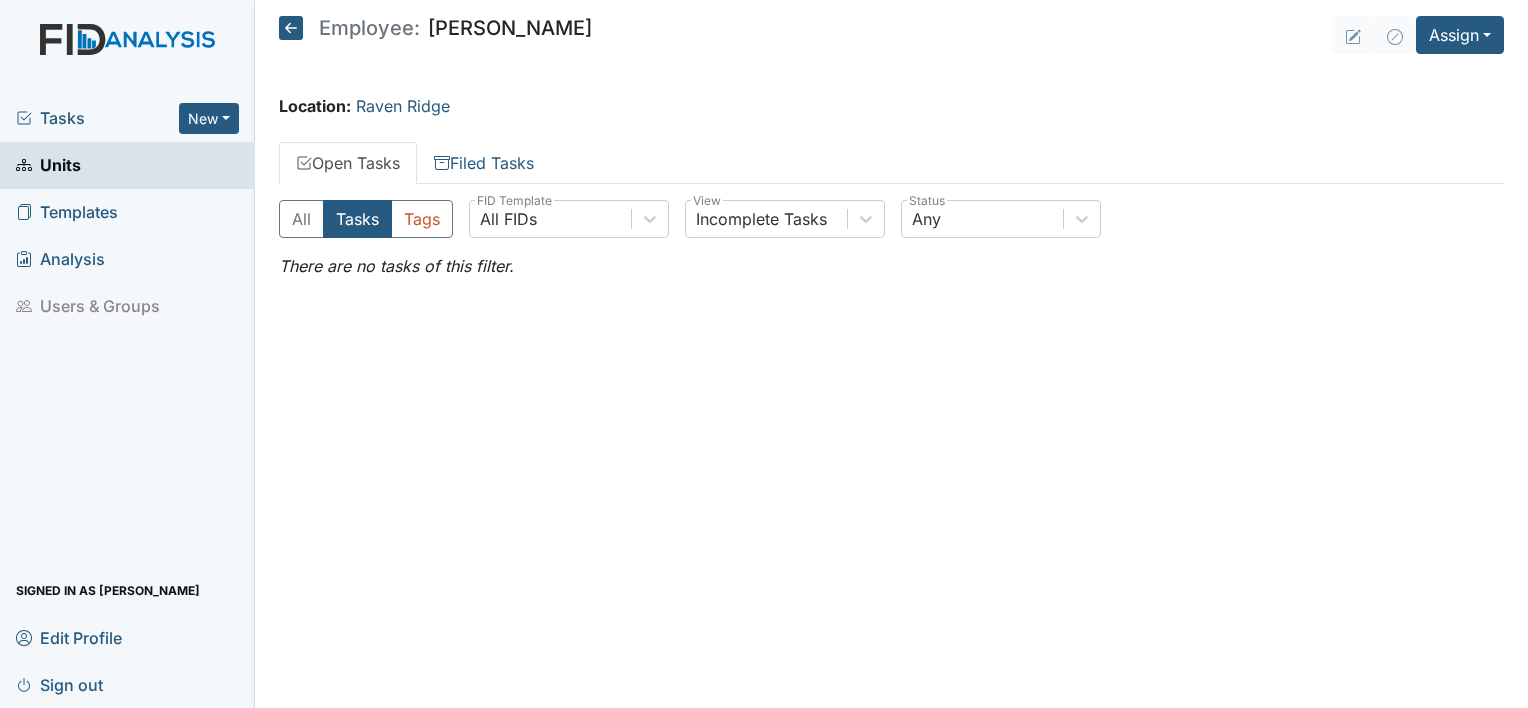 drag, startPoint x: 585, startPoint y: 25, endPoint x: 424, endPoint y: 26, distance: 161.00311 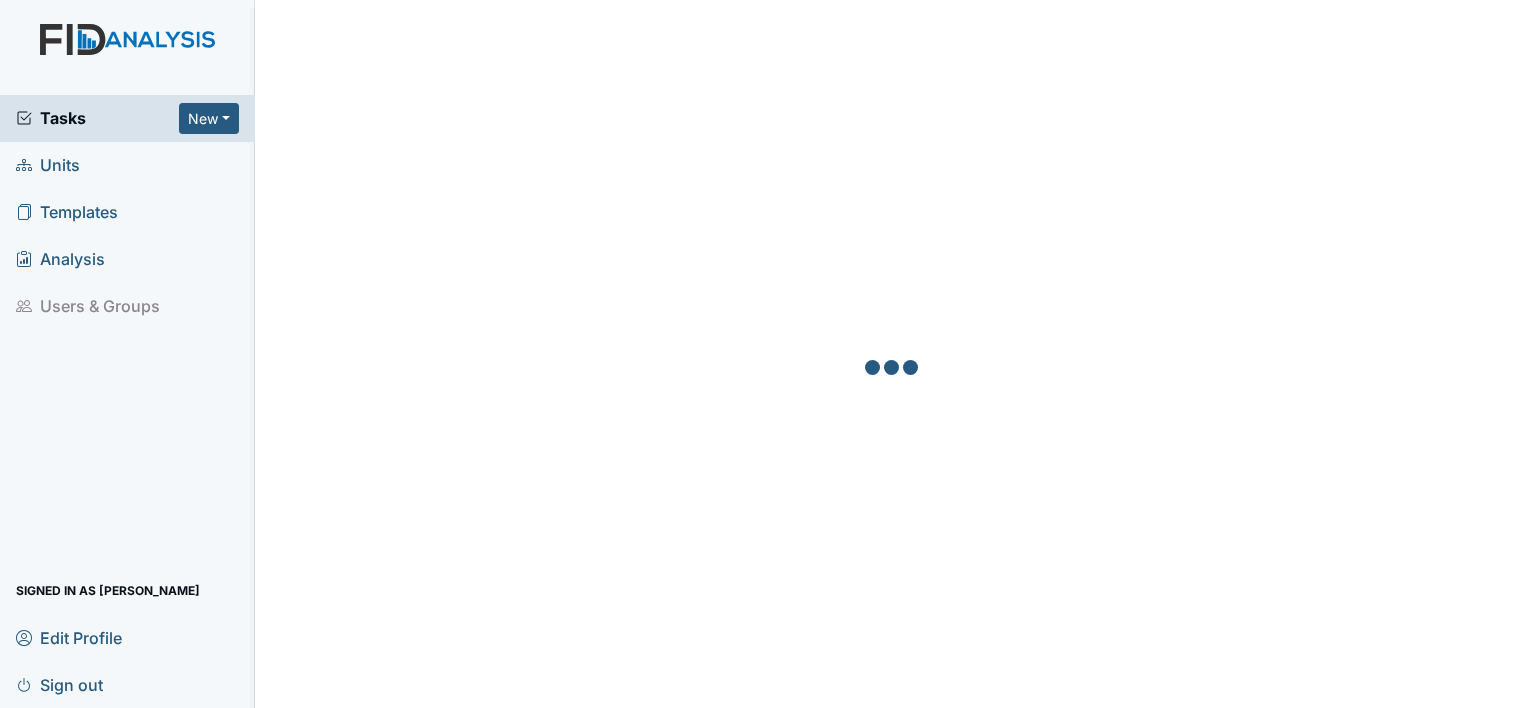 scroll, scrollTop: 0, scrollLeft: 0, axis: both 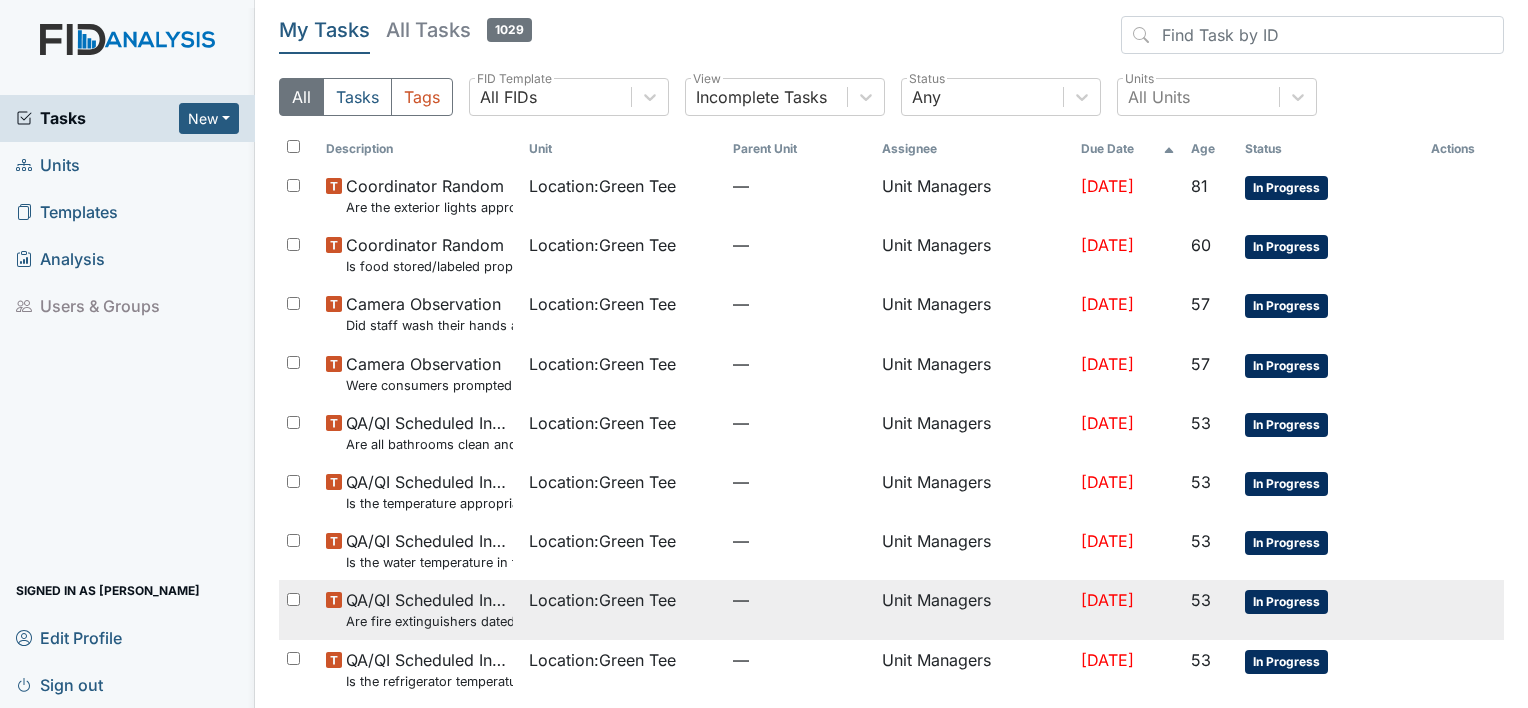 click on "Unit Managers" at bounding box center (973, 609) 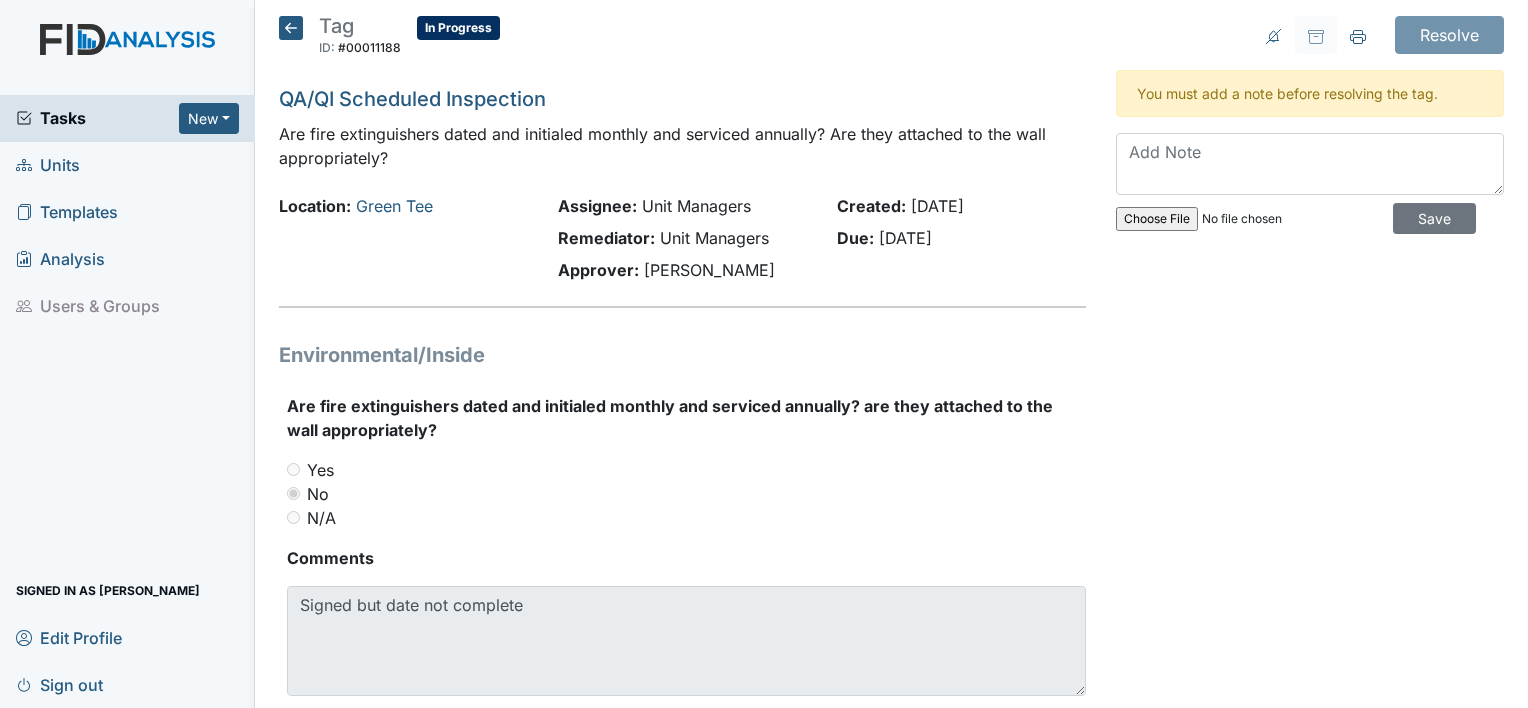 scroll, scrollTop: 0, scrollLeft: 0, axis: both 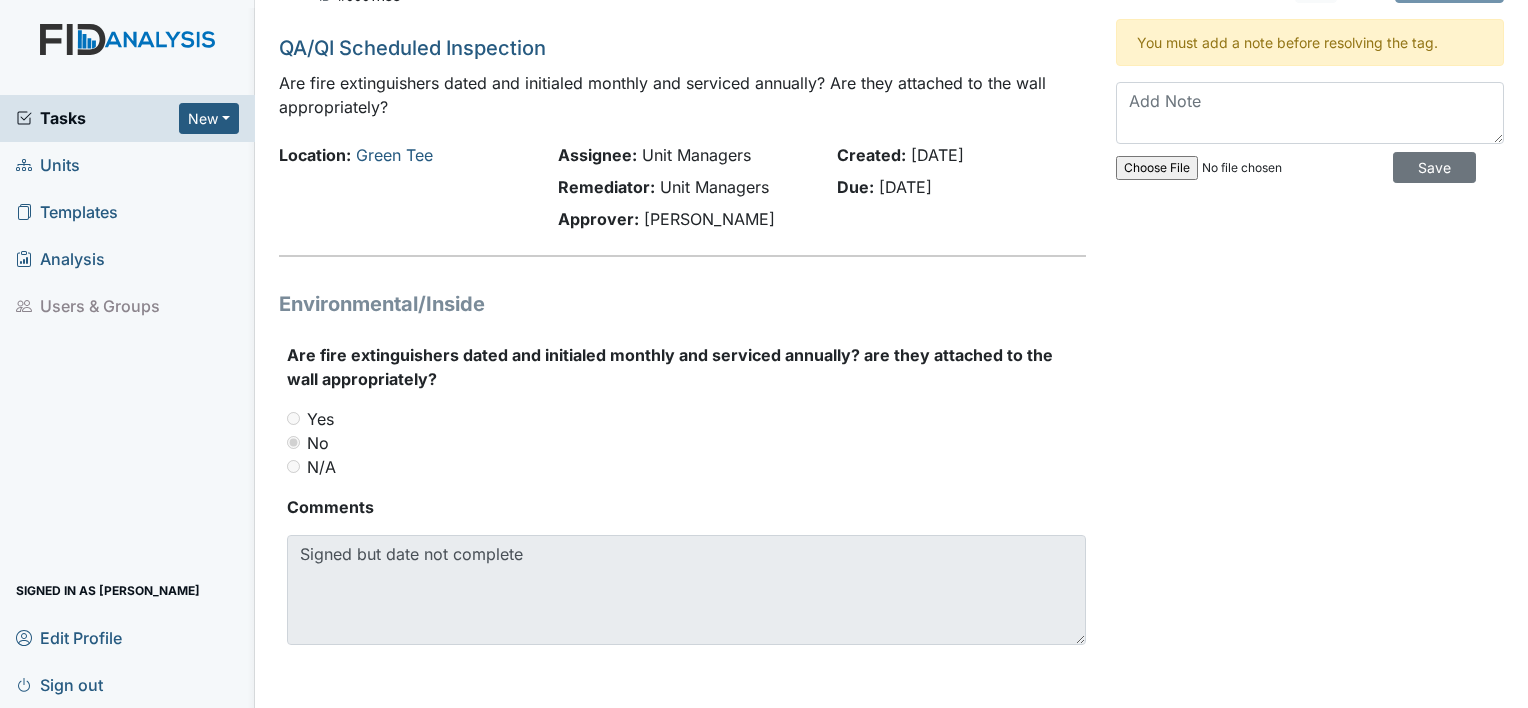 click on "Units" at bounding box center [48, 165] 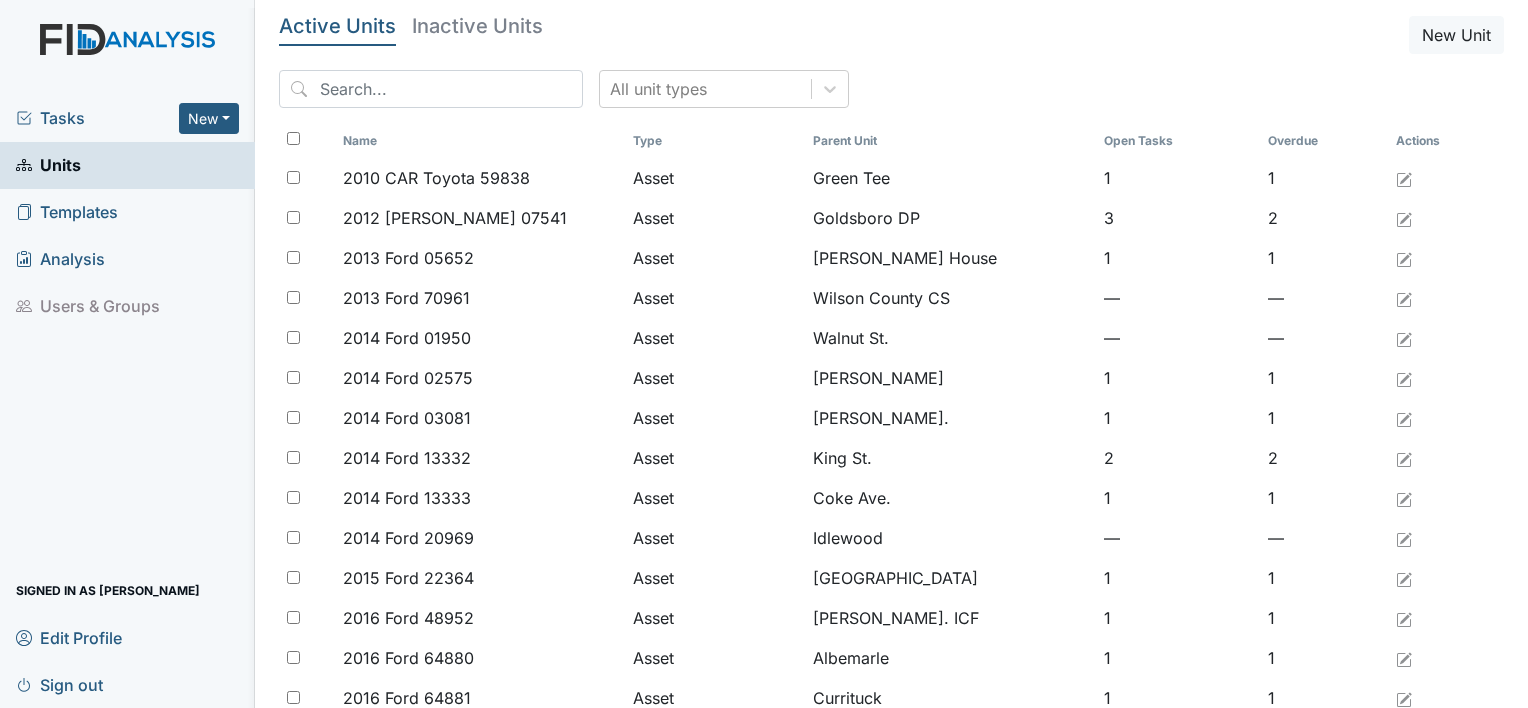 scroll, scrollTop: 0, scrollLeft: 0, axis: both 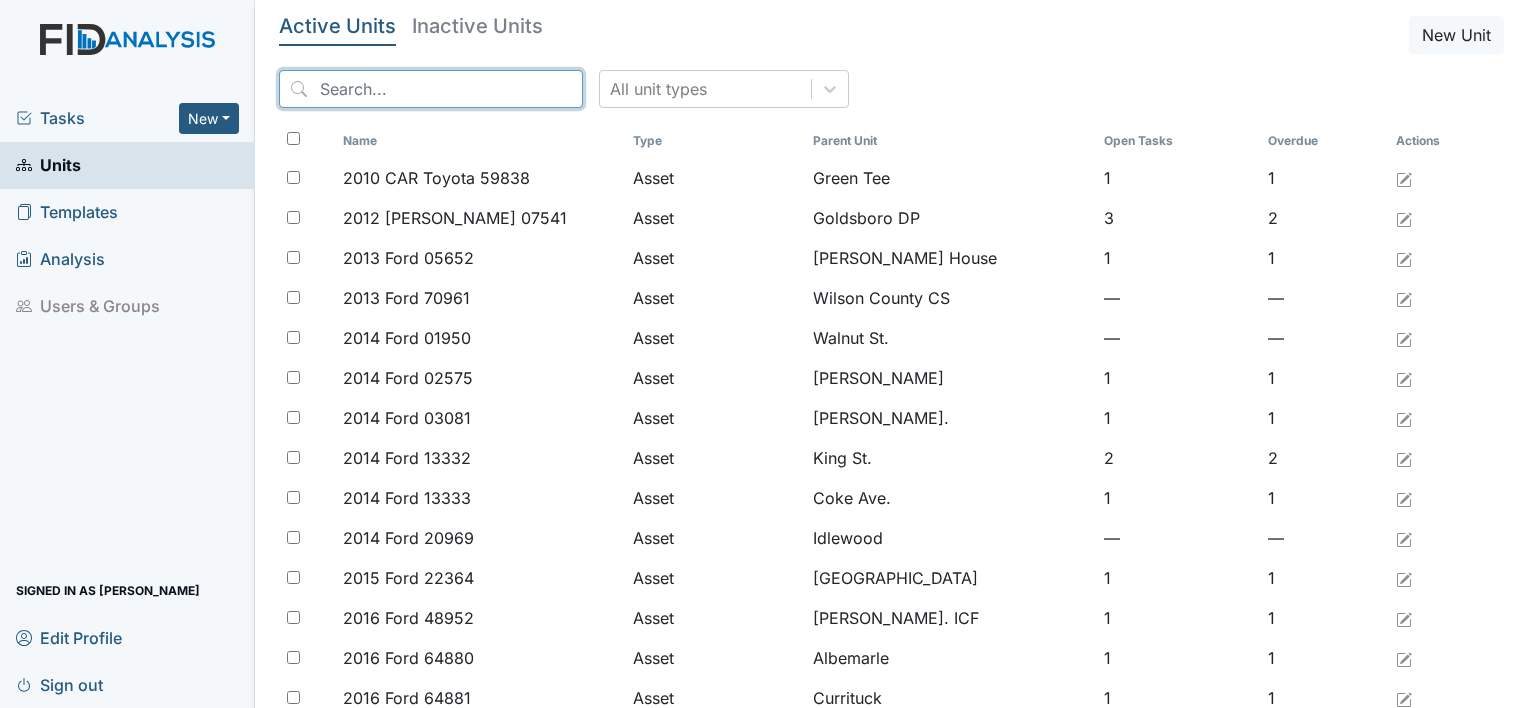 click at bounding box center [431, 89] 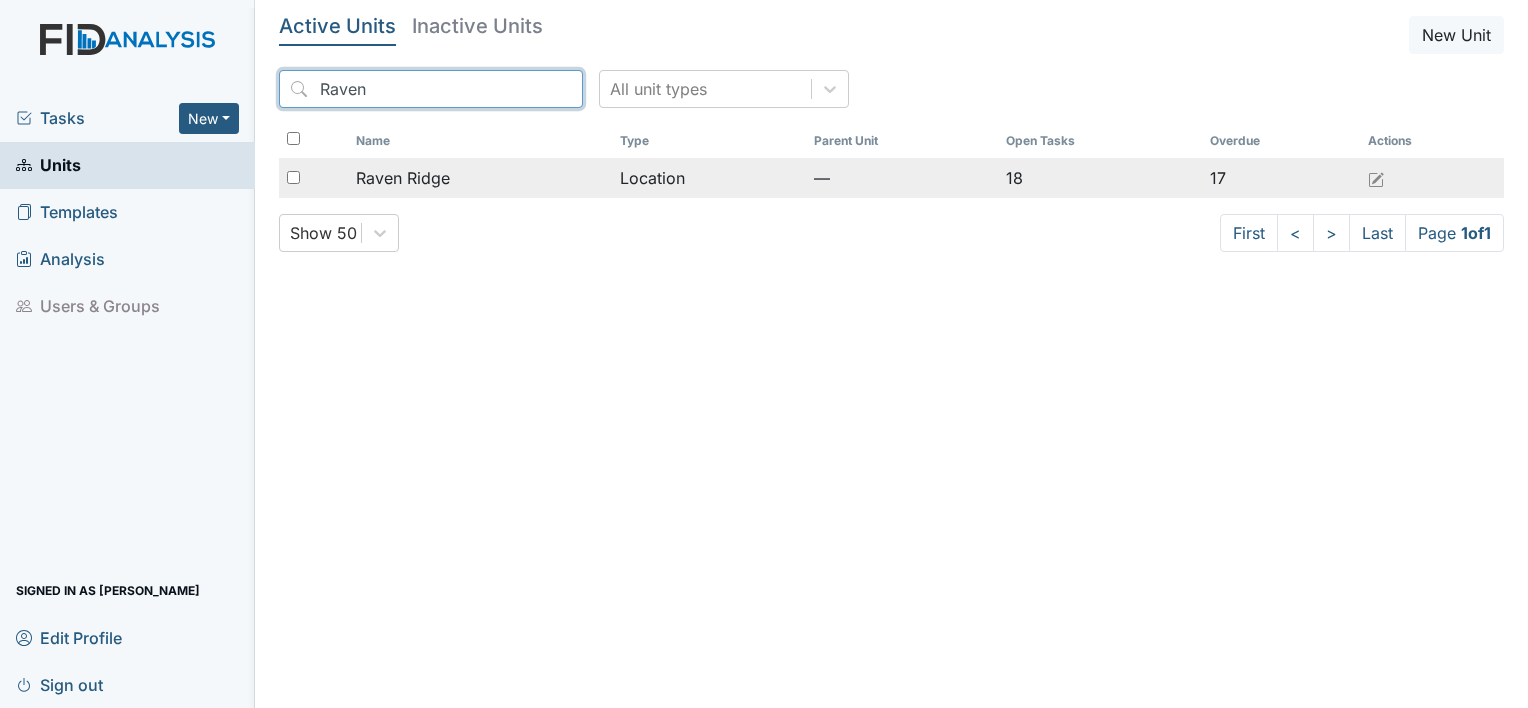 type on "Raven" 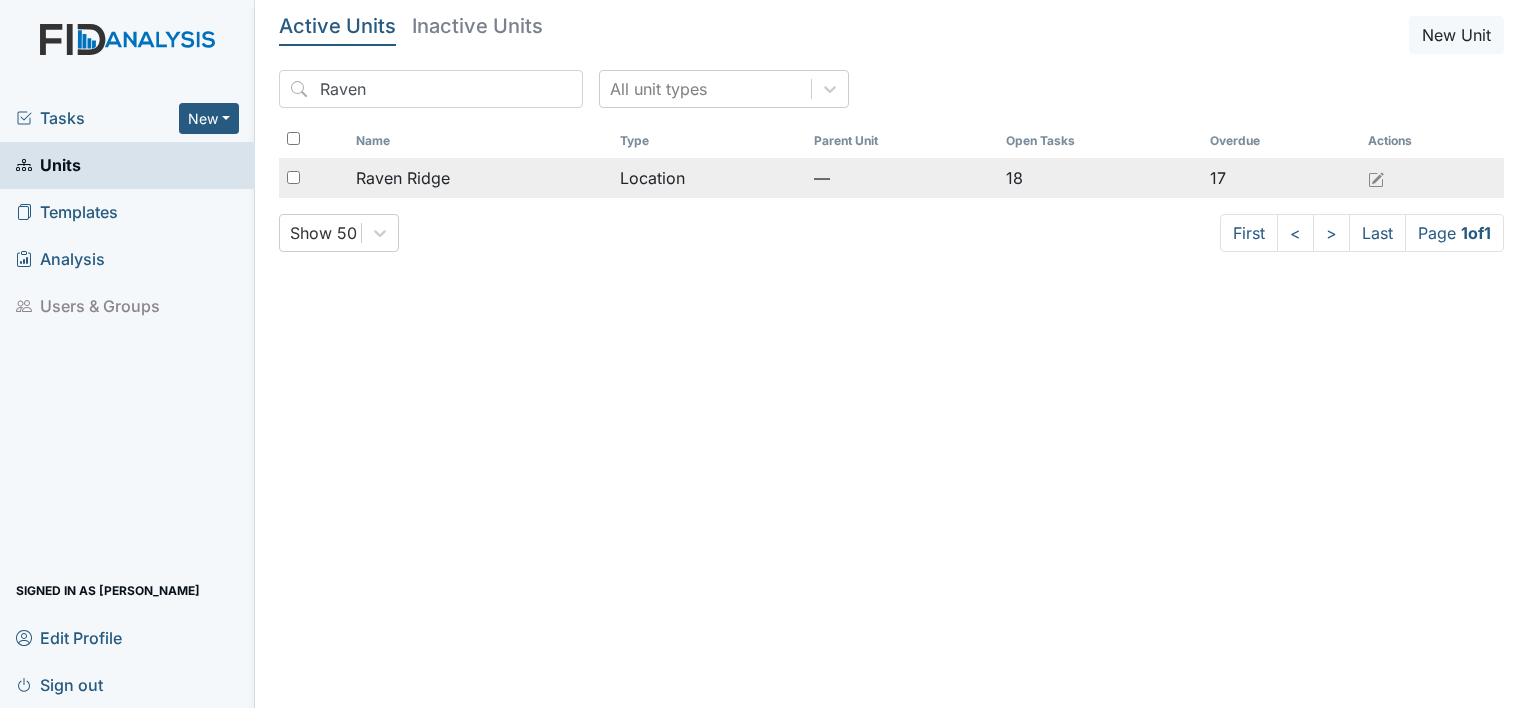 click on "Raven Ridge" at bounding box center (403, 178) 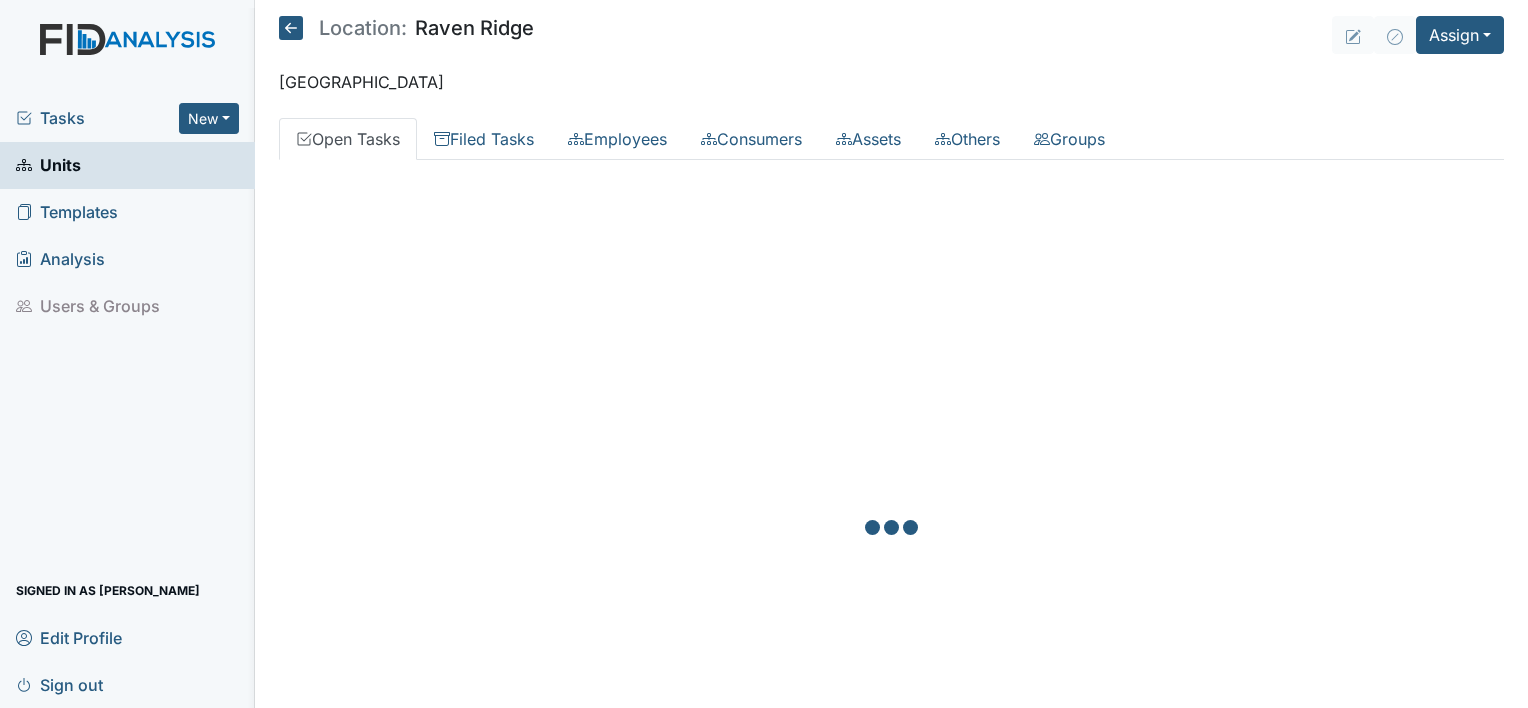 scroll, scrollTop: 0, scrollLeft: 0, axis: both 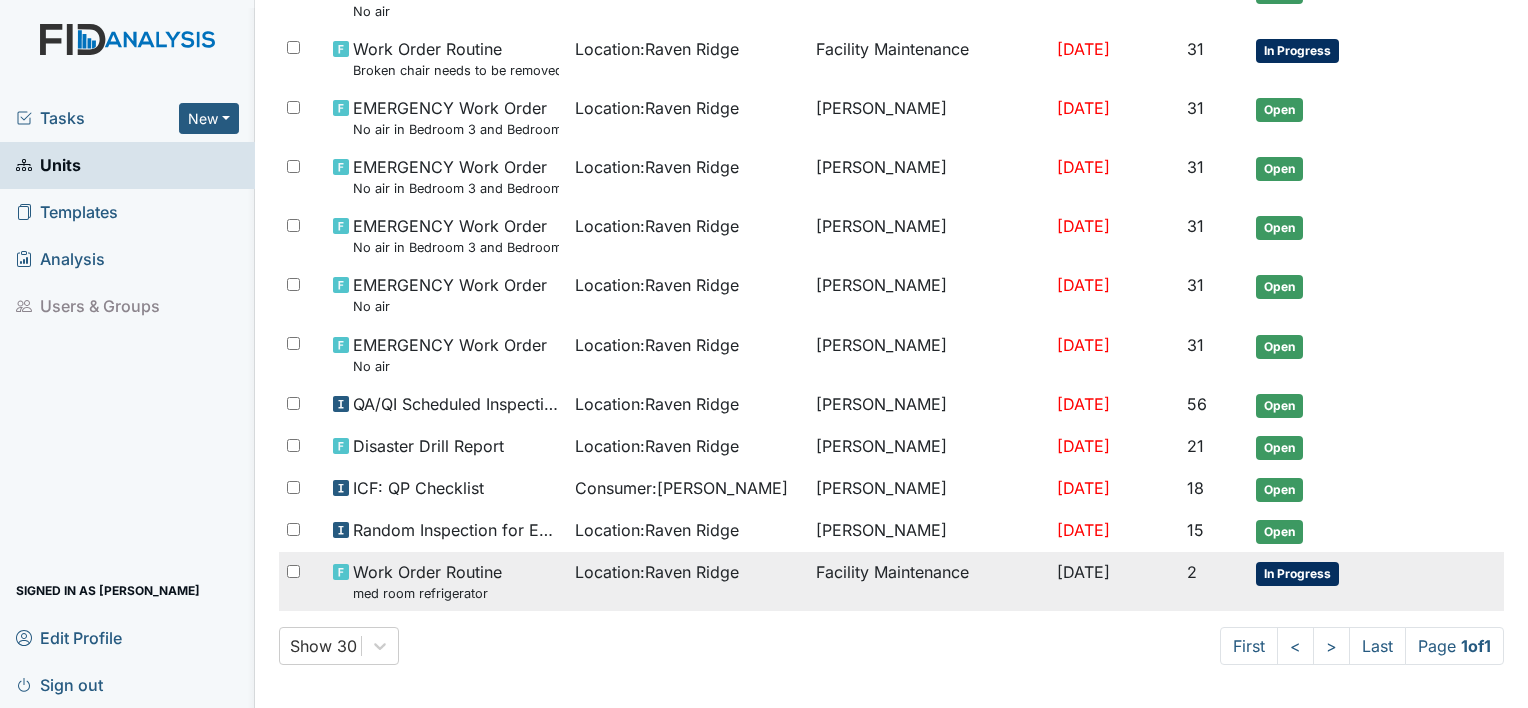 click on "In Progress" at bounding box center [1297, 574] 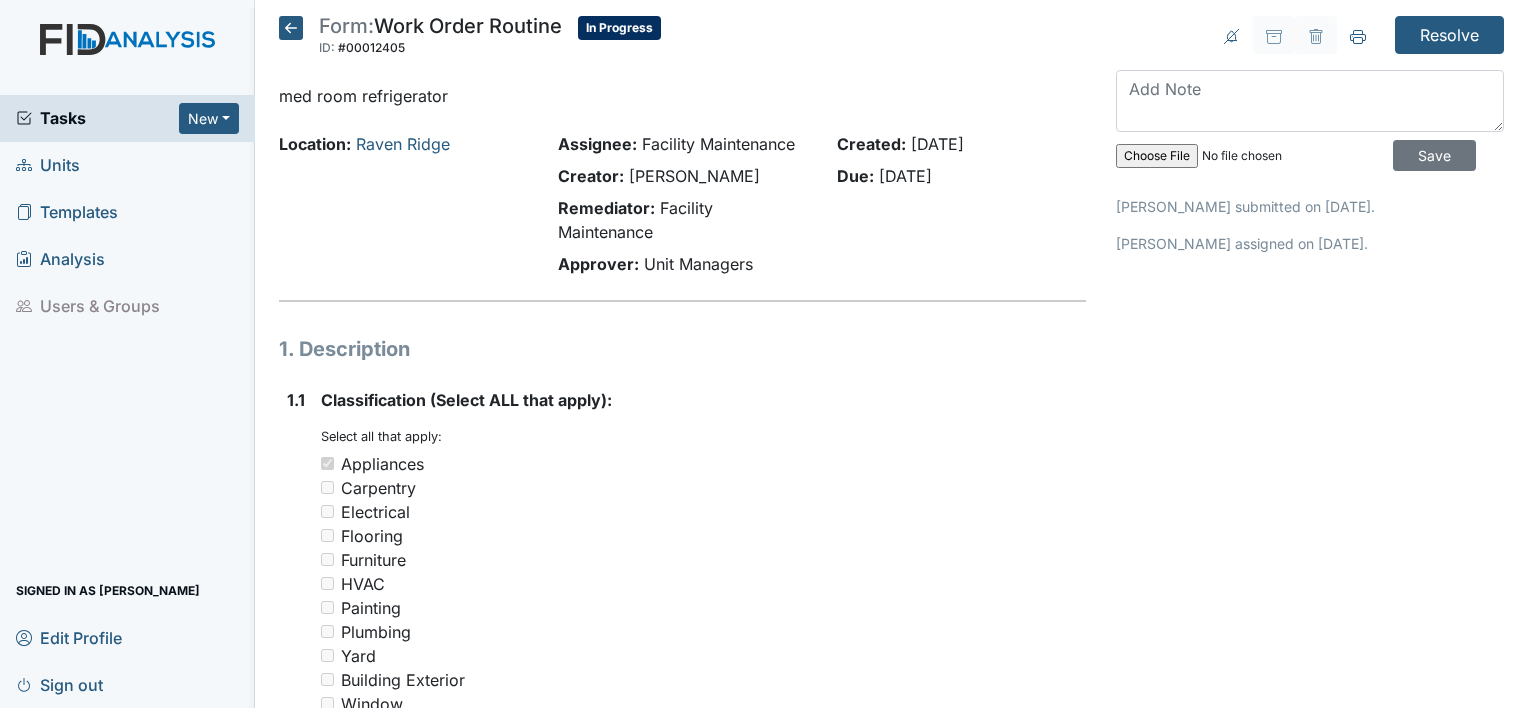 scroll, scrollTop: 0, scrollLeft: 0, axis: both 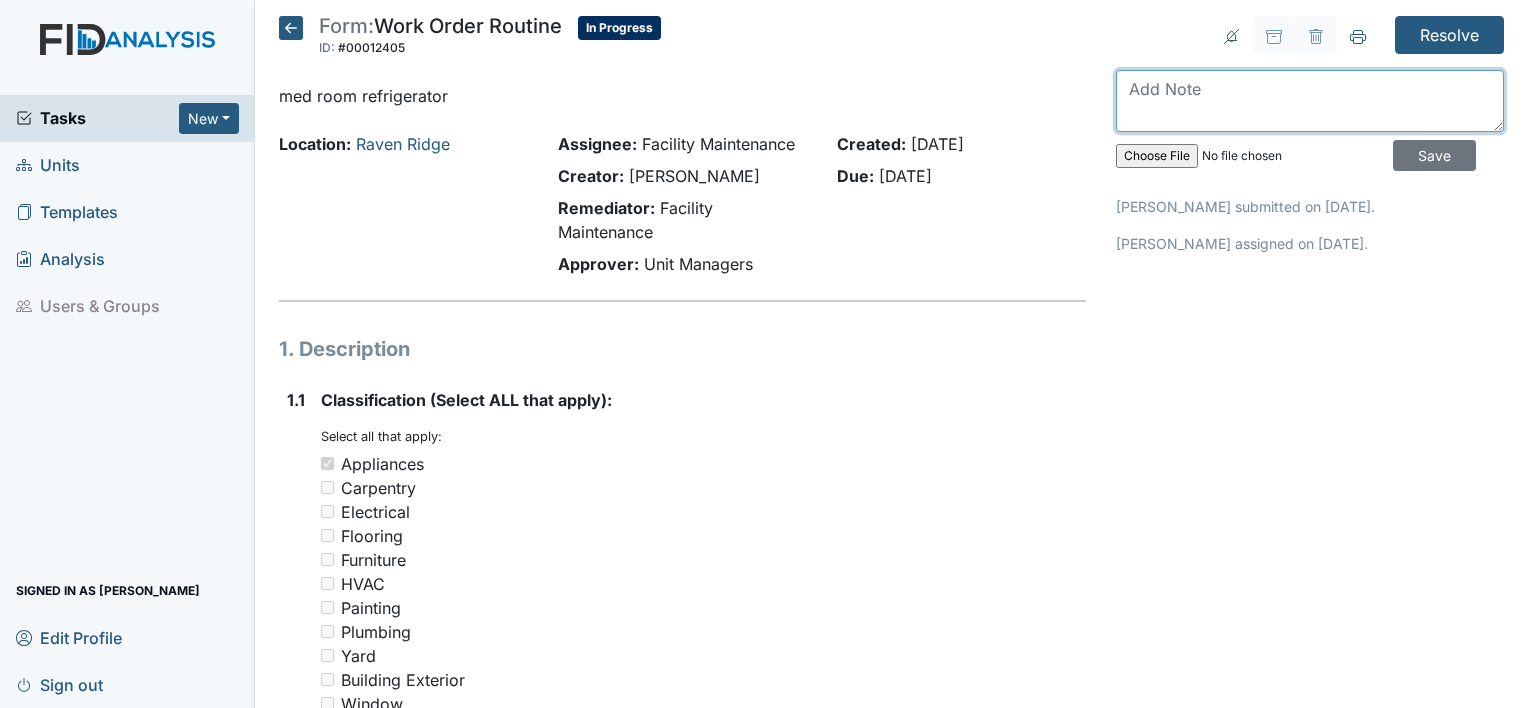 click at bounding box center (1310, 101) 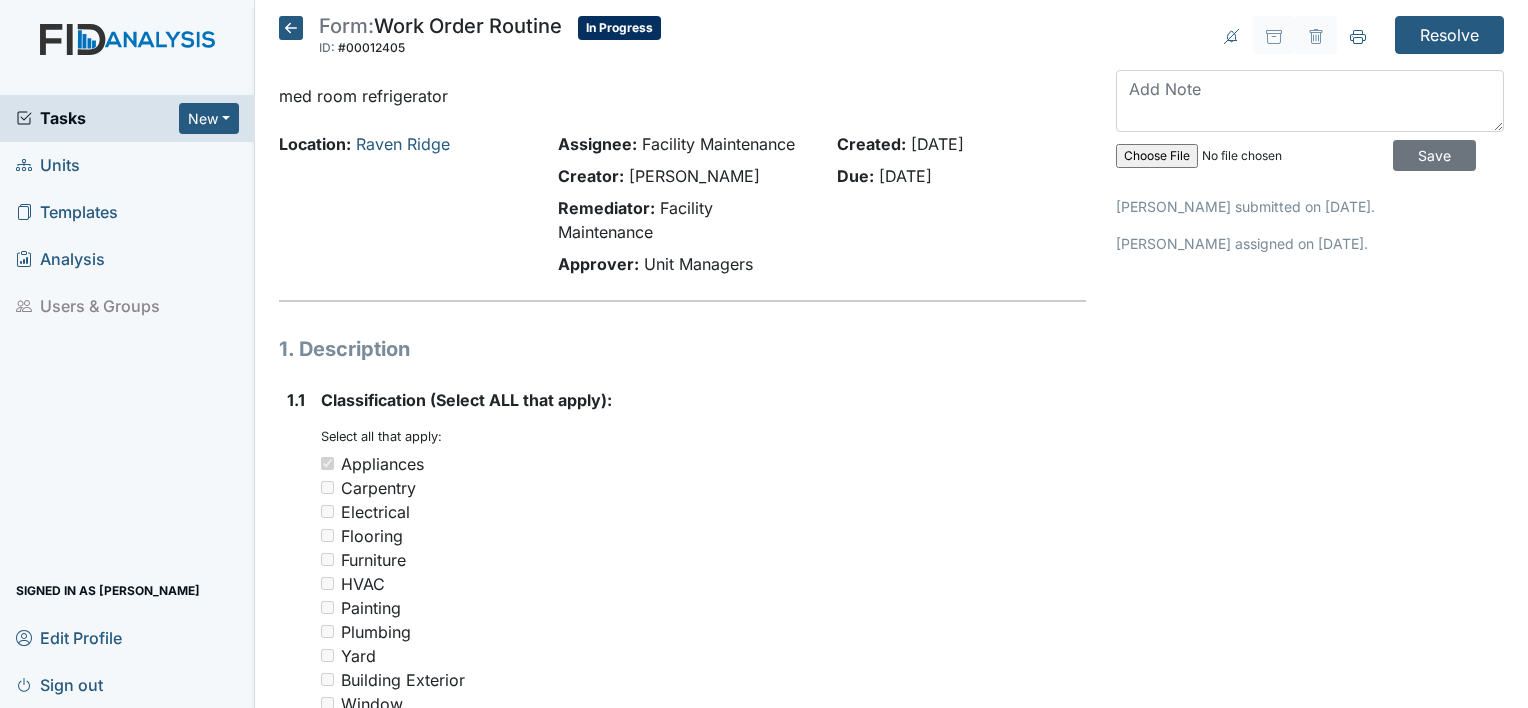 click on "Units" at bounding box center (48, 165) 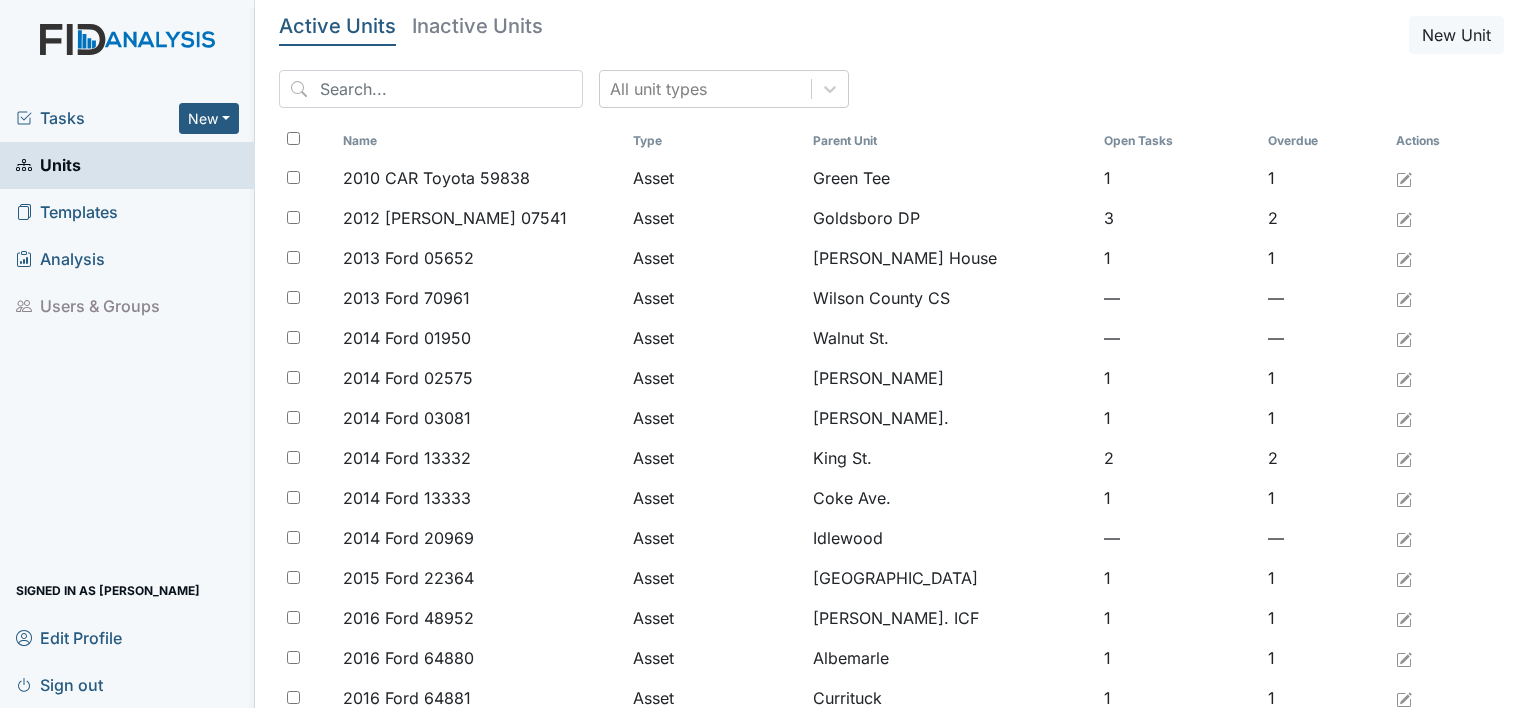 scroll, scrollTop: 0, scrollLeft: 0, axis: both 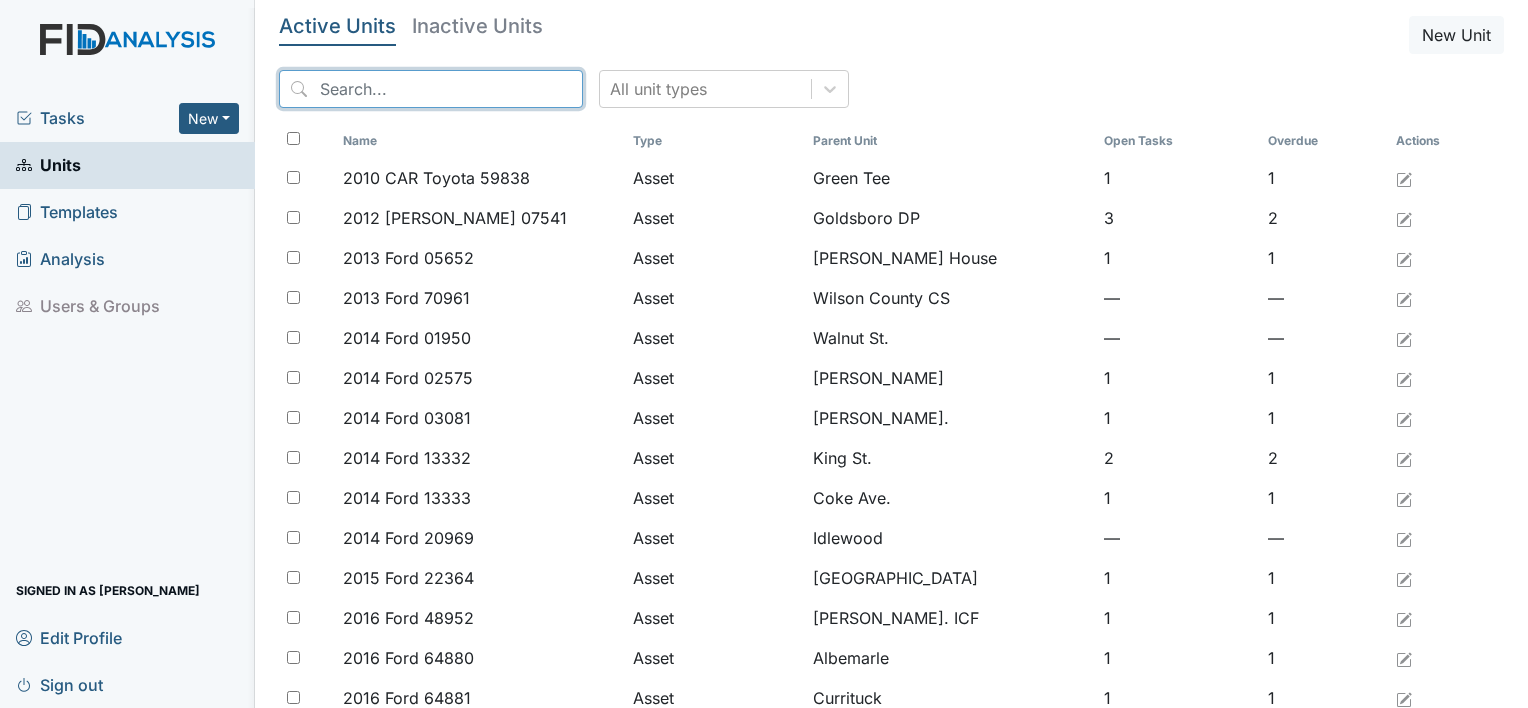click at bounding box center [431, 89] 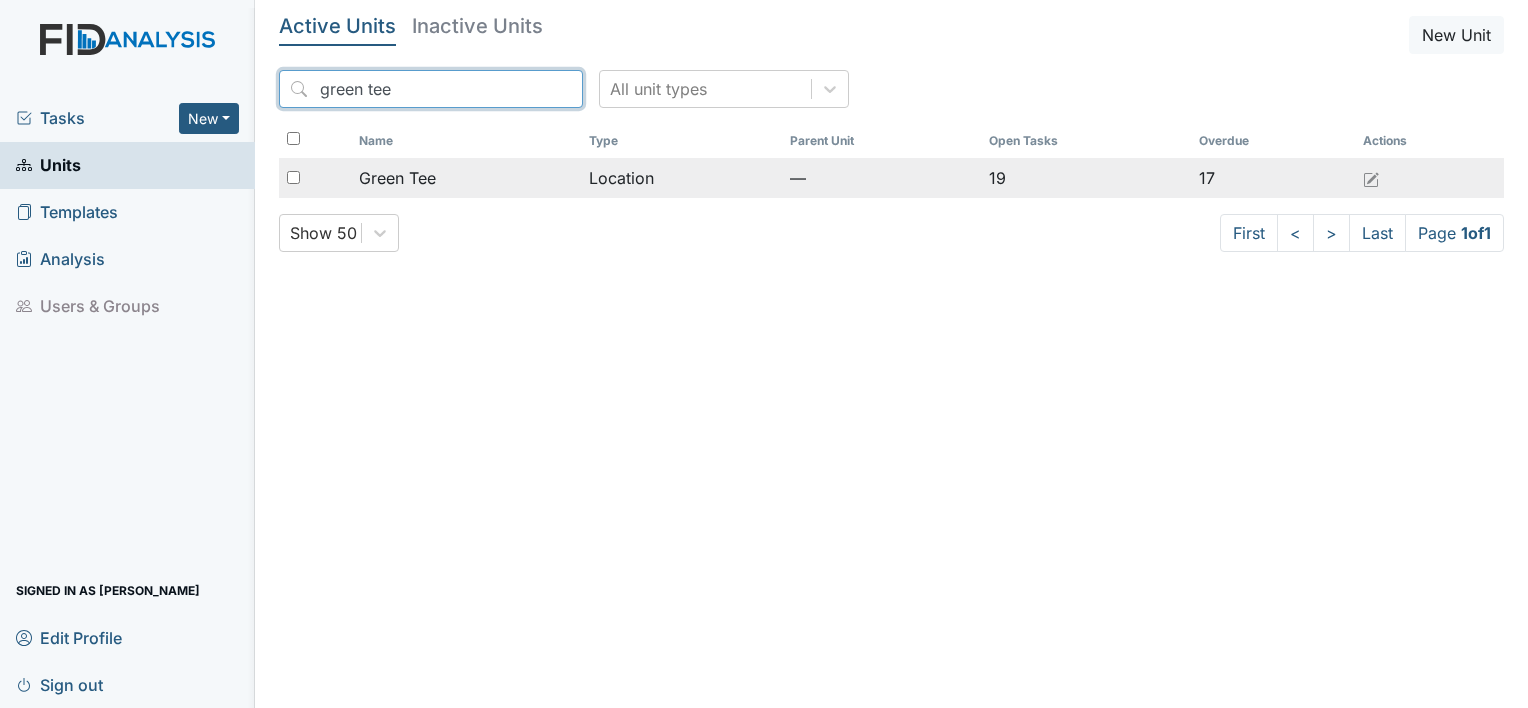 type on "green tee" 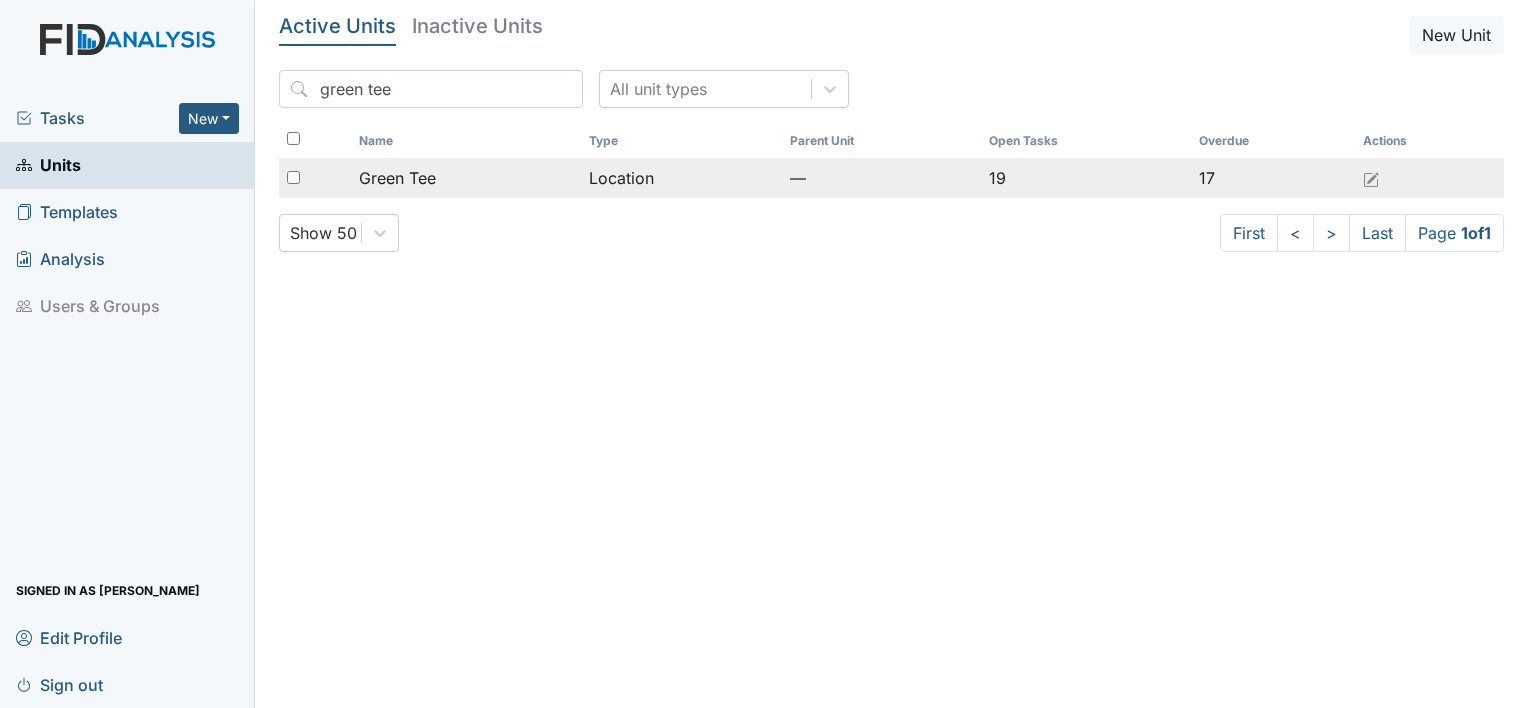 click on "Green Tee" at bounding box center (397, 178) 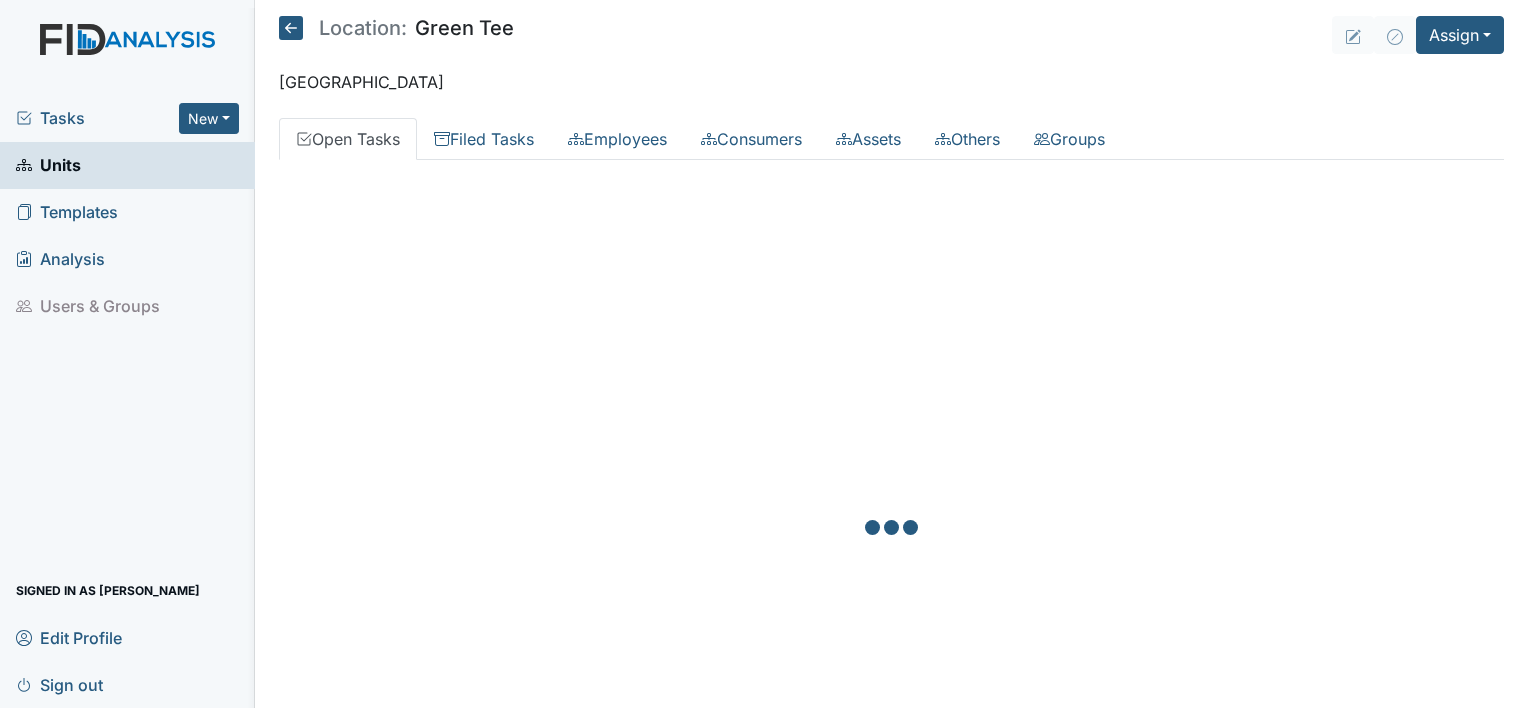 scroll, scrollTop: 0, scrollLeft: 0, axis: both 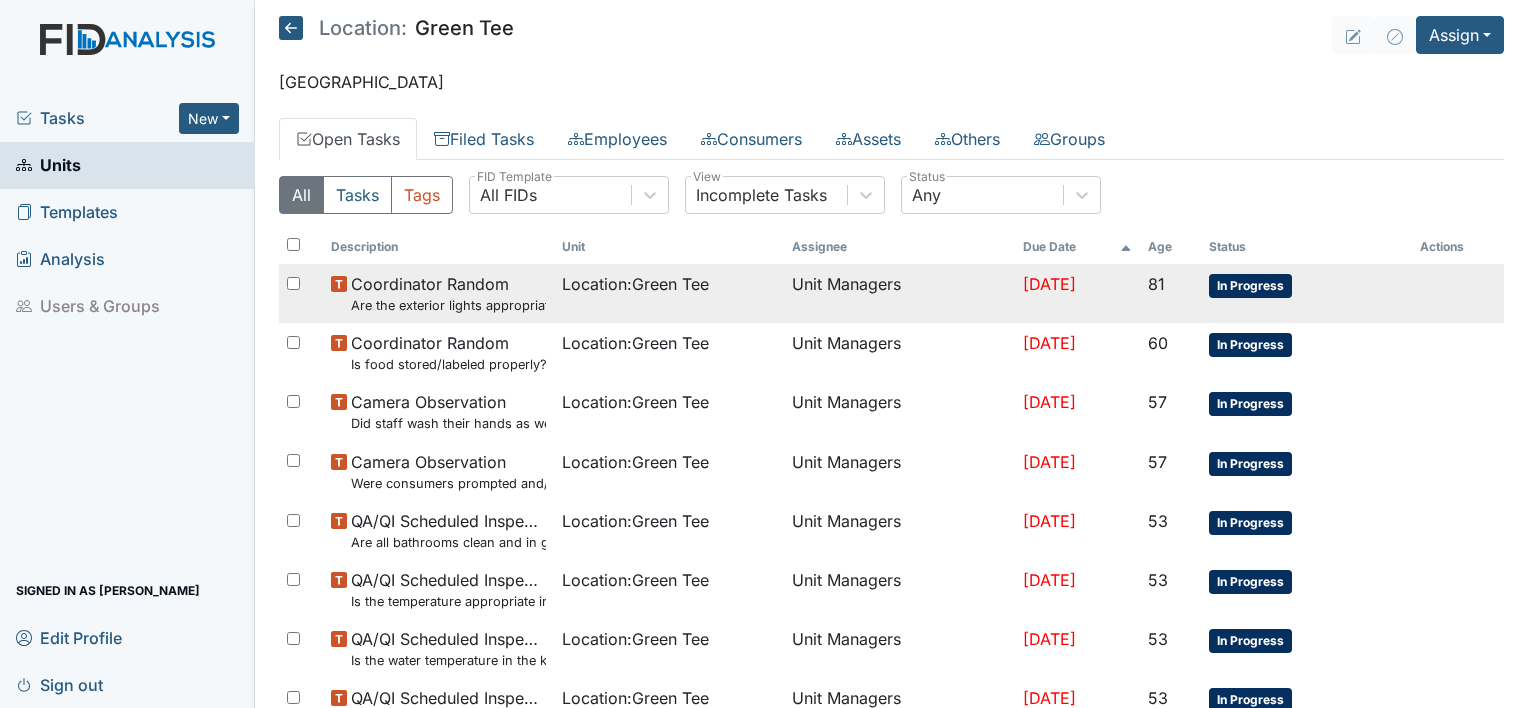drag, startPoint x: 0, startPoint y: 0, endPoint x: 1124, endPoint y: 320, distance: 1168.6642 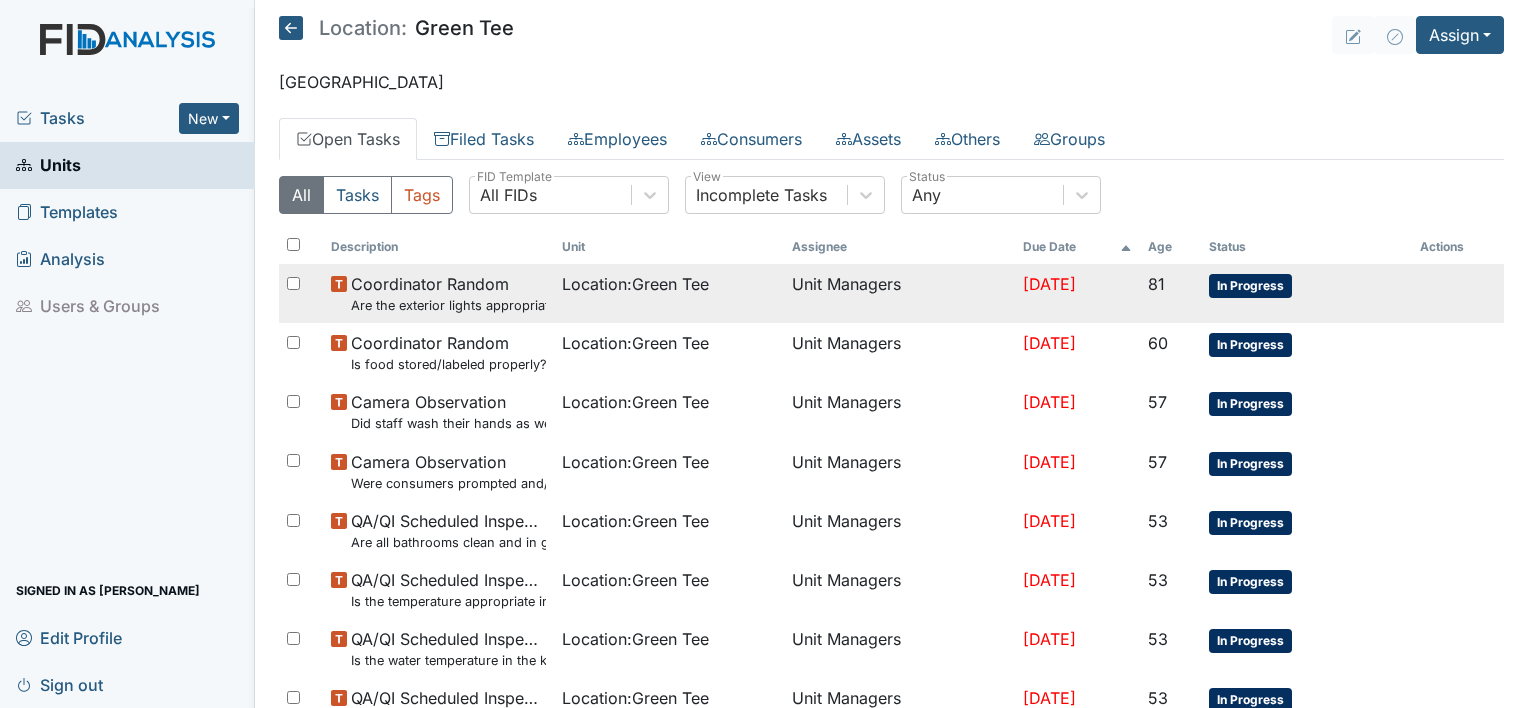 drag, startPoint x: 1124, startPoint y: 320, endPoint x: 1251, endPoint y: 290, distance: 130.49521 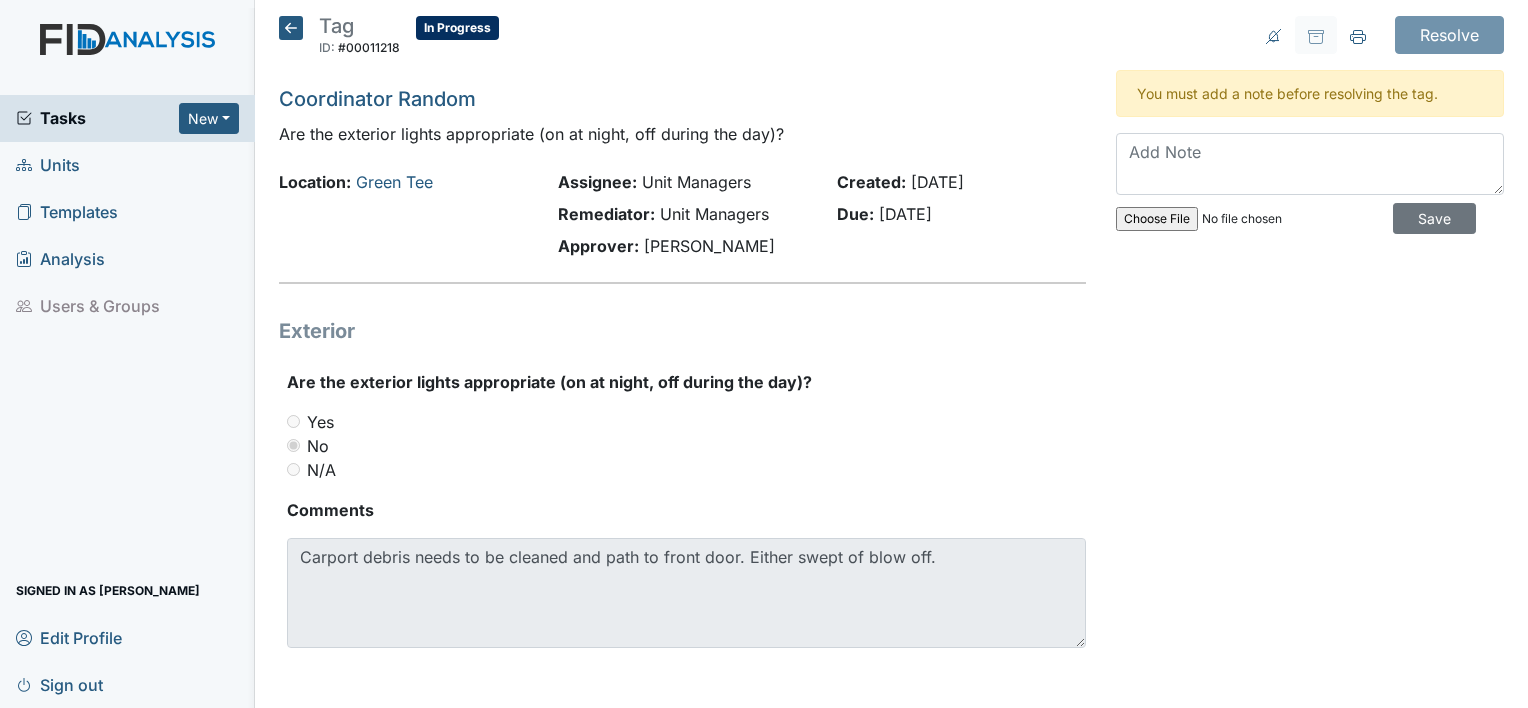 scroll, scrollTop: 0, scrollLeft: 0, axis: both 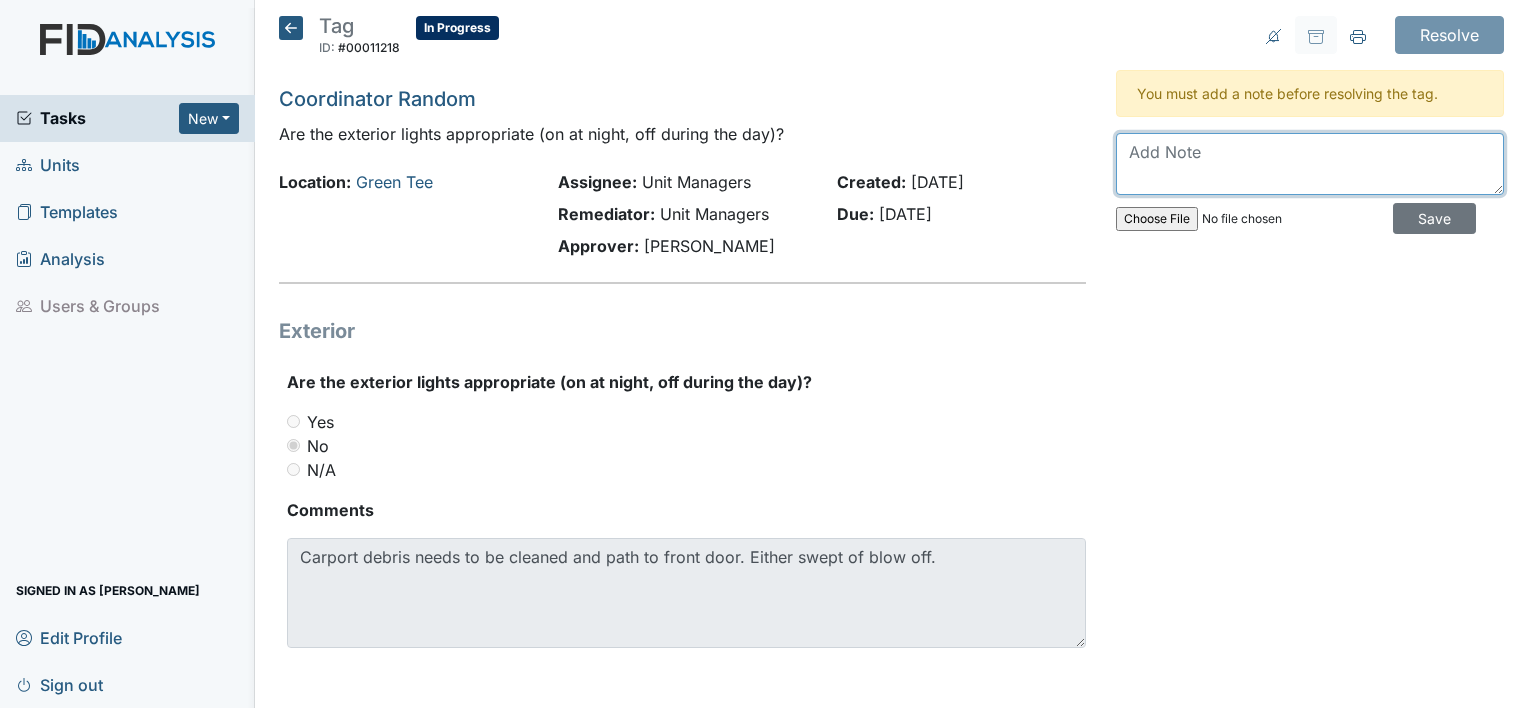 click at bounding box center [1310, 164] 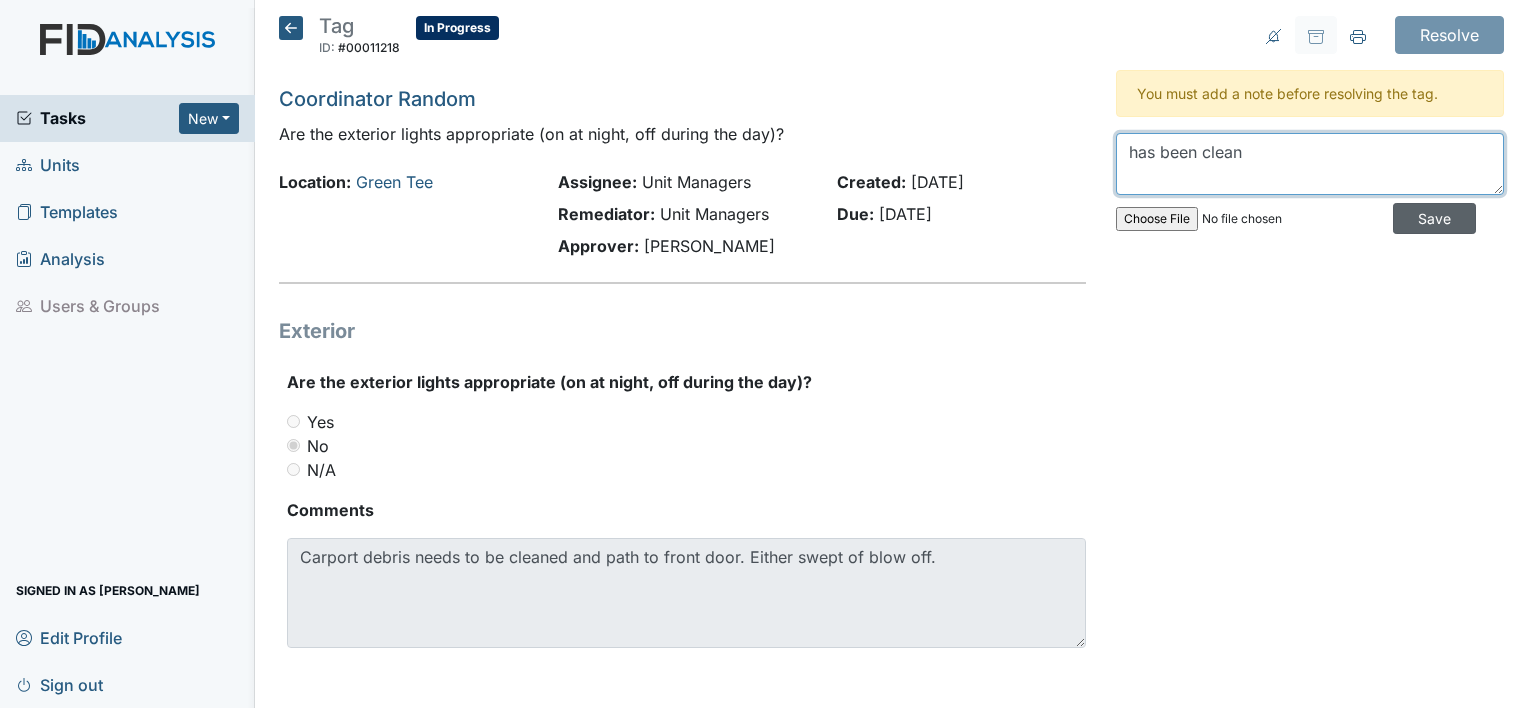 type on "has been clean" 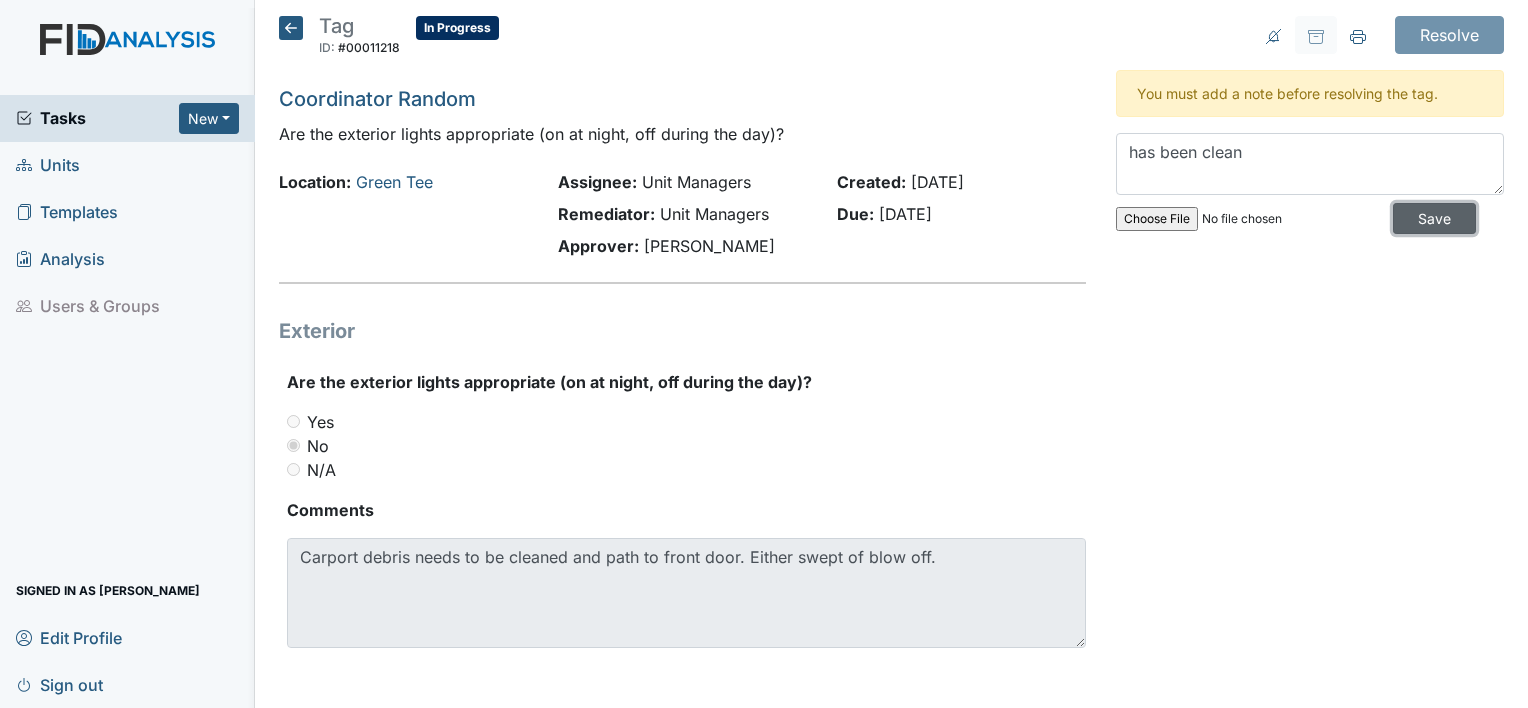 click on "Save" at bounding box center (1434, 218) 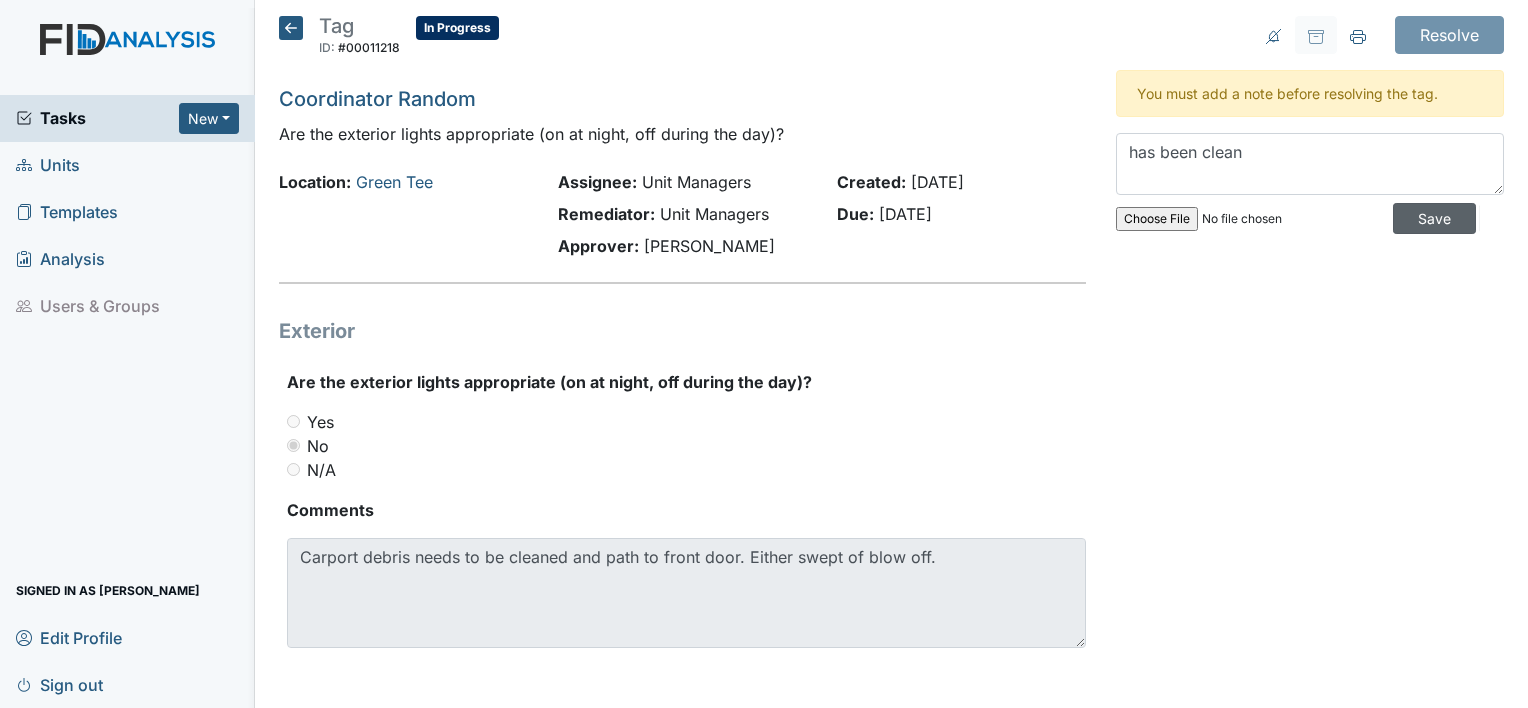 type 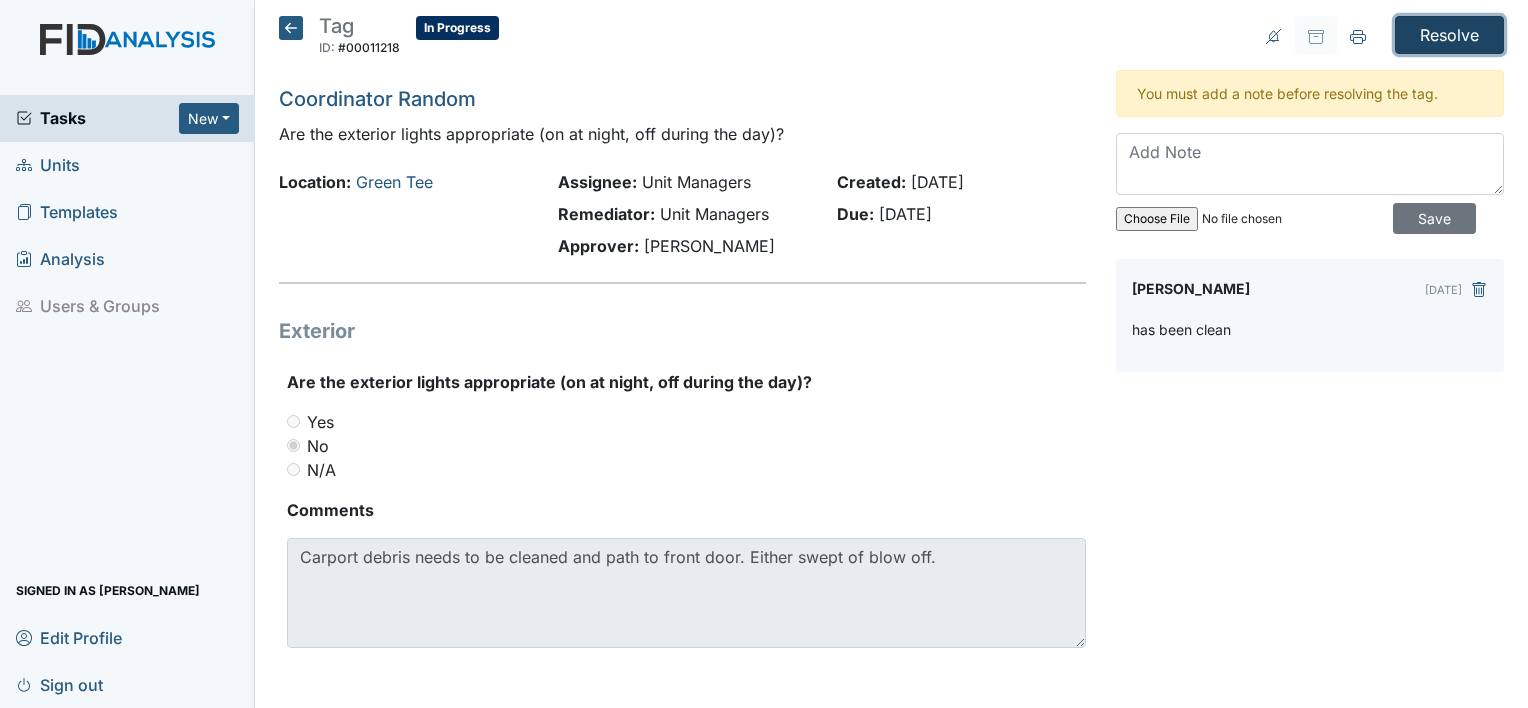 click on "Resolve" at bounding box center [1449, 35] 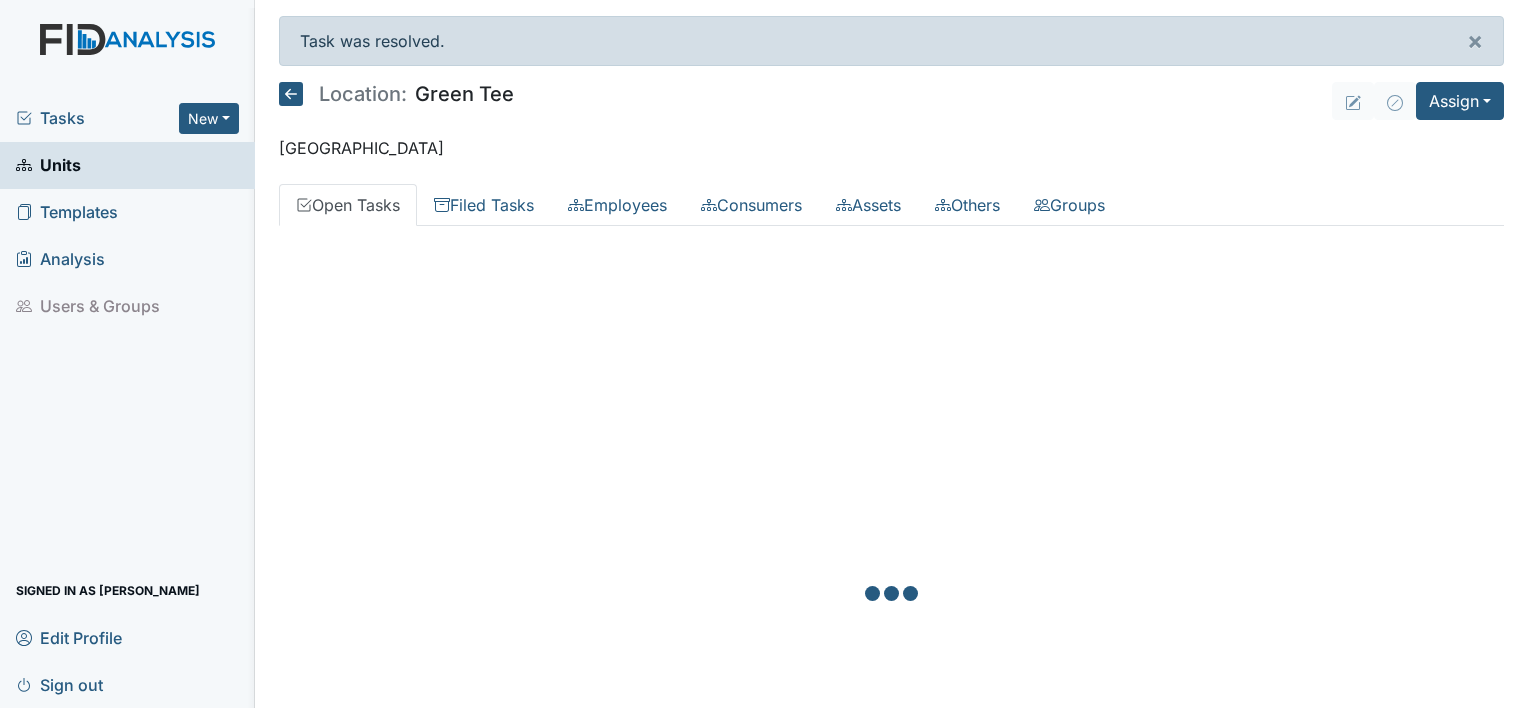 scroll, scrollTop: 0, scrollLeft: 0, axis: both 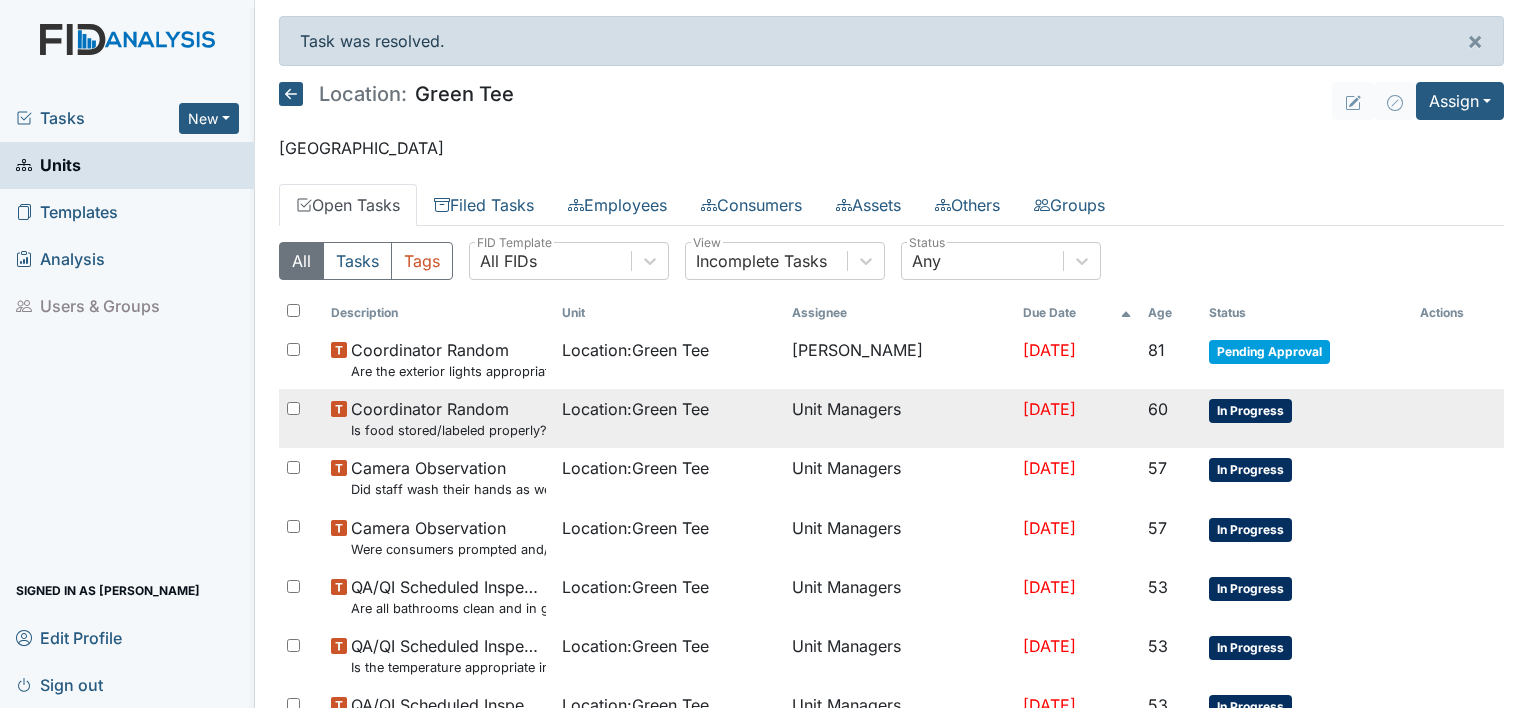 click on "In Progress" at bounding box center [1250, 411] 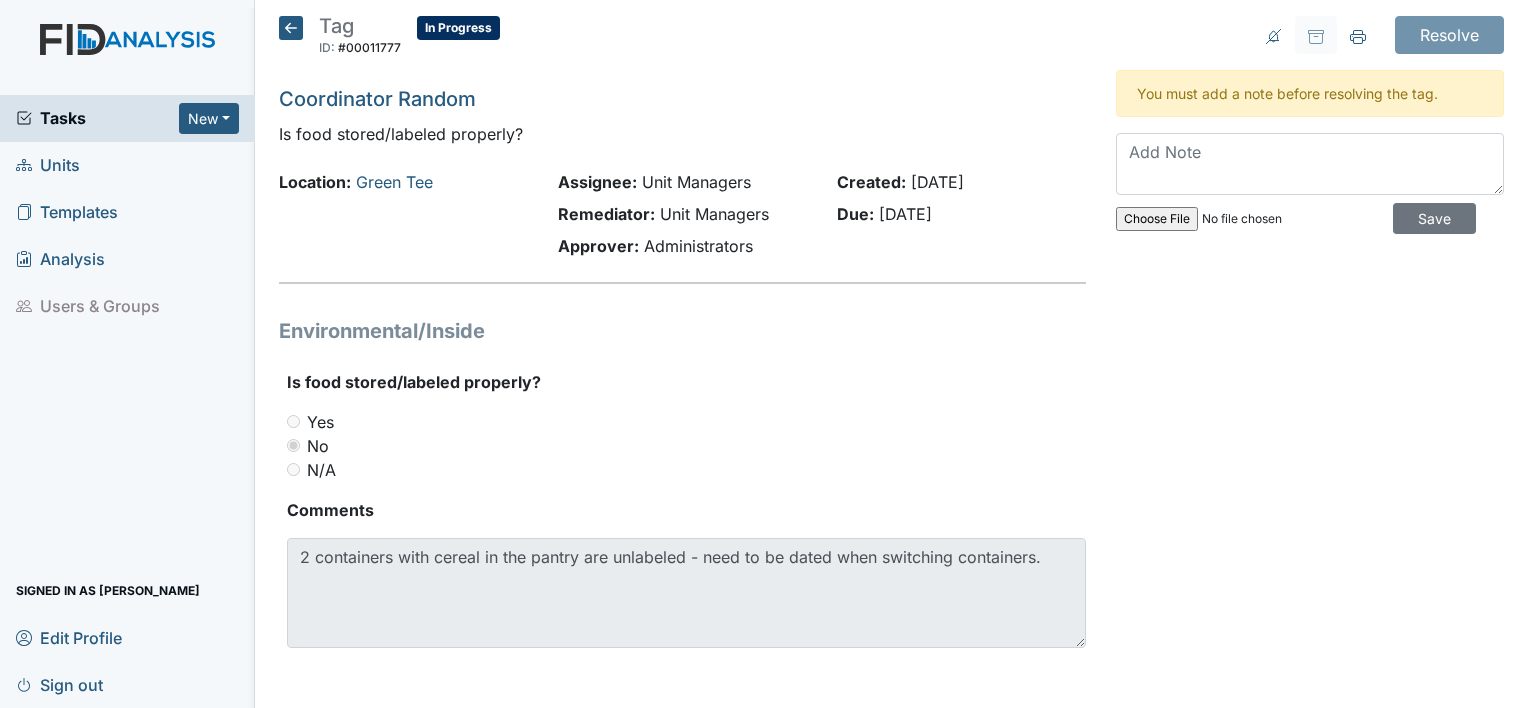 scroll, scrollTop: 0, scrollLeft: 0, axis: both 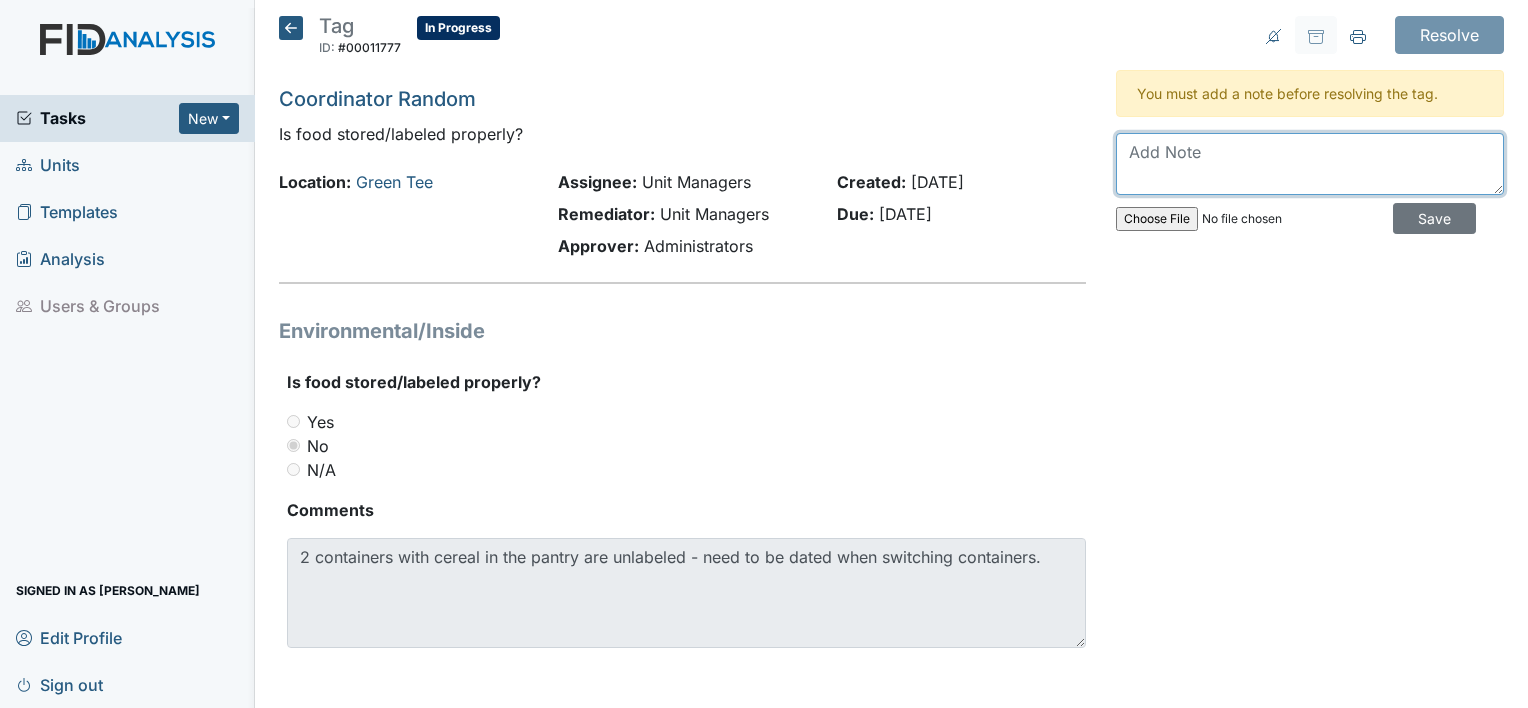 click at bounding box center [1310, 164] 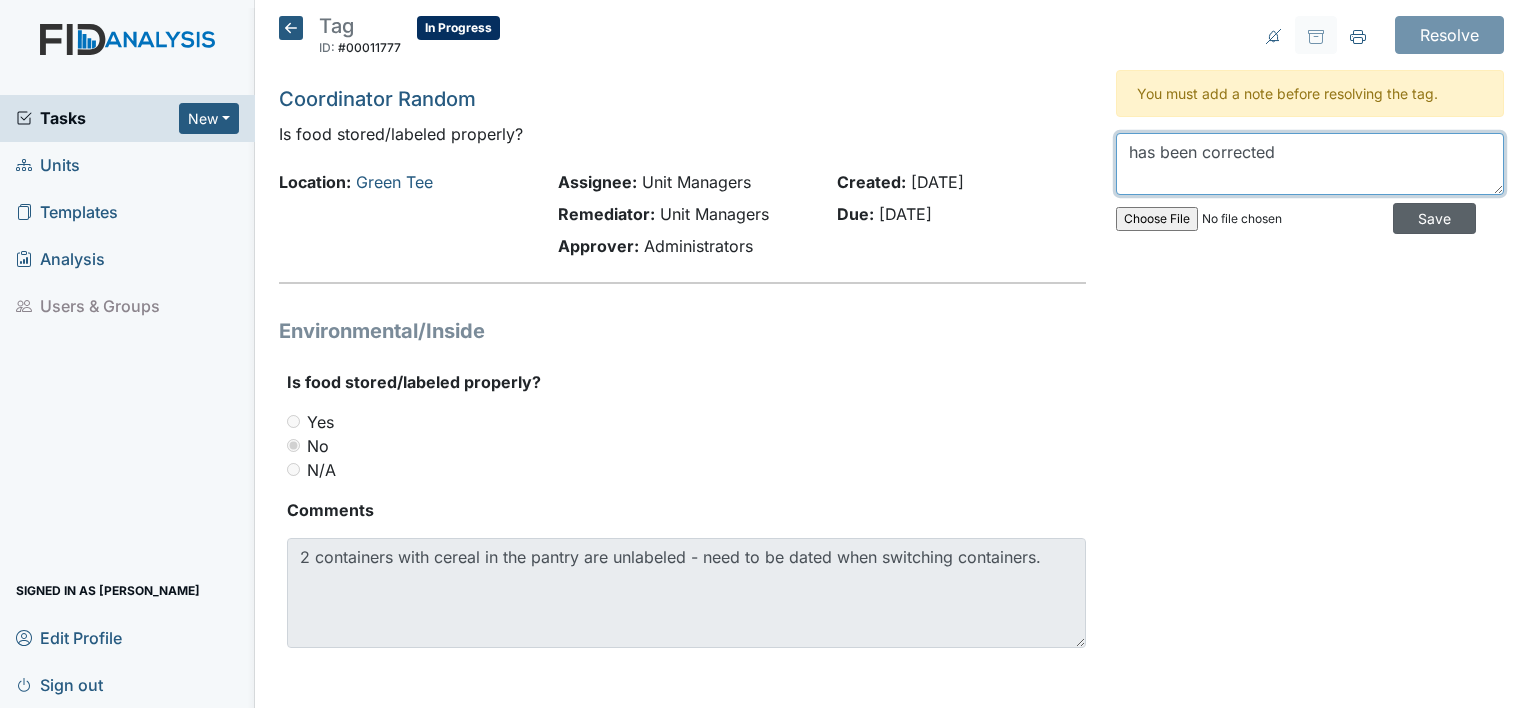 type on "has been corrected" 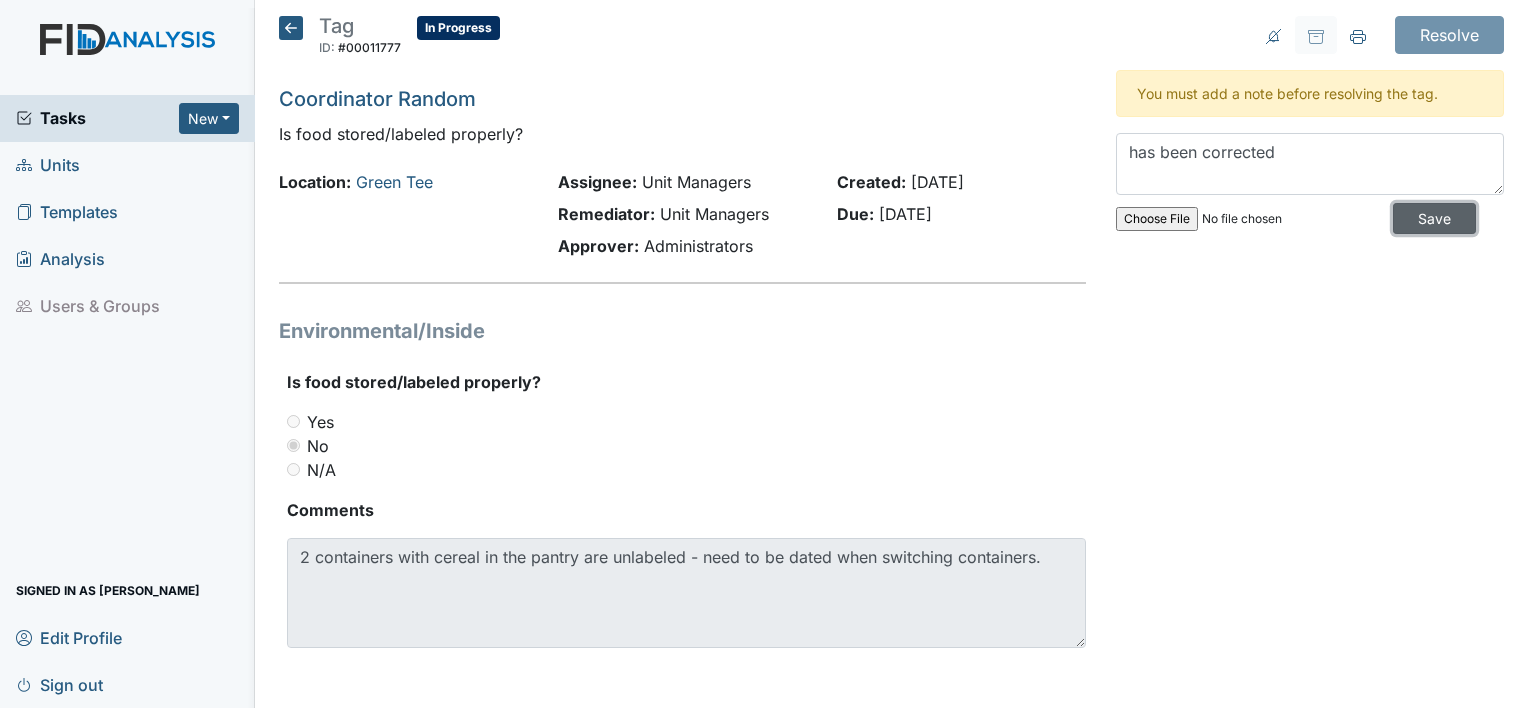 click on "Save" at bounding box center [1434, 218] 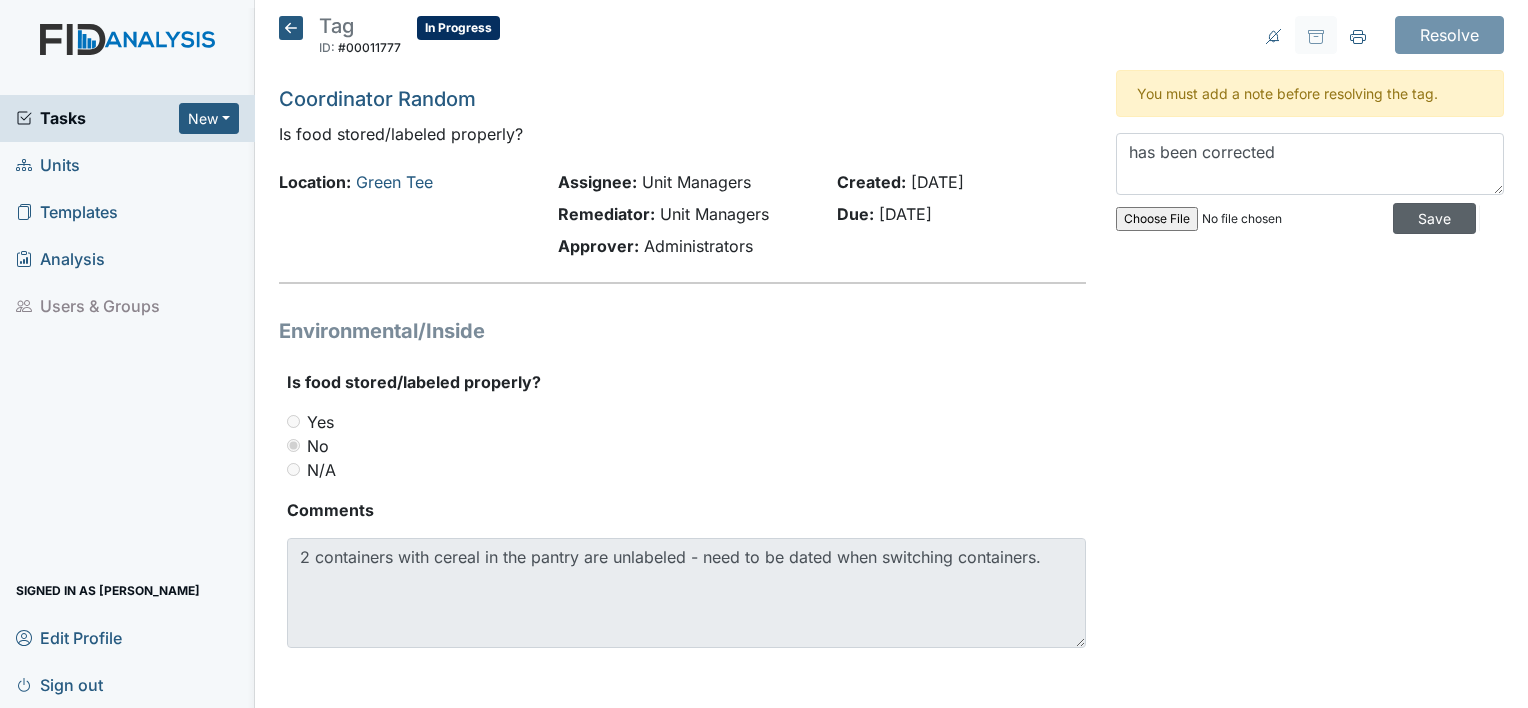 type 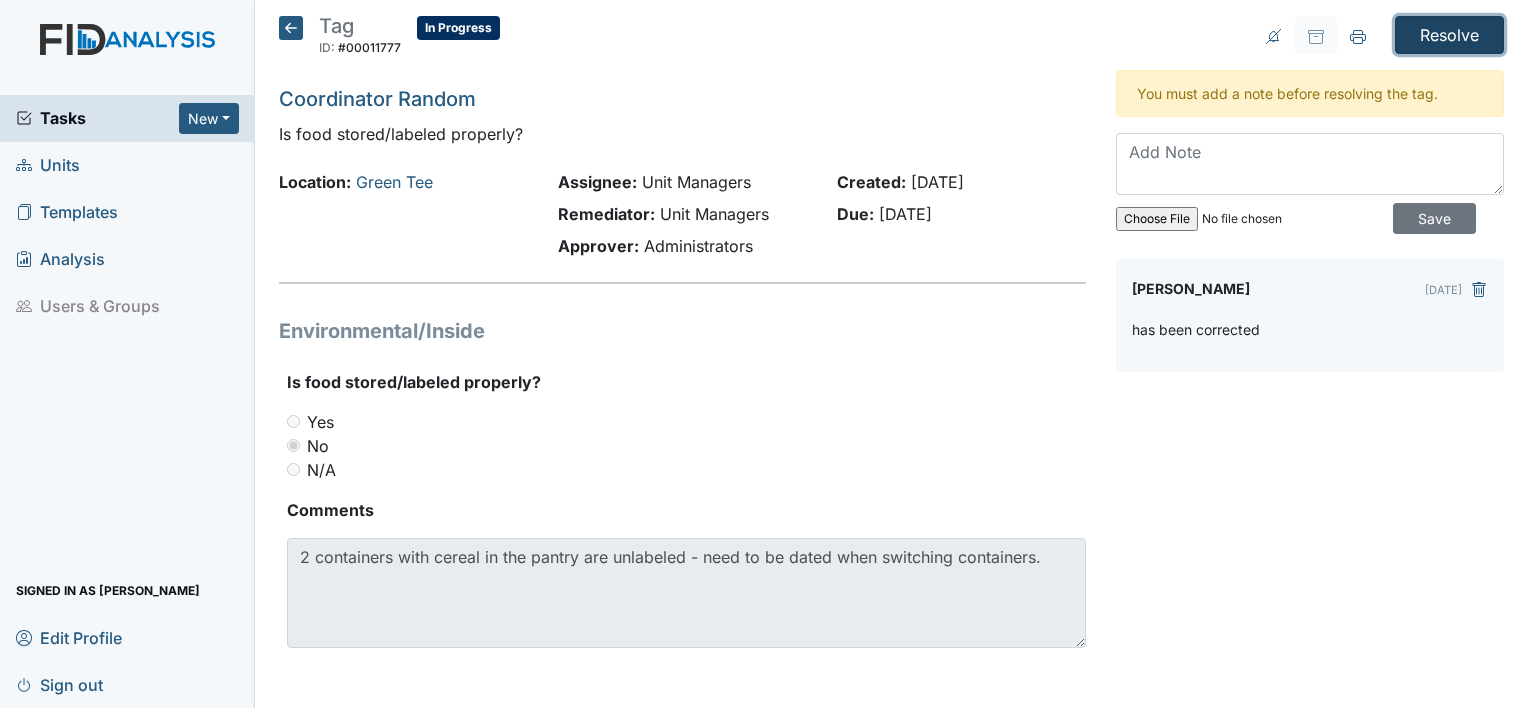 click on "Resolve" at bounding box center [1449, 35] 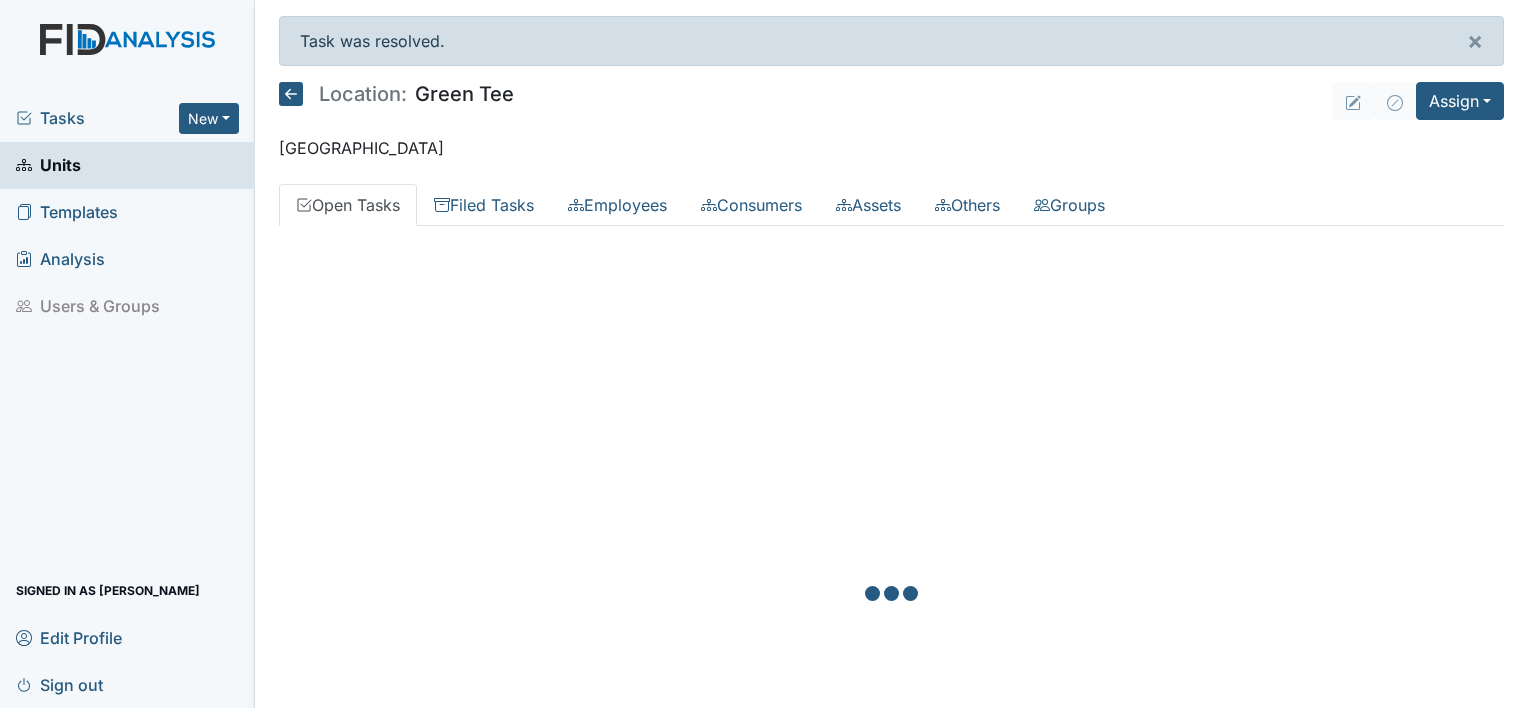scroll, scrollTop: 0, scrollLeft: 0, axis: both 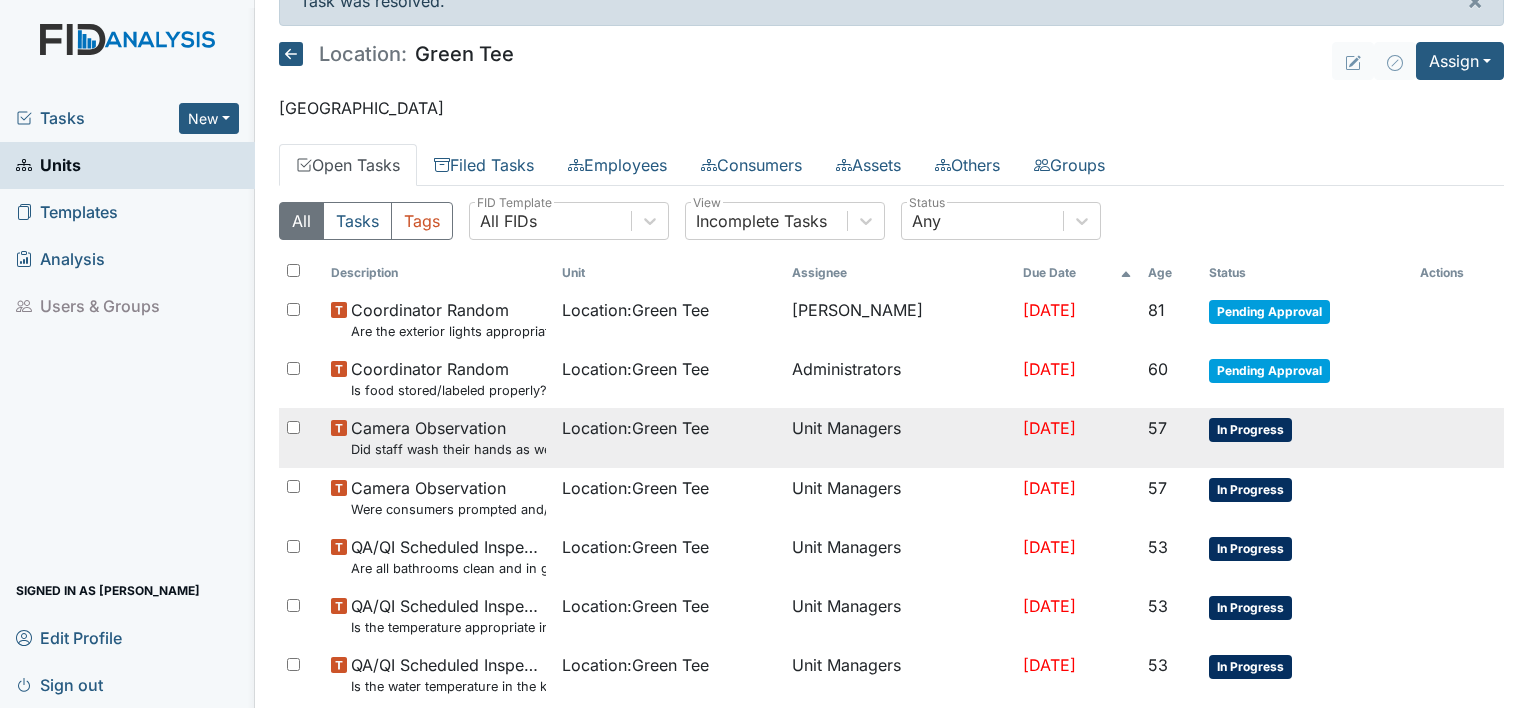 click on "In Progress" at bounding box center (1250, 430) 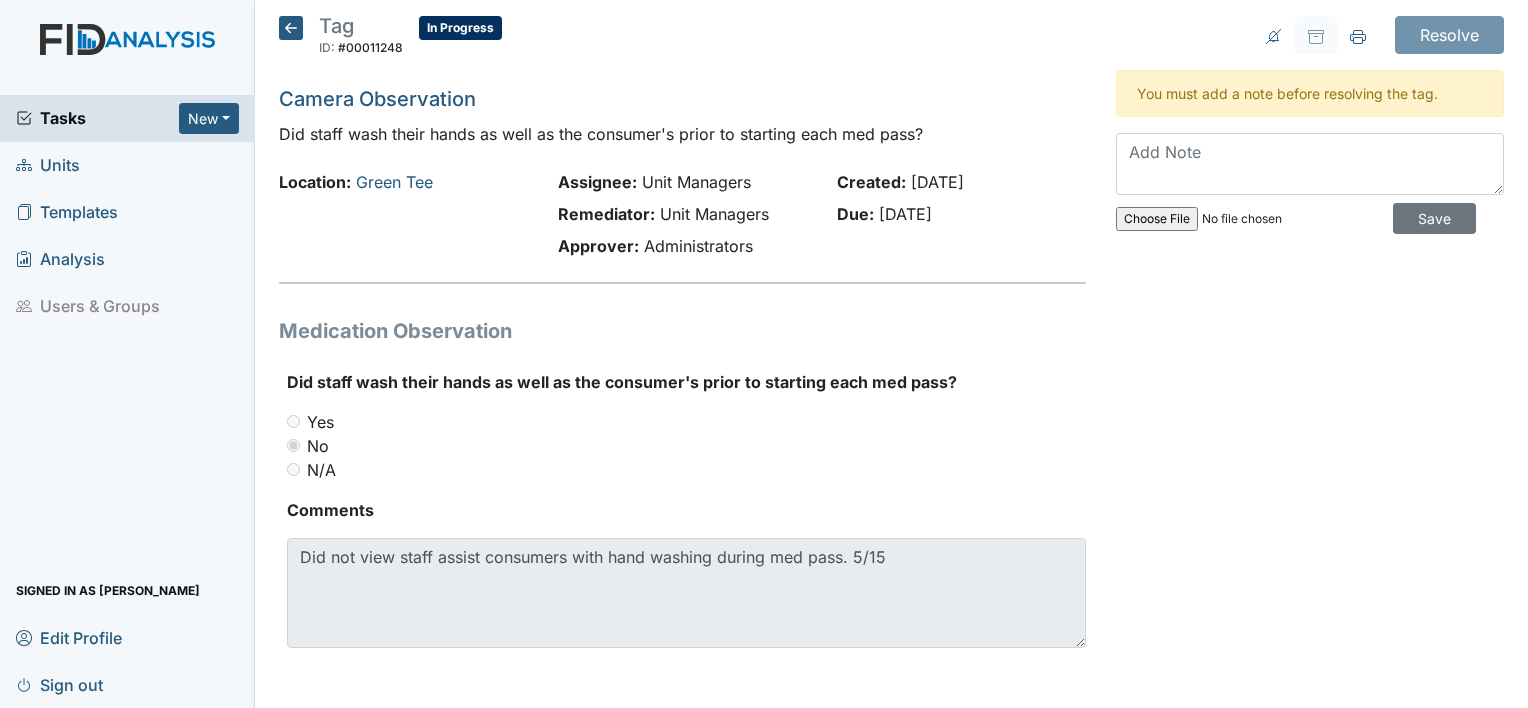 scroll, scrollTop: 0, scrollLeft: 0, axis: both 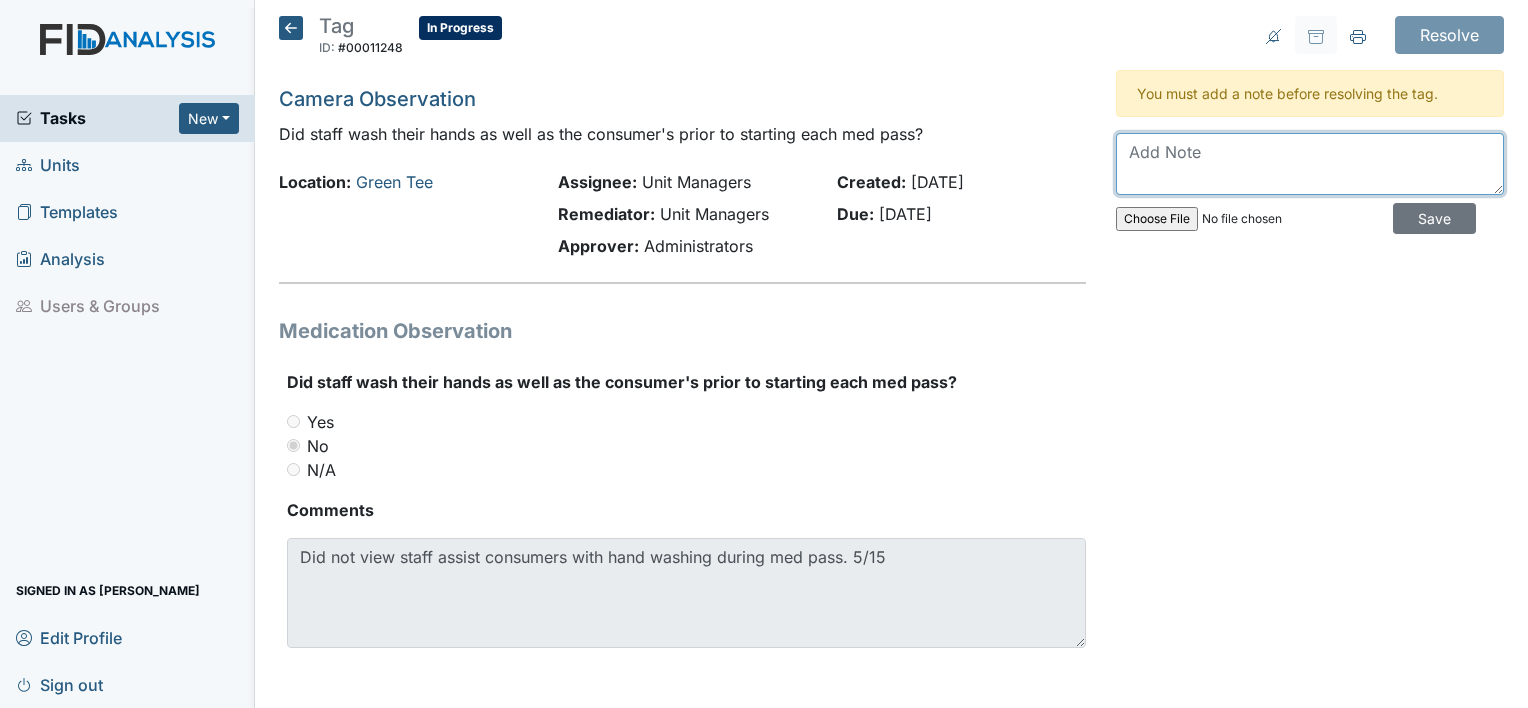 click at bounding box center [1310, 164] 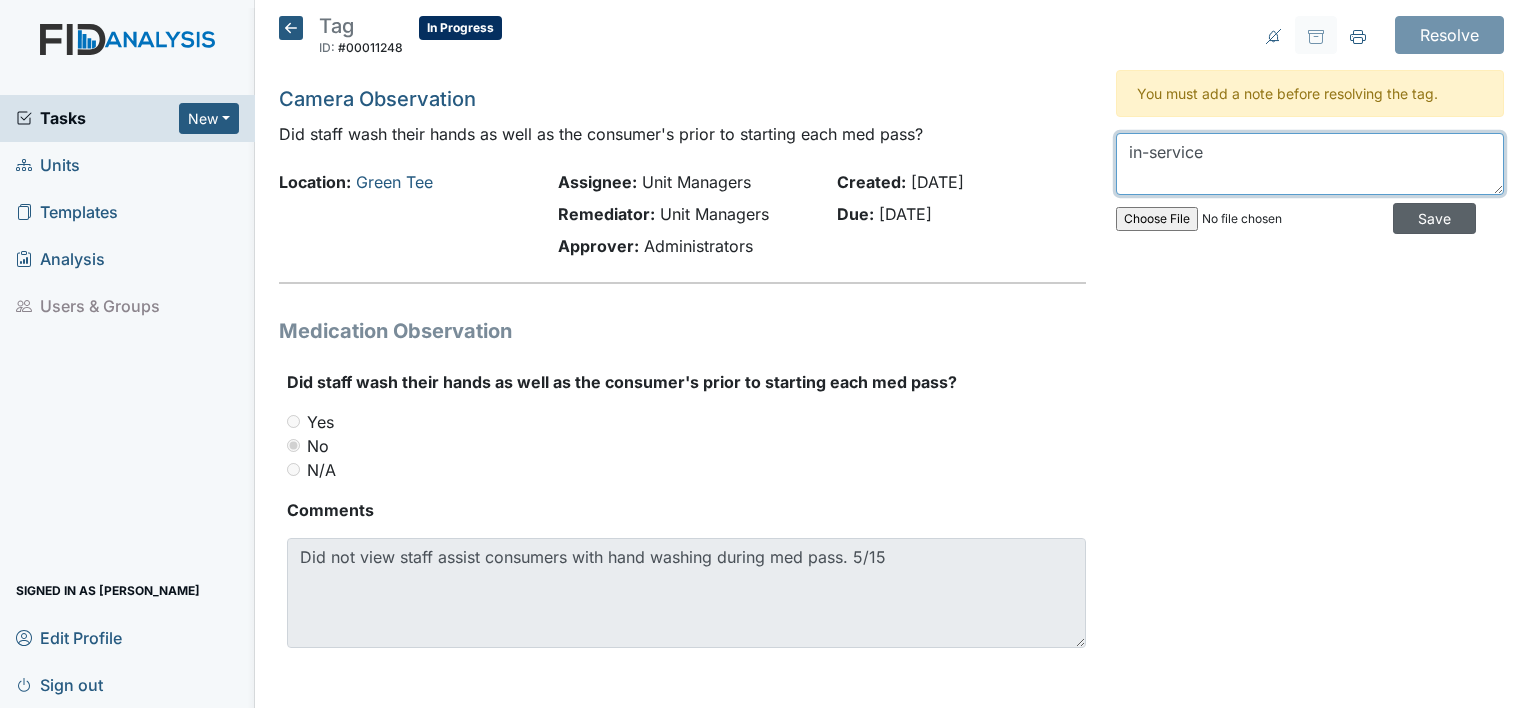 type on "in-service" 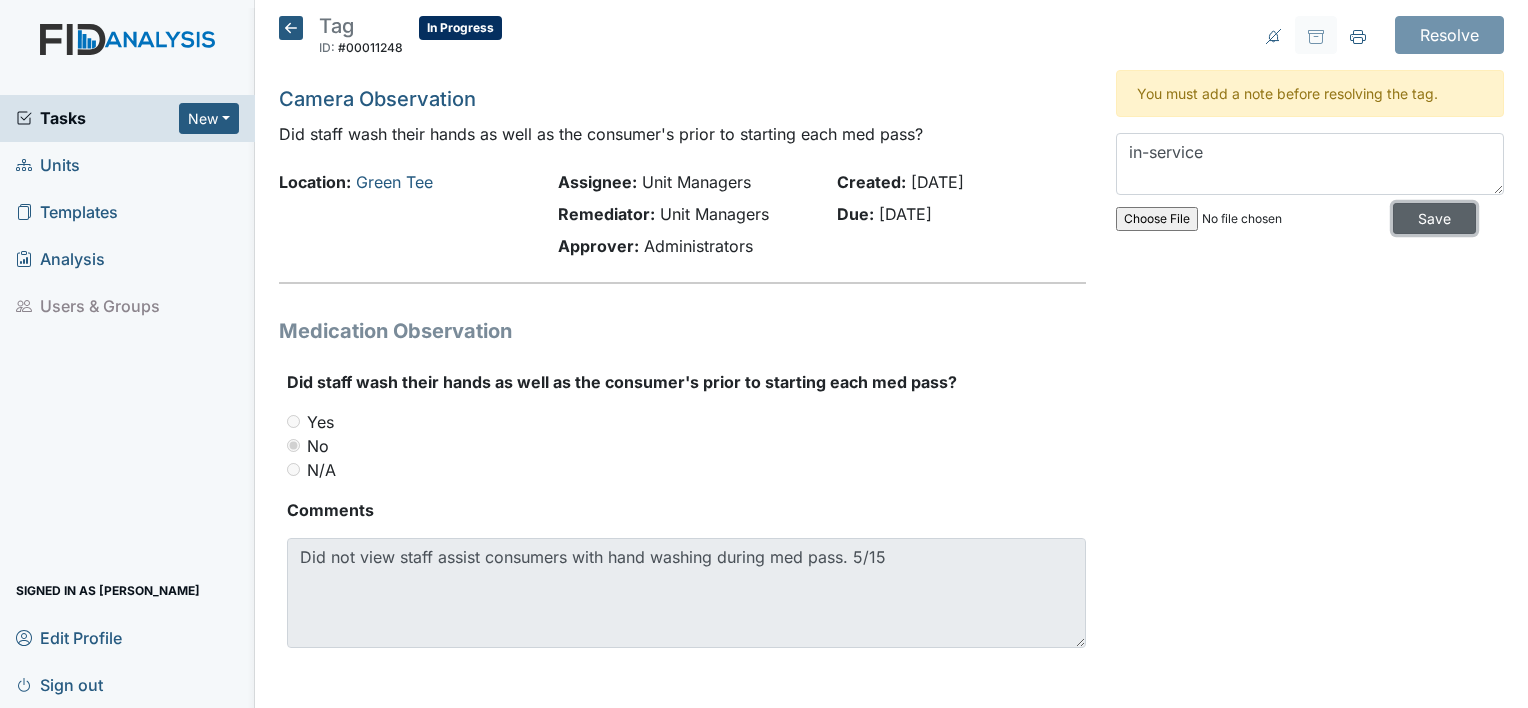 click on "Save" at bounding box center (1434, 218) 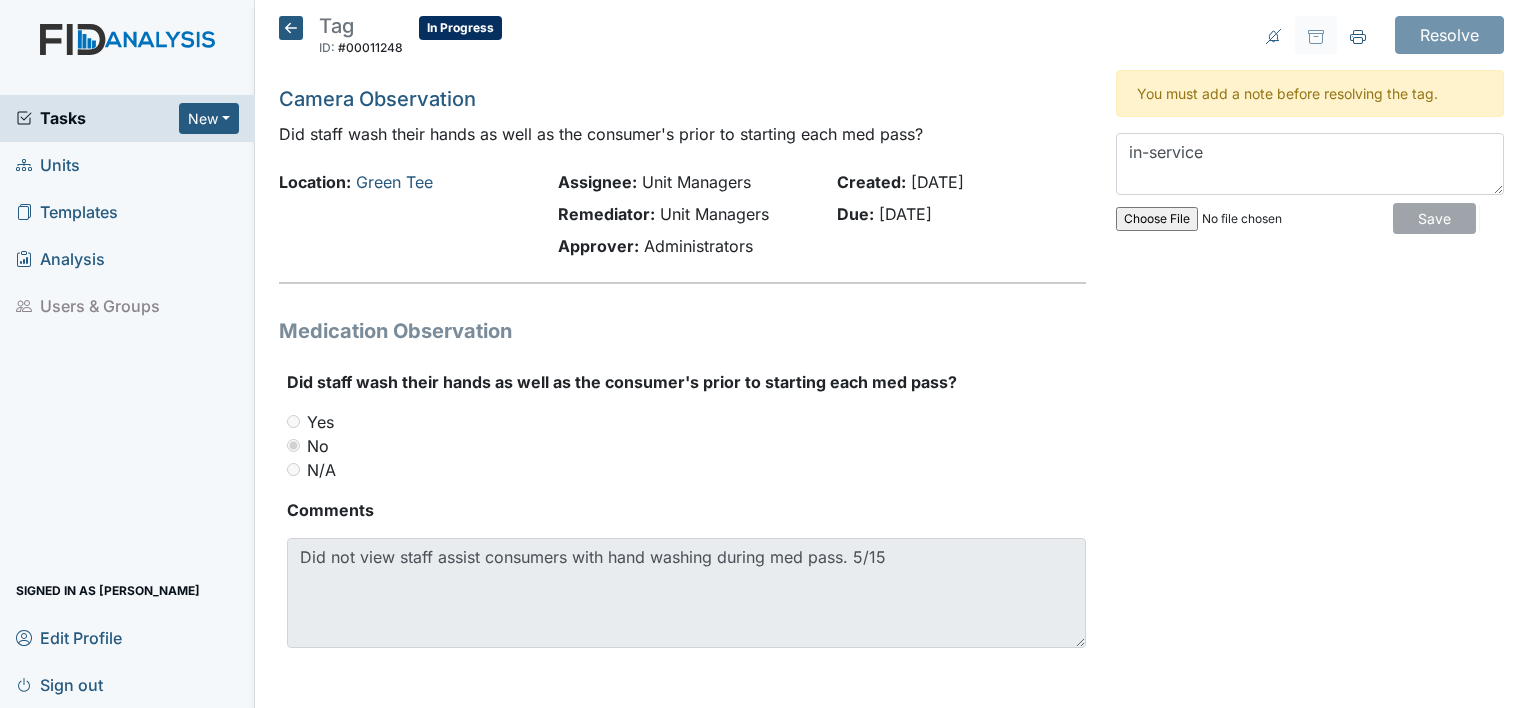 type 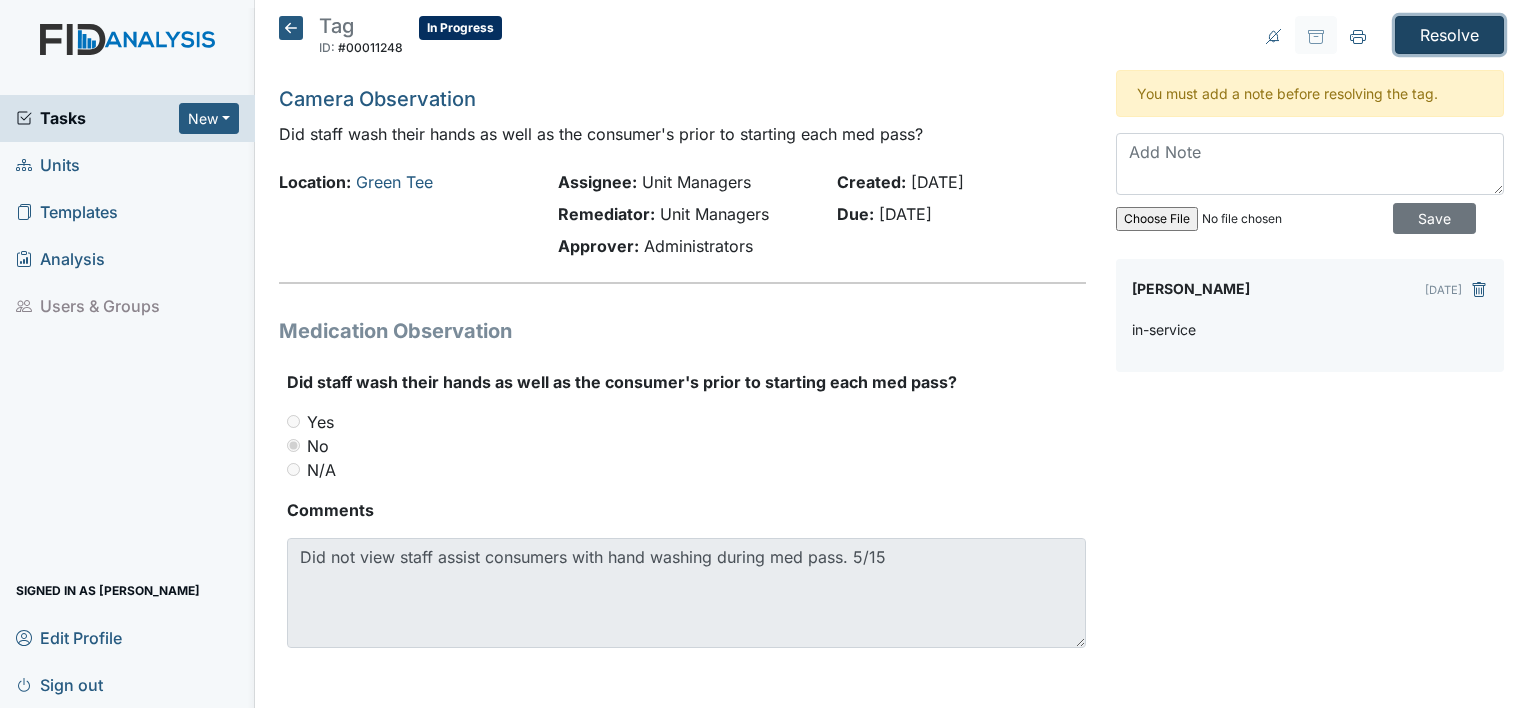 click on "Resolve" at bounding box center (1449, 35) 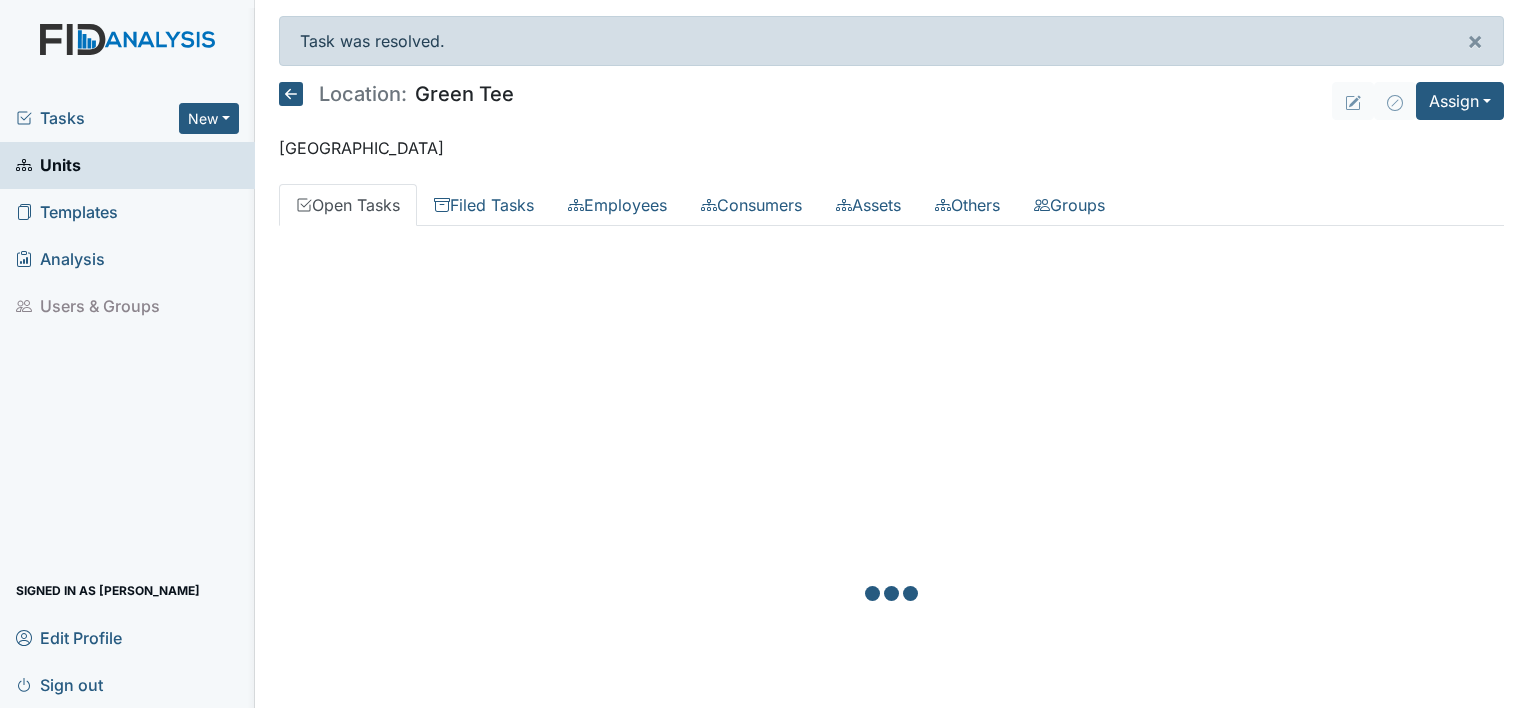 scroll, scrollTop: 0, scrollLeft: 0, axis: both 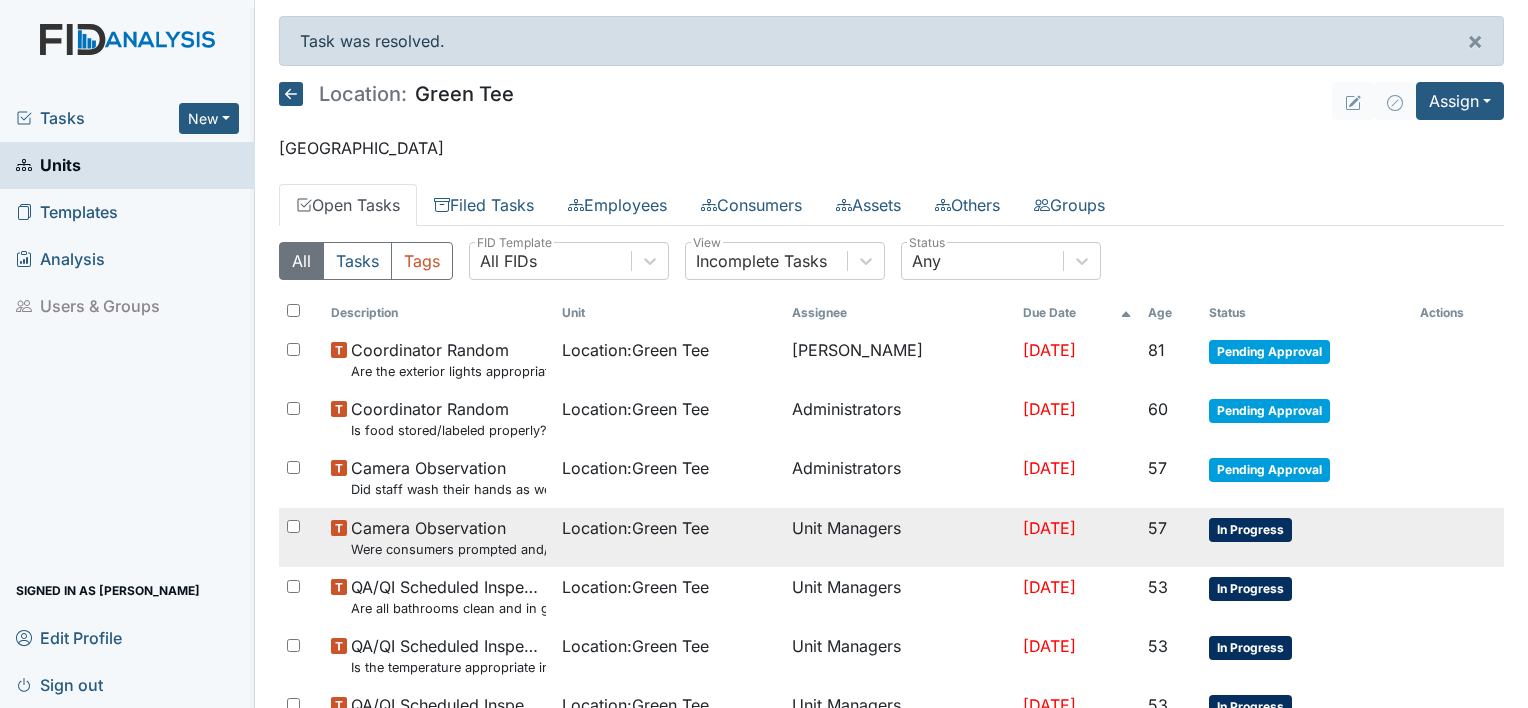 click on "In Progress" at bounding box center [1250, 530] 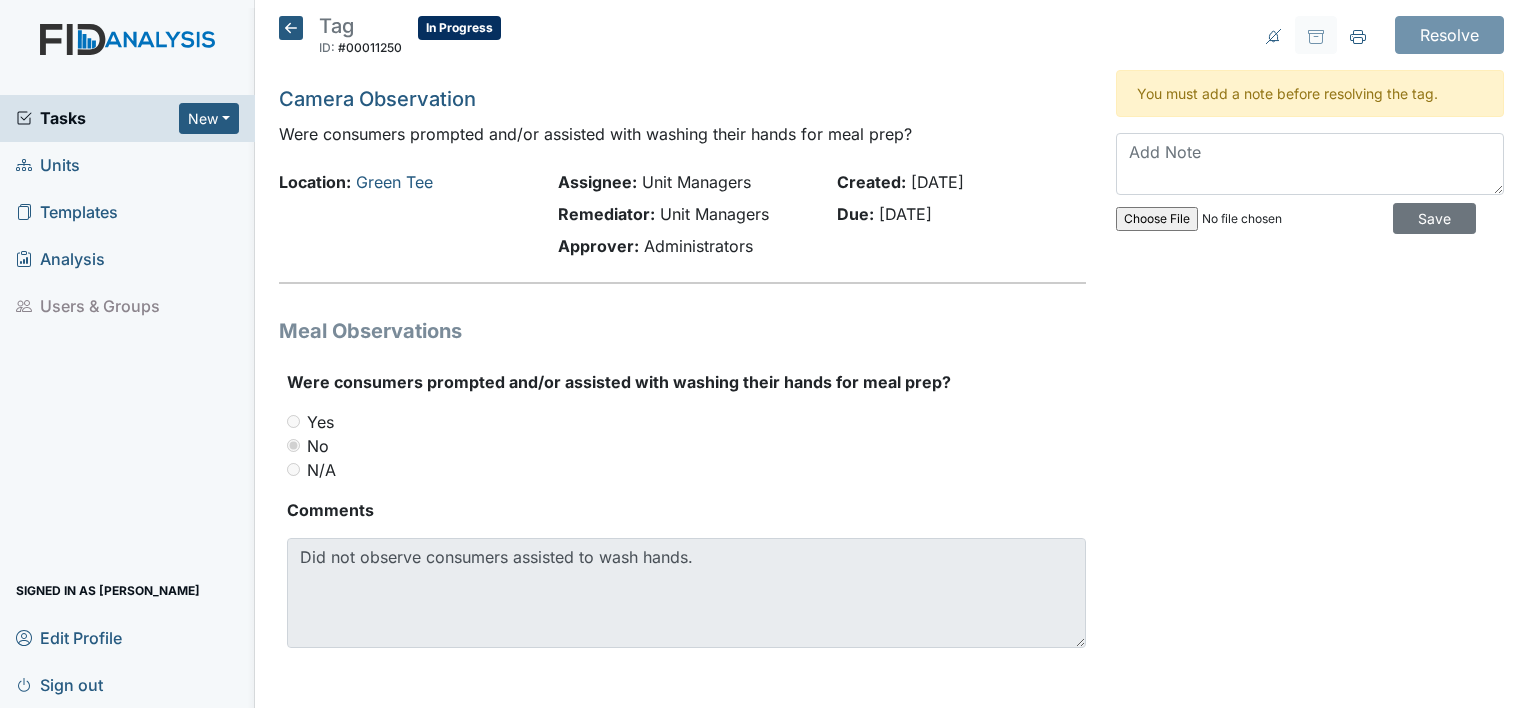 scroll, scrollTop: 0, scrollLeft: 0, axis: both 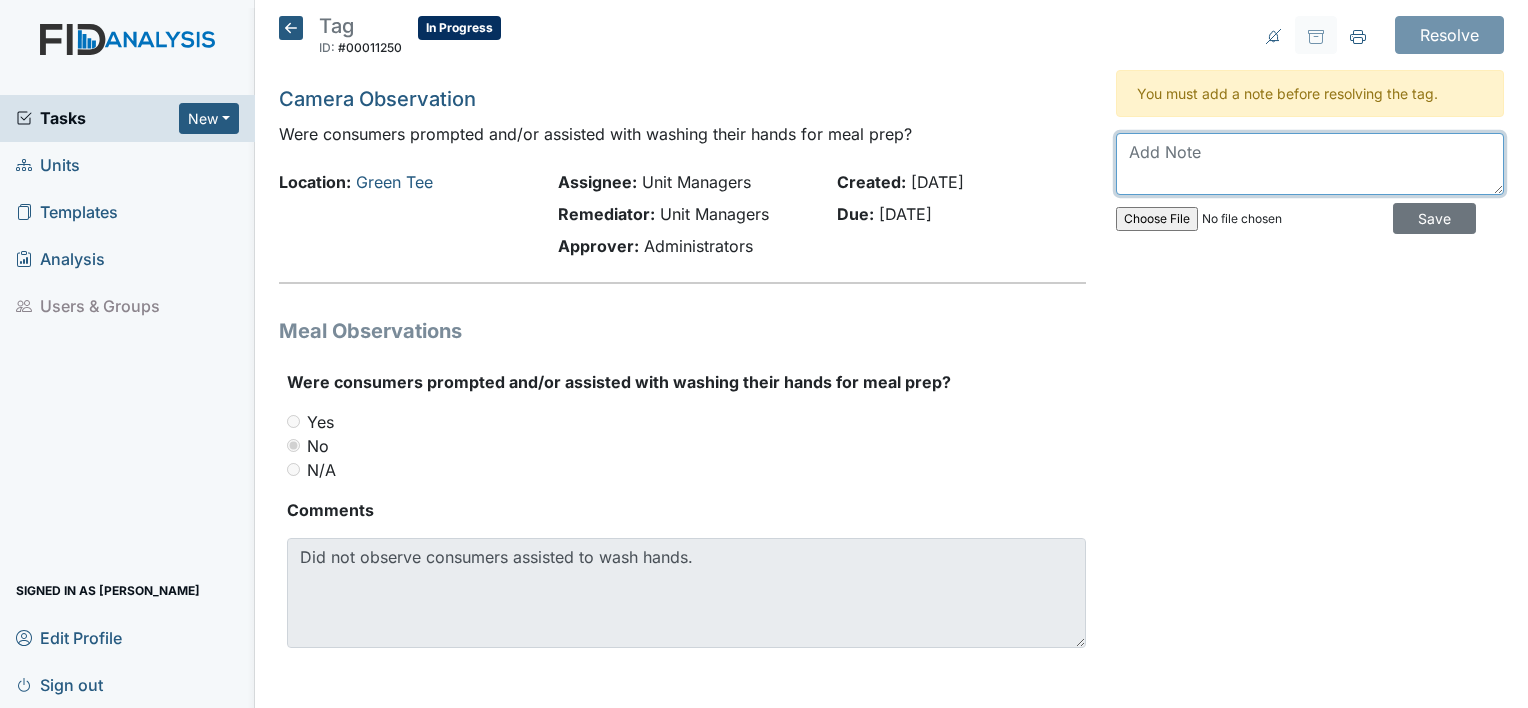 click at bounding box center (1310, 164) 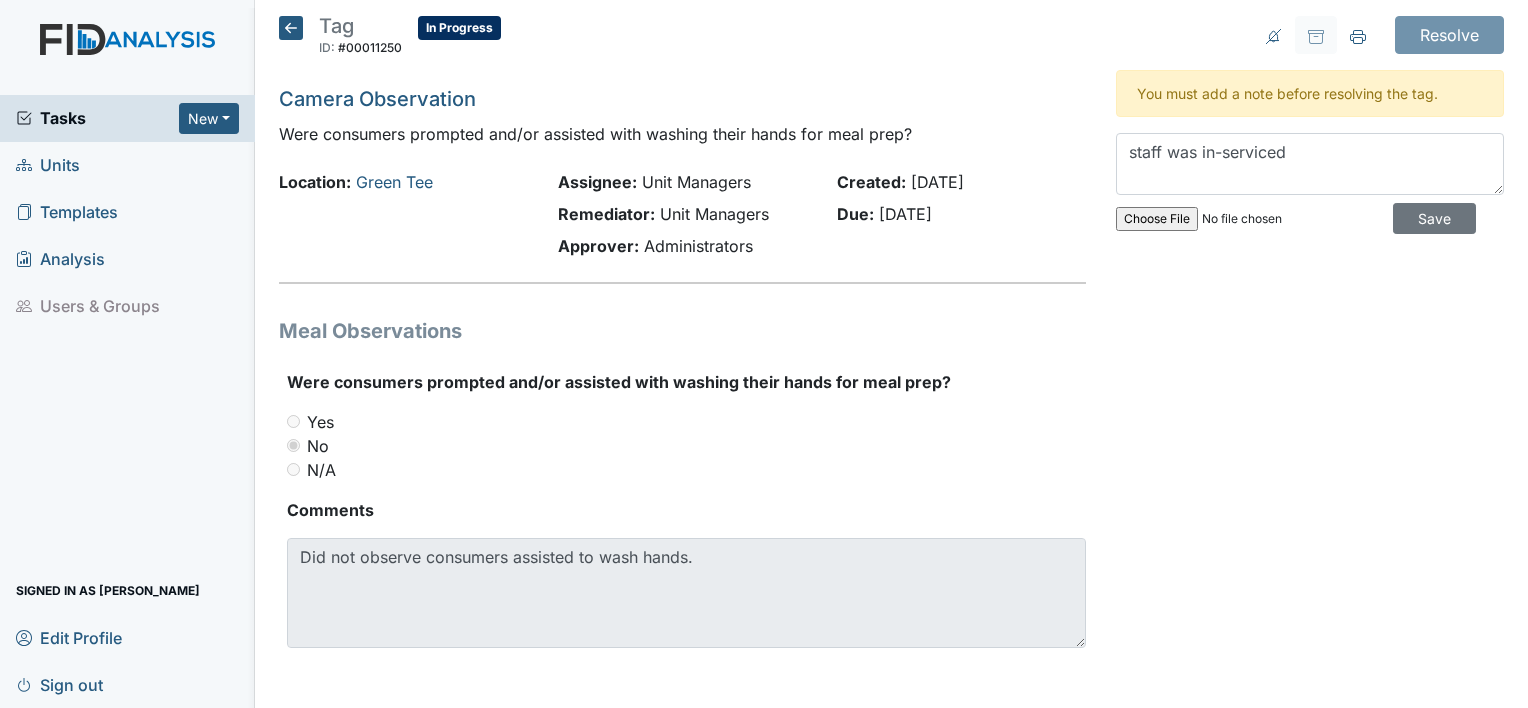 click on "Resolve
Archive Task
×
Are you sure you want to archive this task? It will appear as incomplete on reports.
Archive
Delete Task
×
Are you sure you want to delete this task?
Delete
You must add a note before resolving the tag.
staff was in-serviced
Save" at bounding box center (1310, 356) 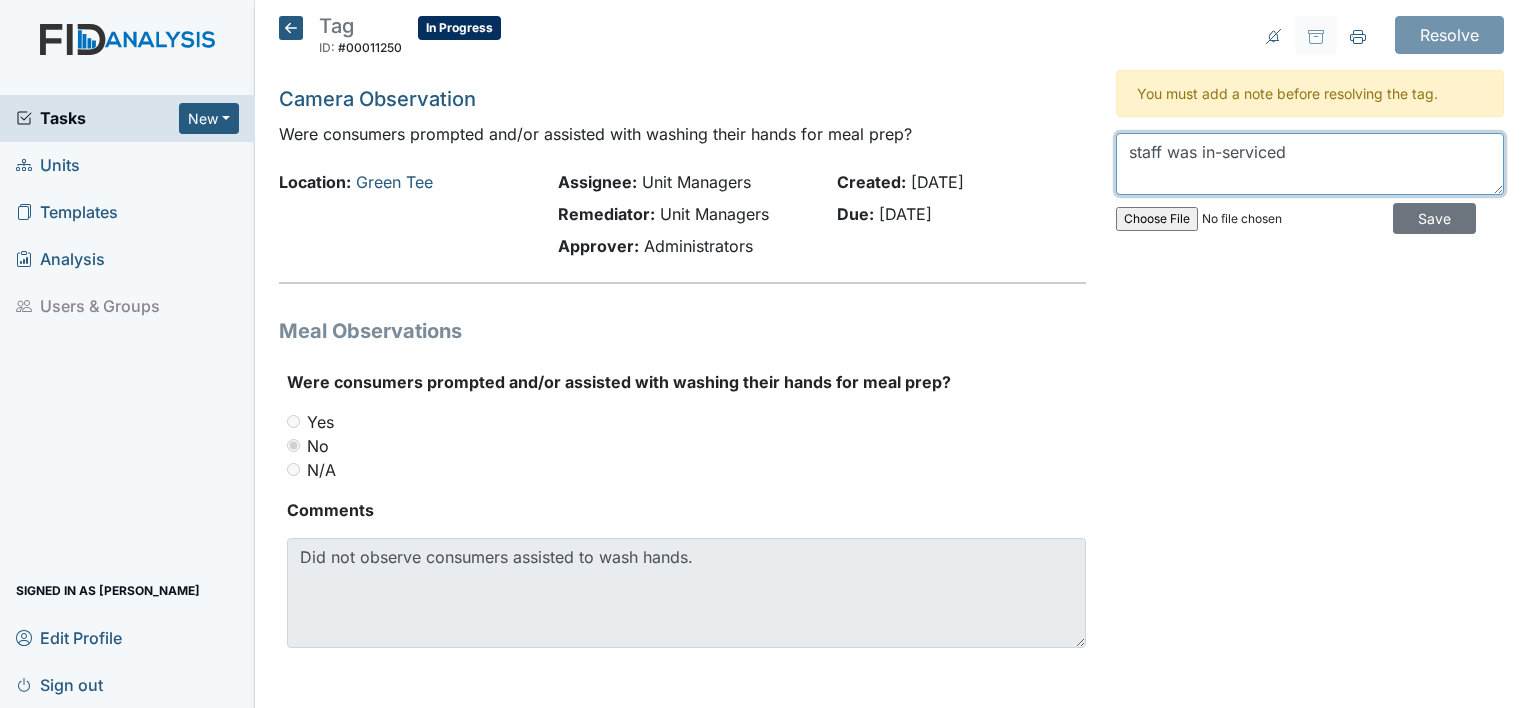 click on "staff was in-serviced" at bounding box center [1310, 164] 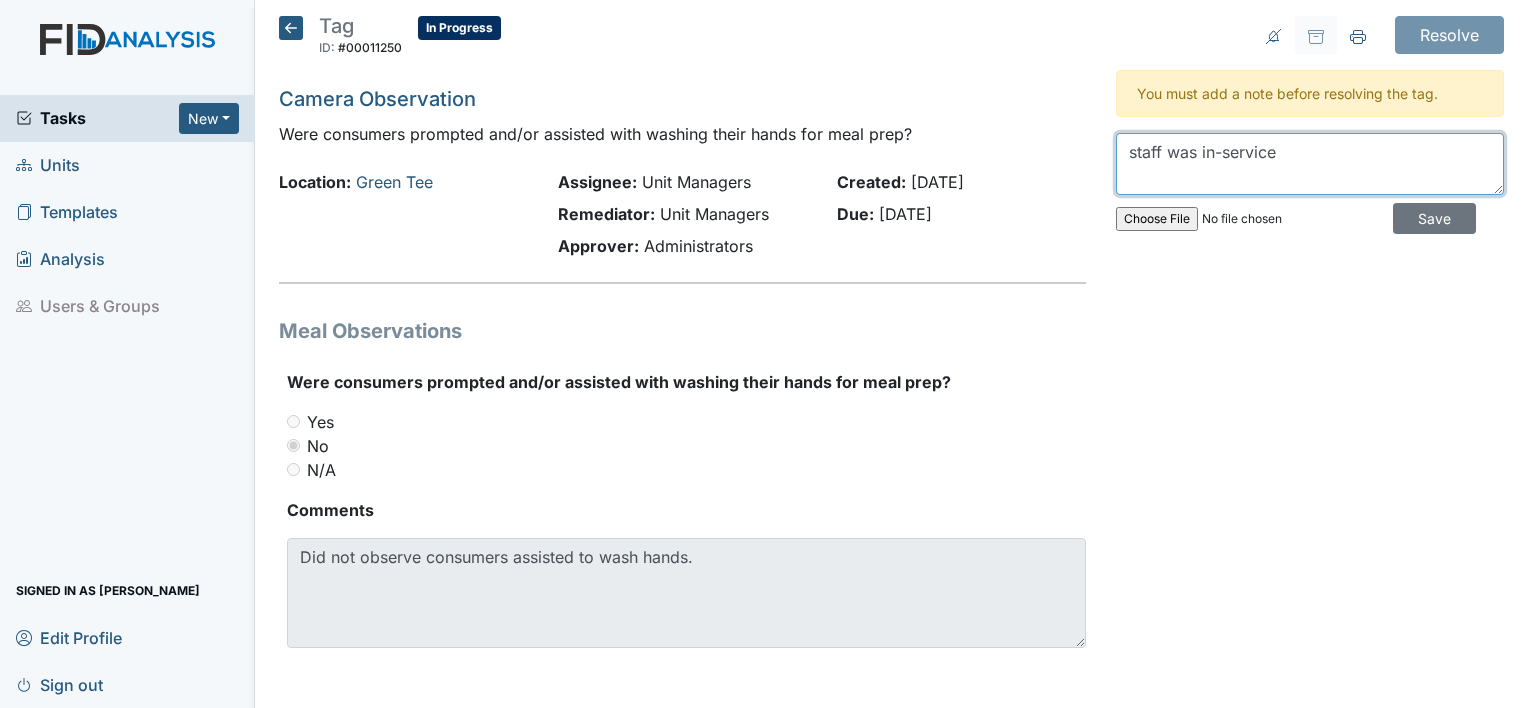 drag, startPoint x: 1284, startPoint y: 147, endPoint x: 1088, endPoint y: 145, distance: 196.01021 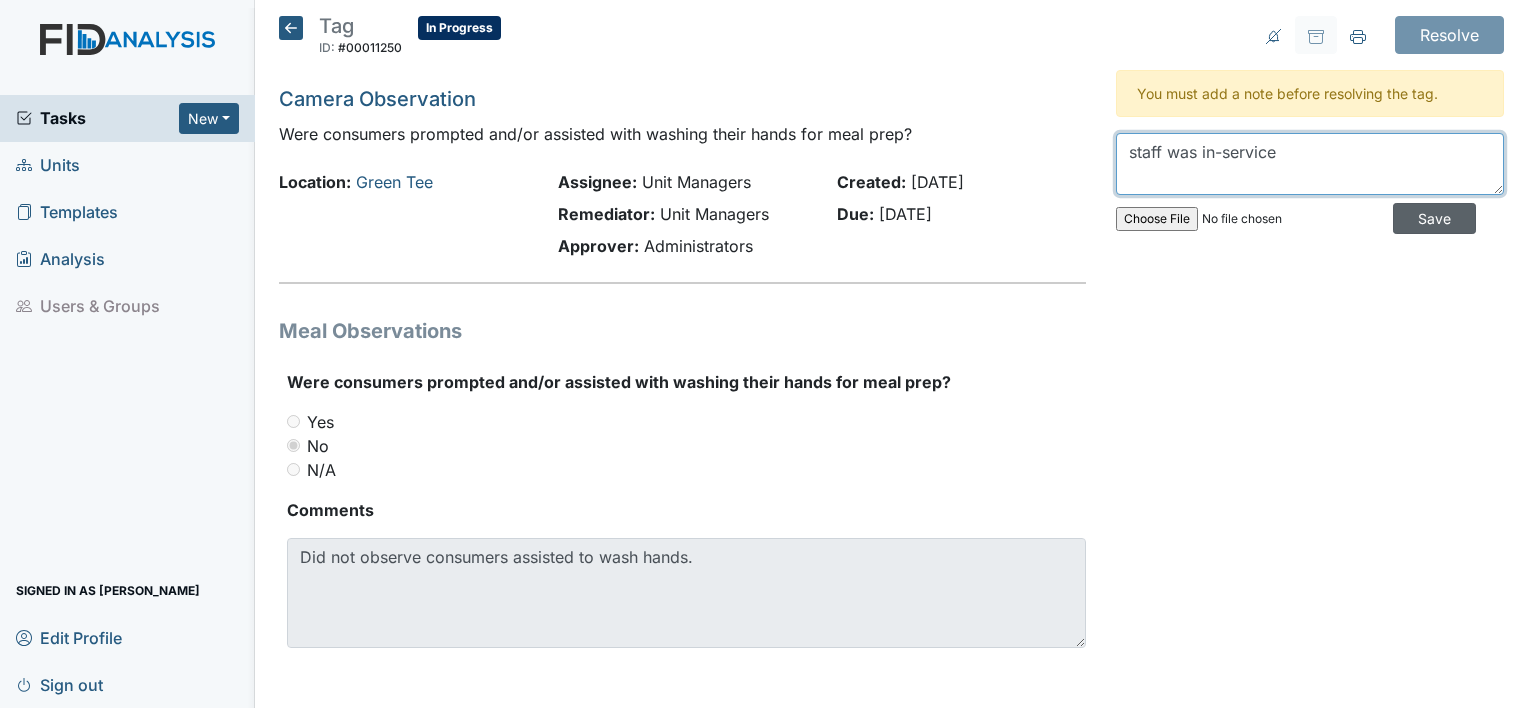 type on "staff was in-service" 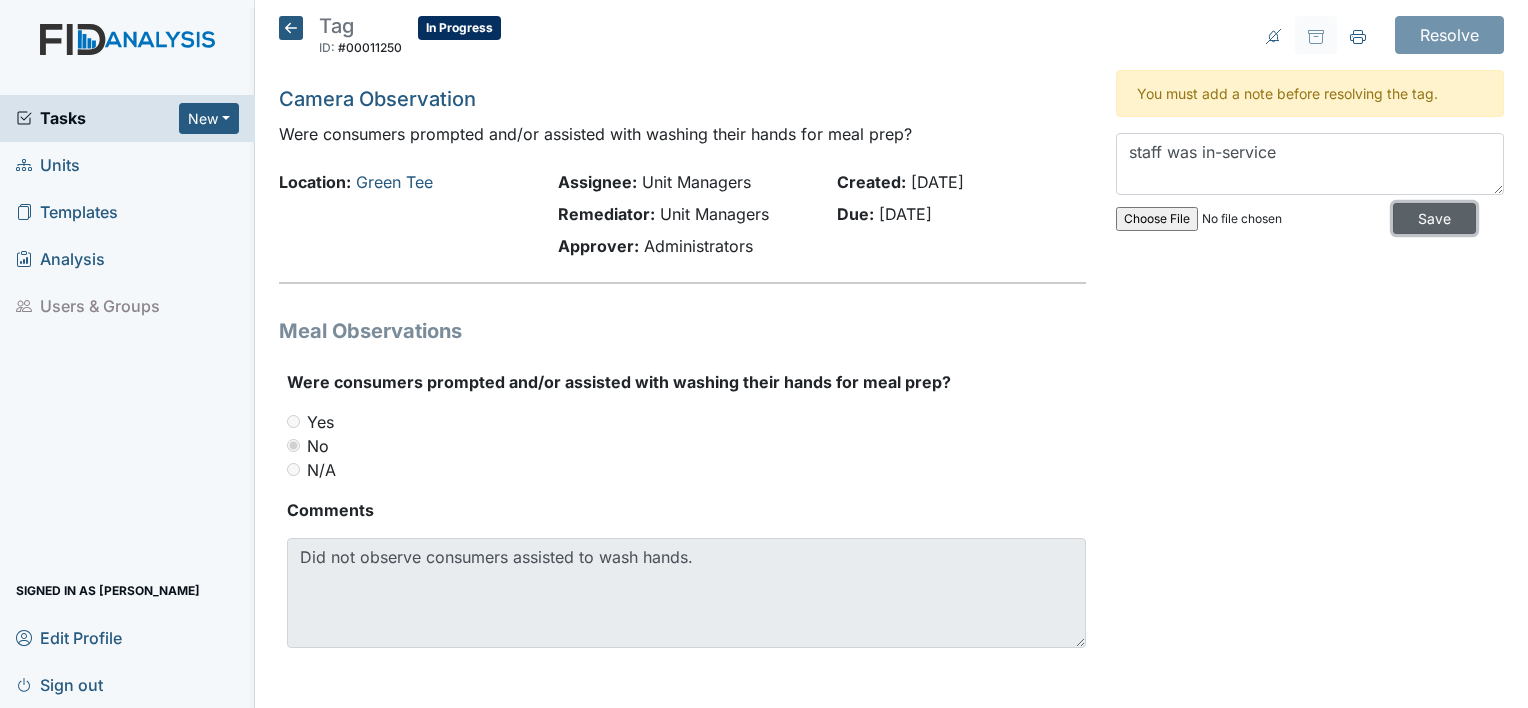 click on "Save" at bounding box center [1434, 218] 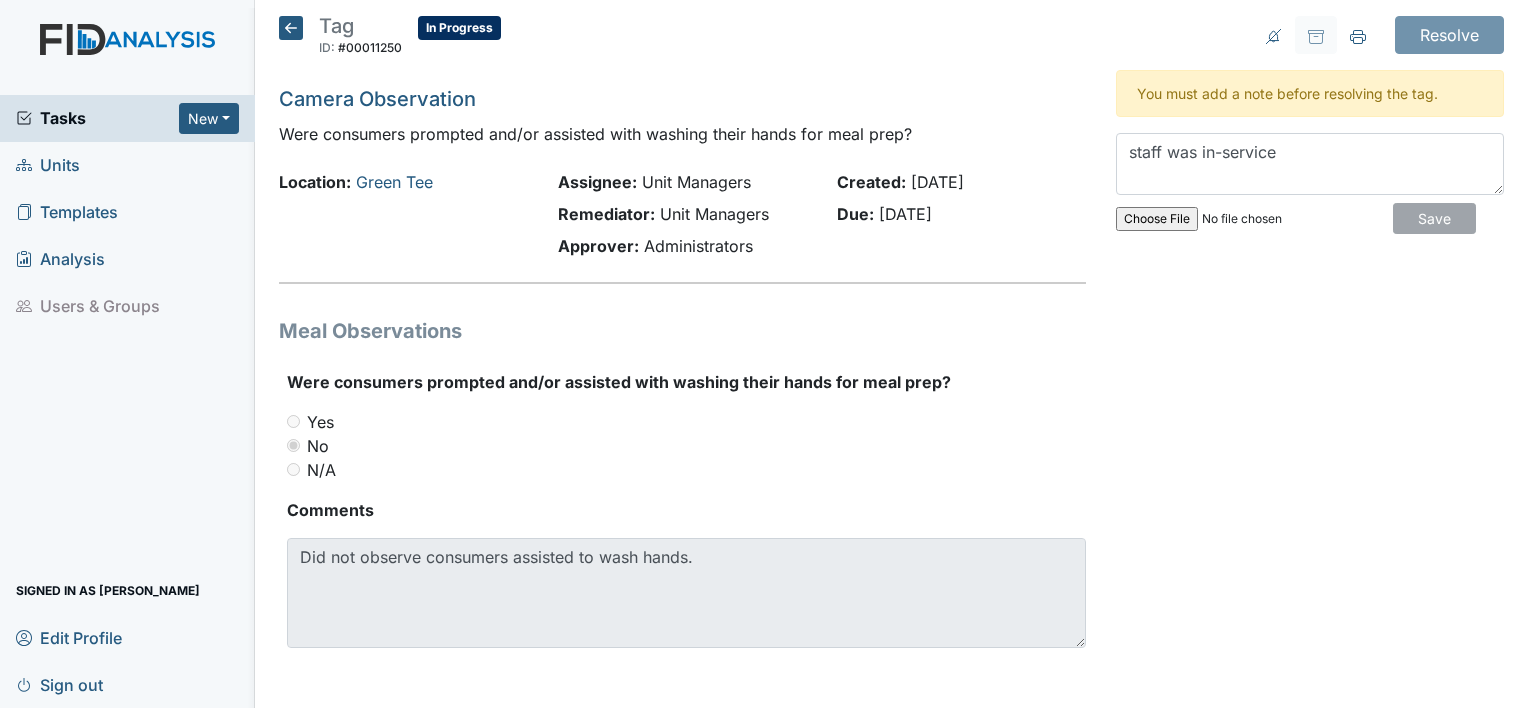 type 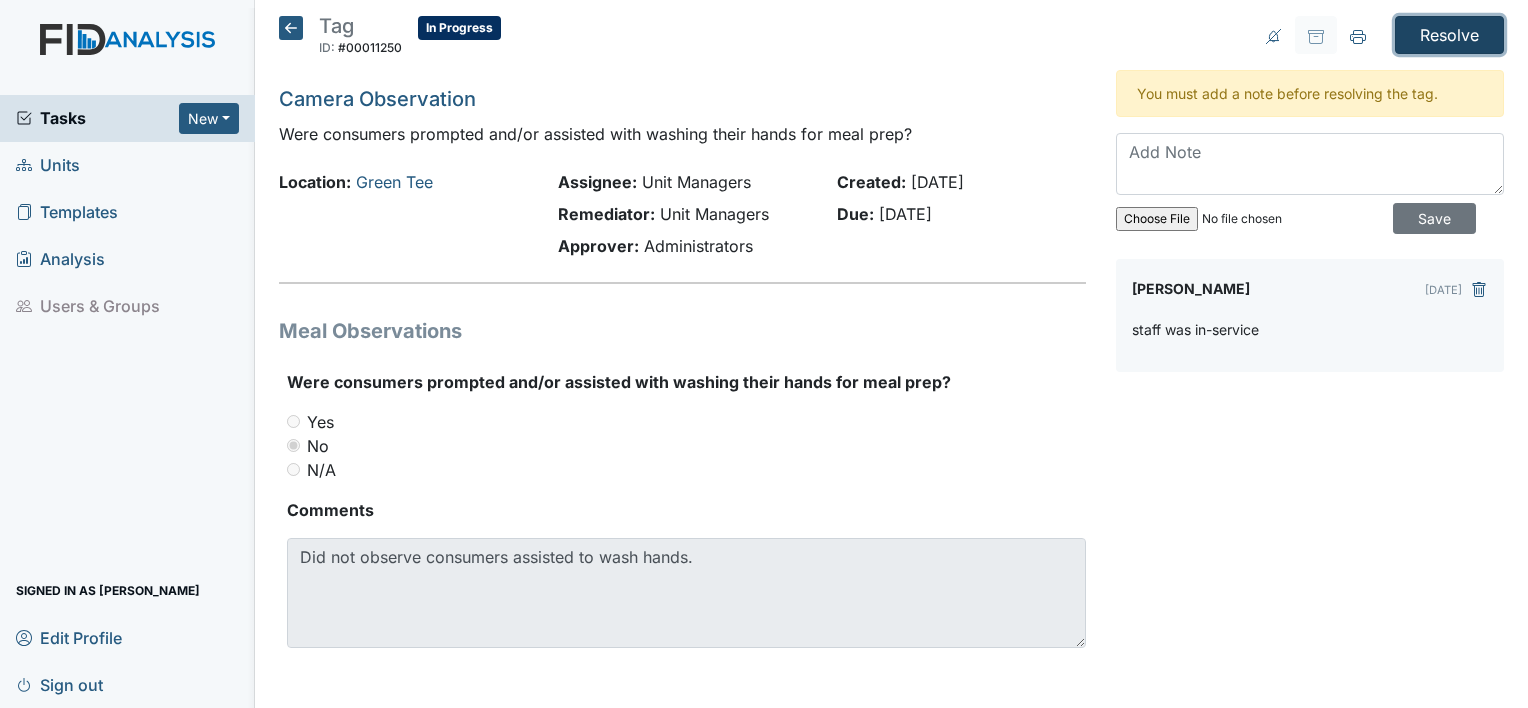 click on "Resolve" at bounding box center (1449, 35) 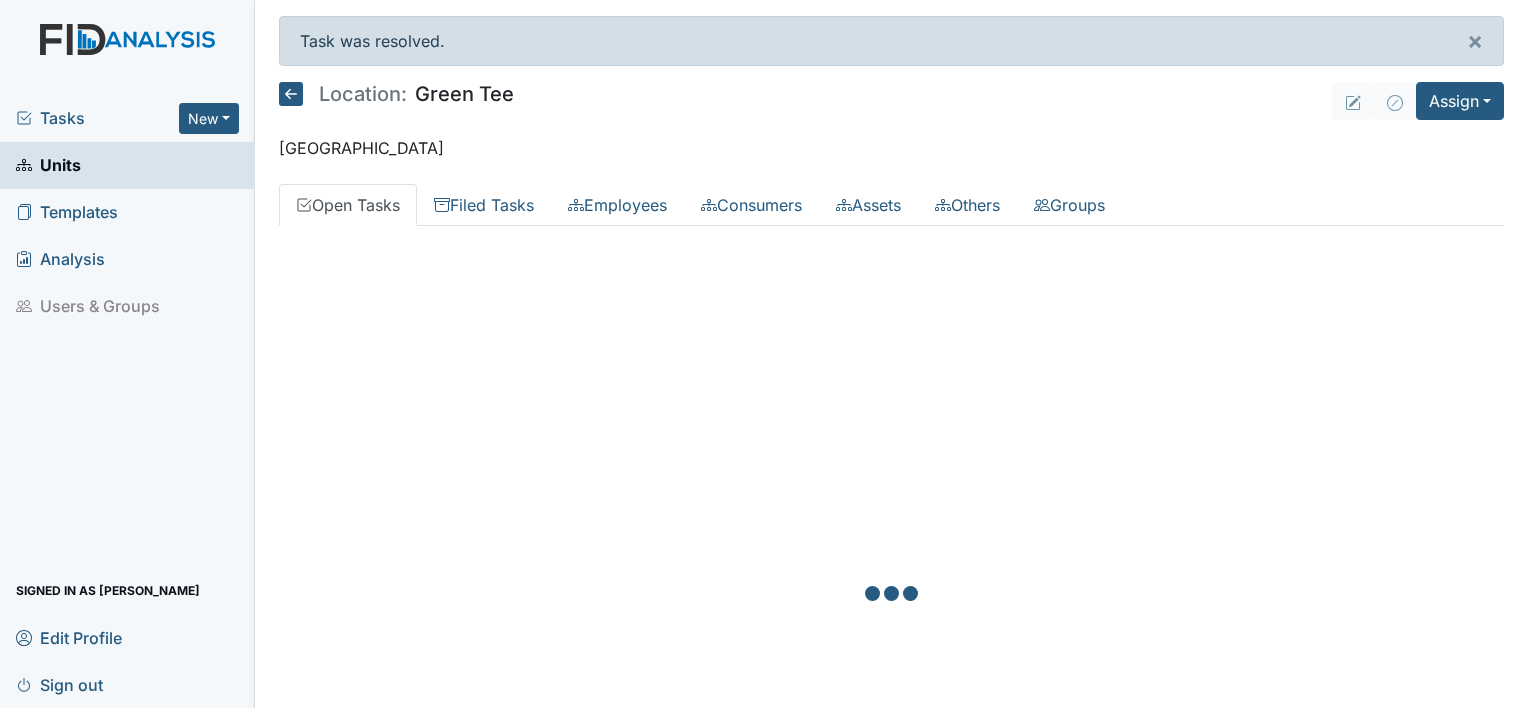scroll, scrollTop: 0, scrollLeft: 0, axis: both 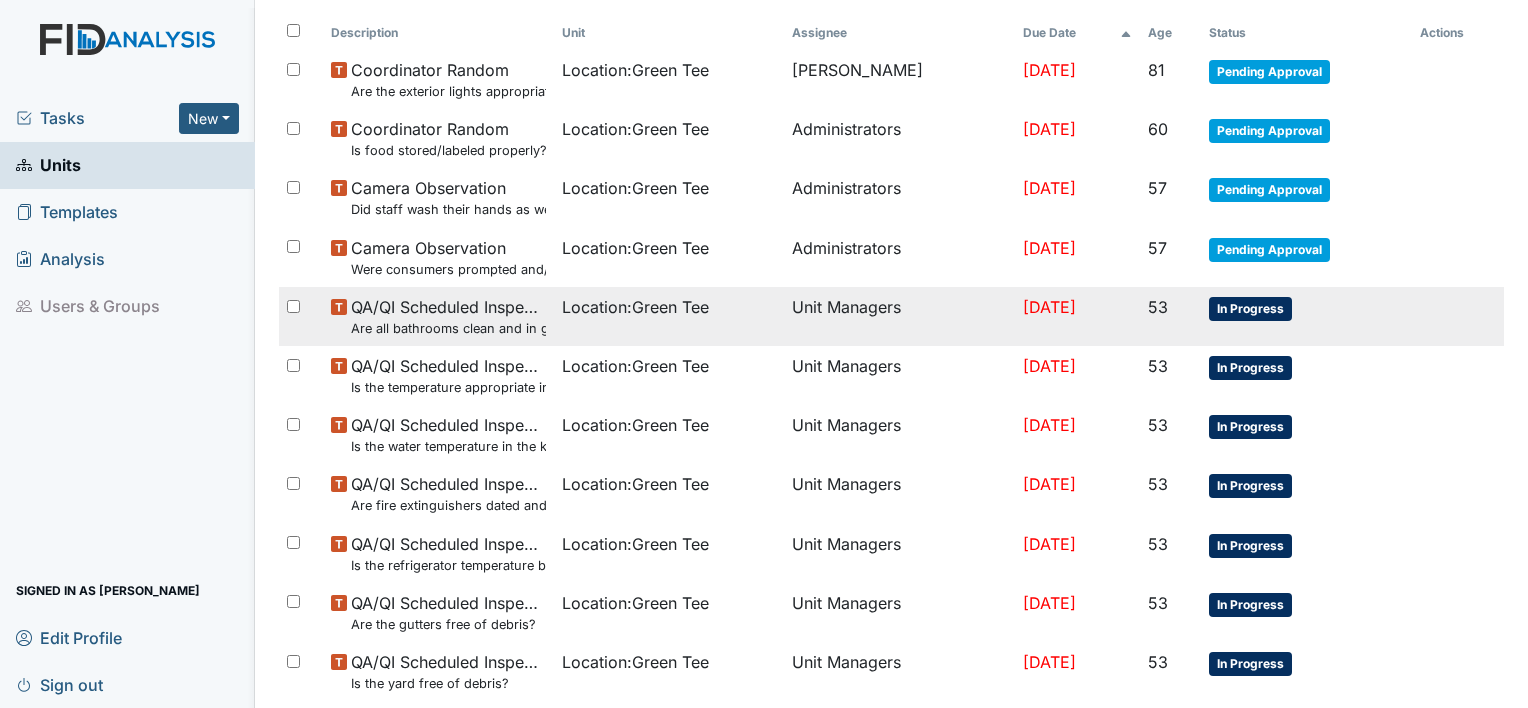click on "In Progress" at bounding box center [1250, 309] 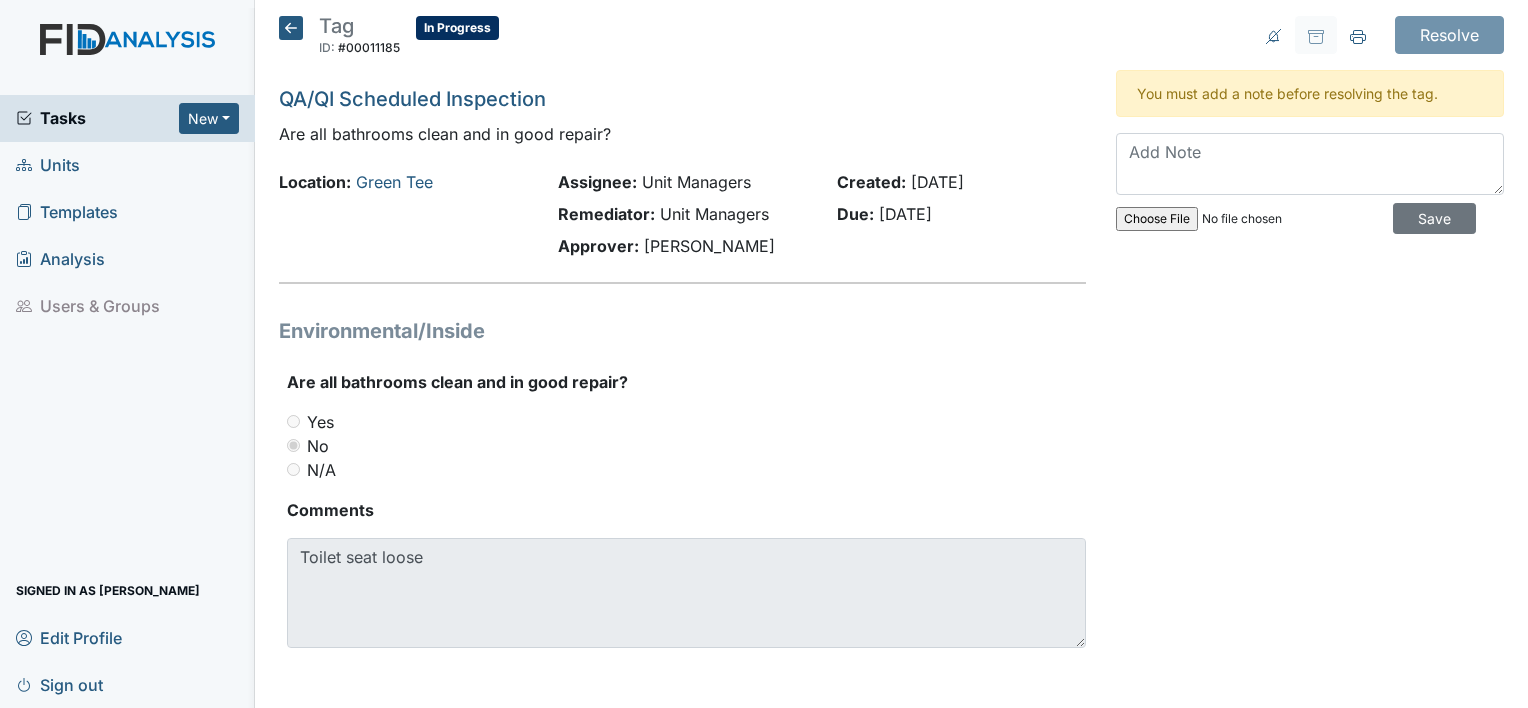 scroll, scrollTop: 0, scrollLeft: 0, axis: both 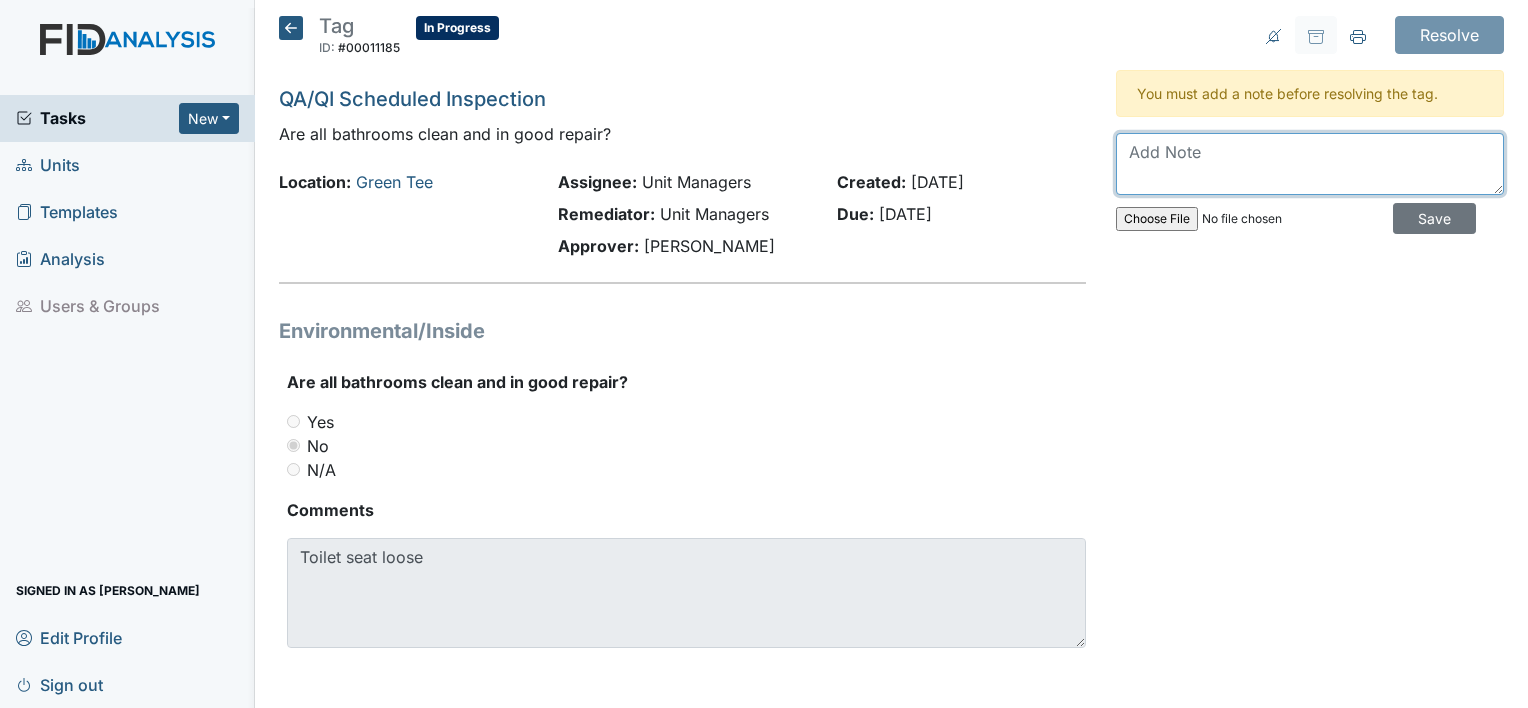 click at bounding box center [1310, 164] 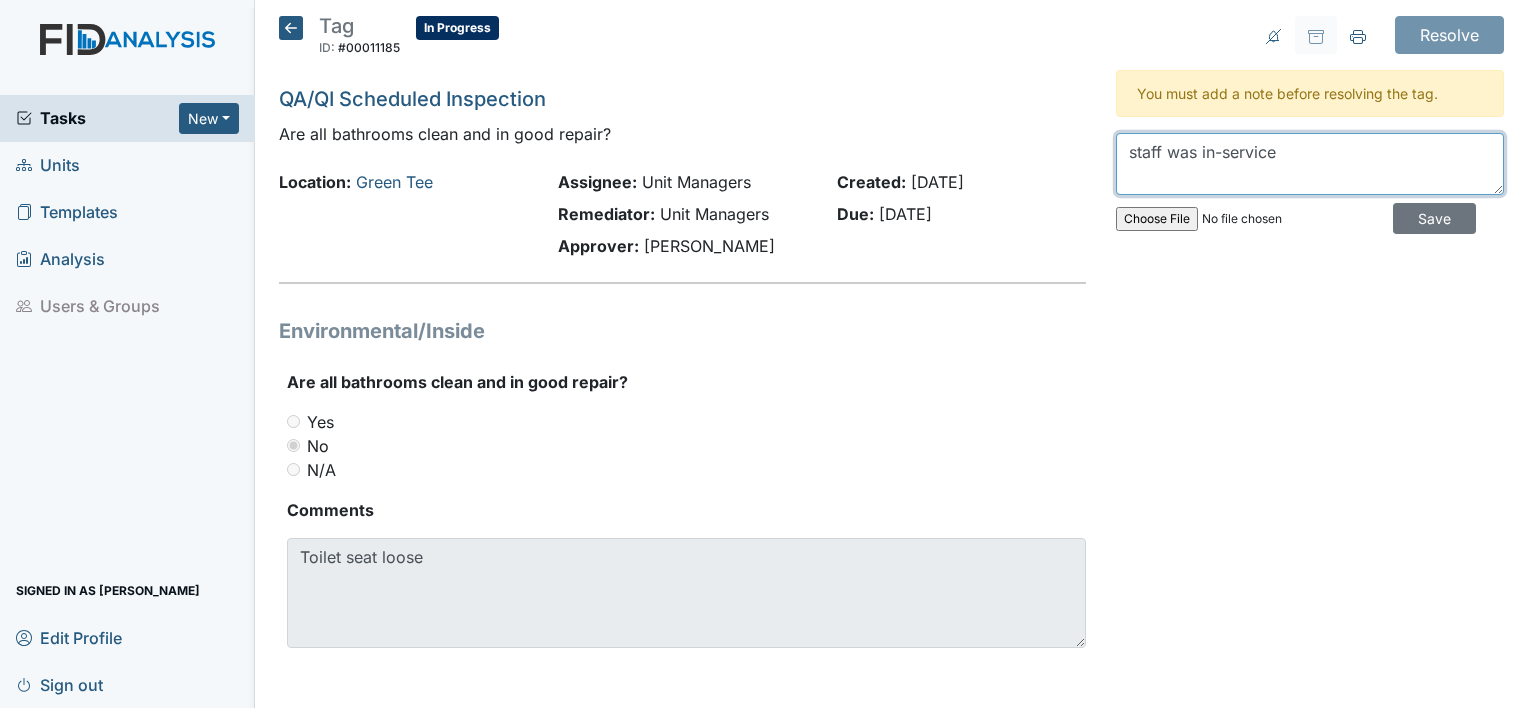 click on "staff was in-service" at bounding box center [1310, 164] 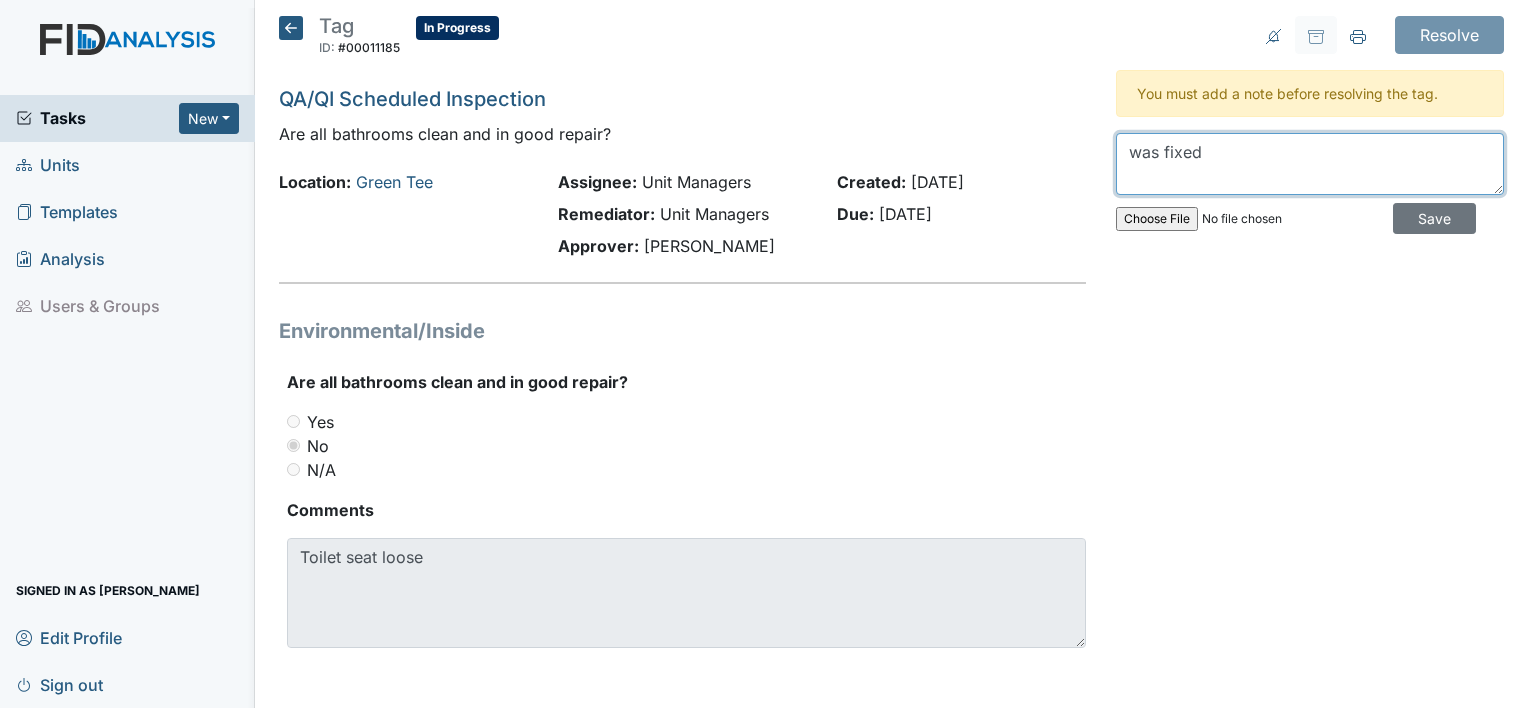 type on "was fixed" 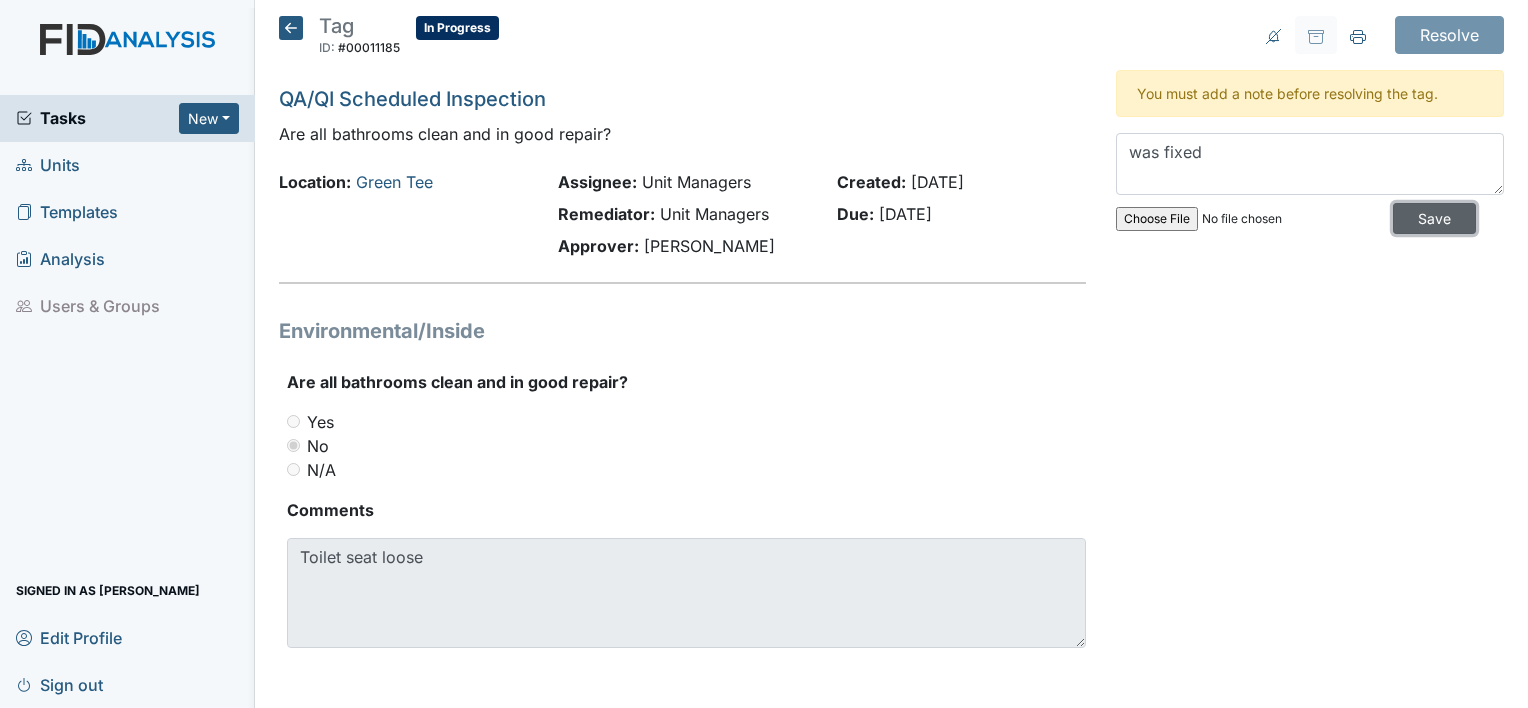 click on "Save" at bounding box center (1434, 218) 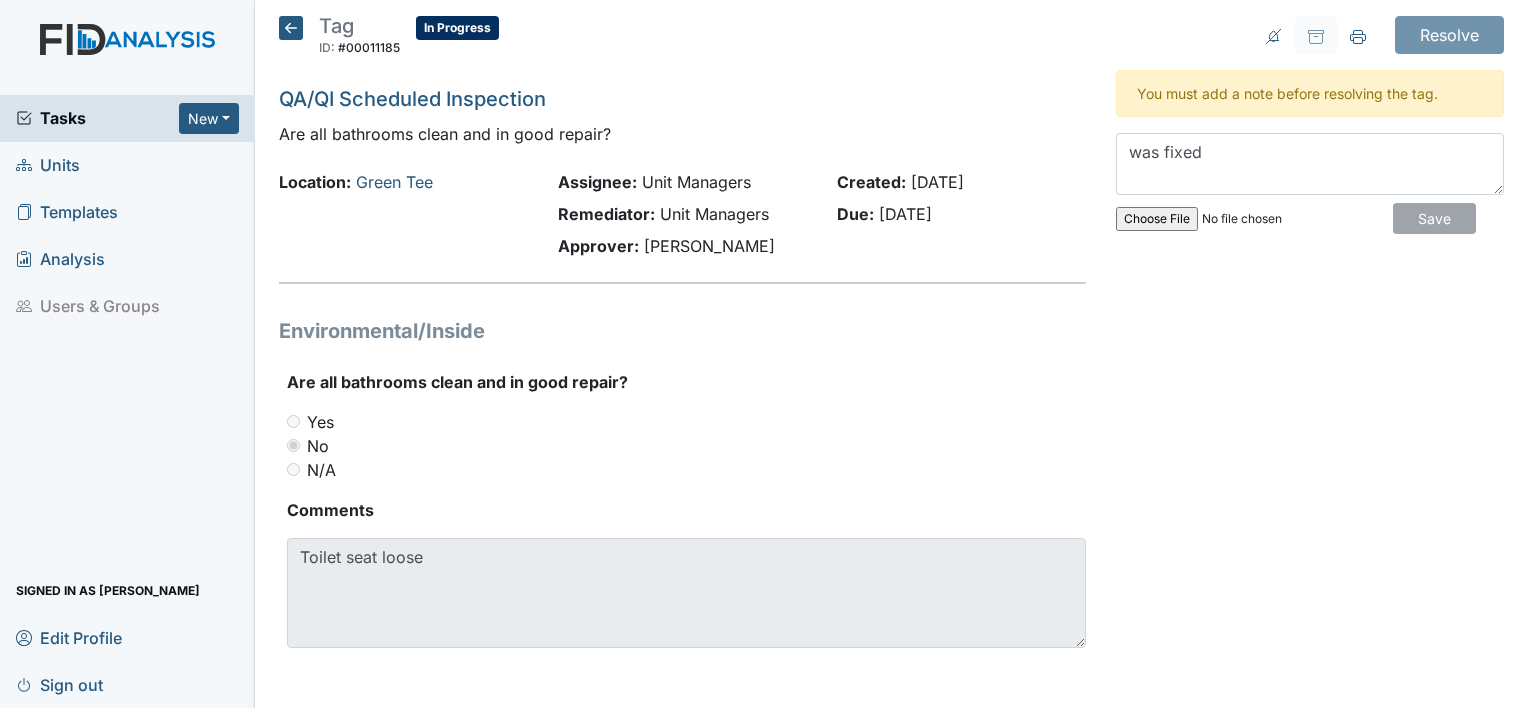 type 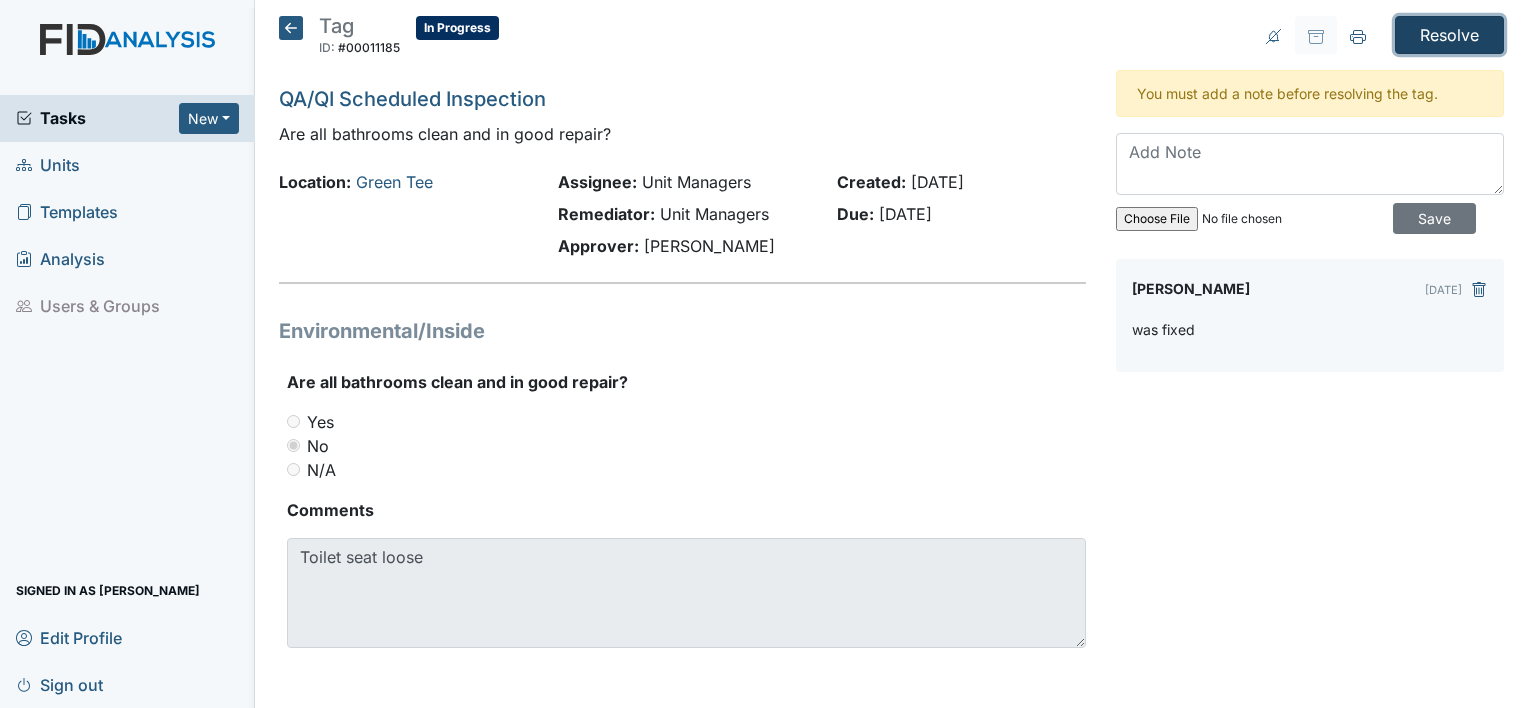 click on "Resolve" at bounding box center [1449, 35] 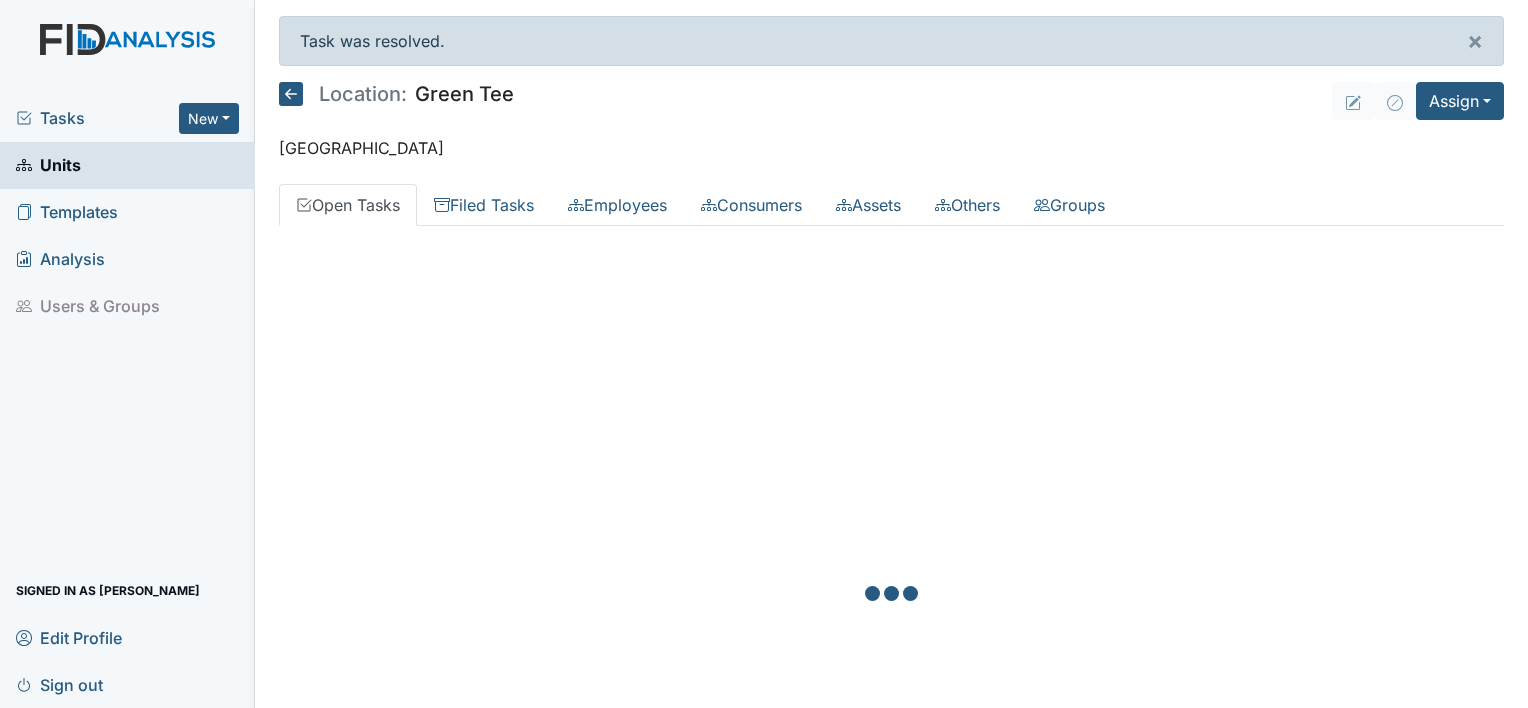 scroll, scrollTop: 0, scrollLeft: 0, axis: both 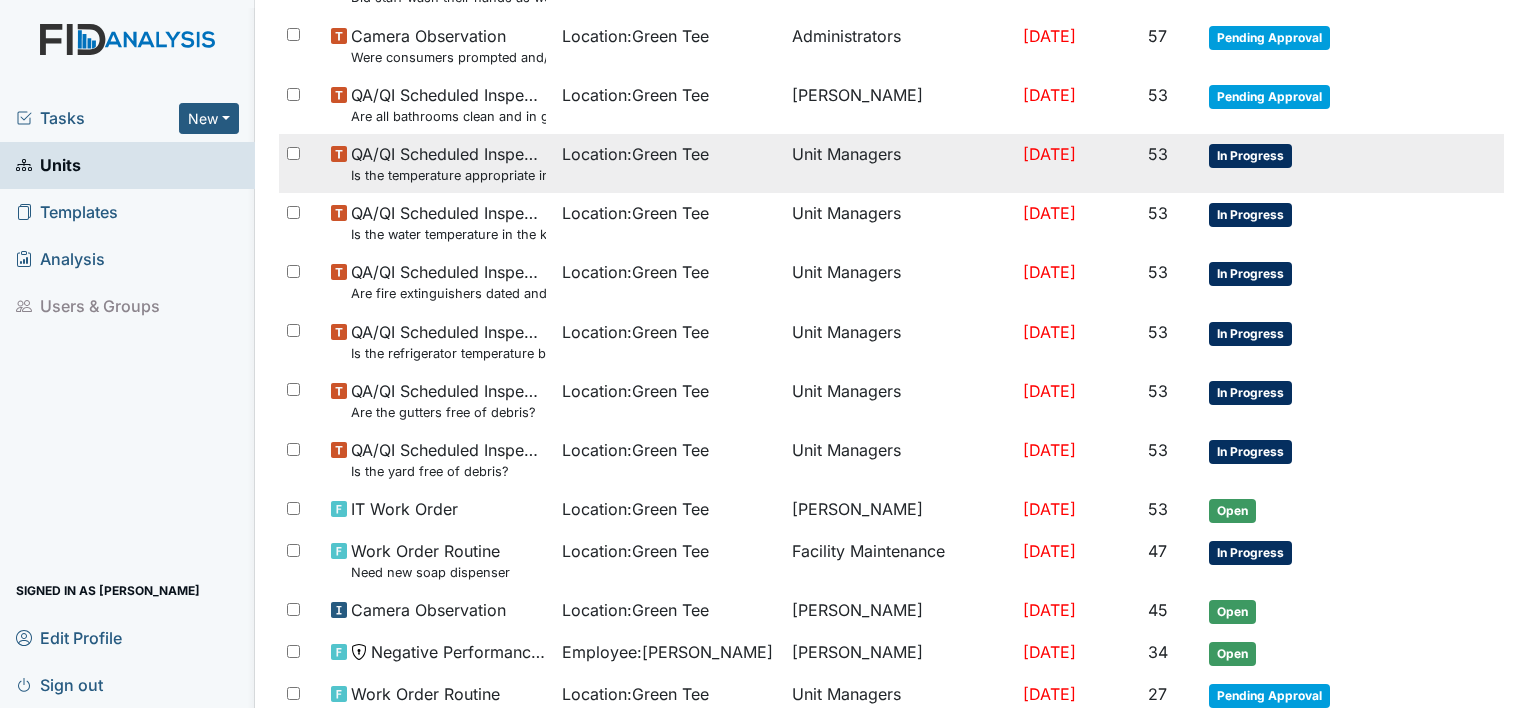click on "In Progress" at bounding box center (1250, 156) 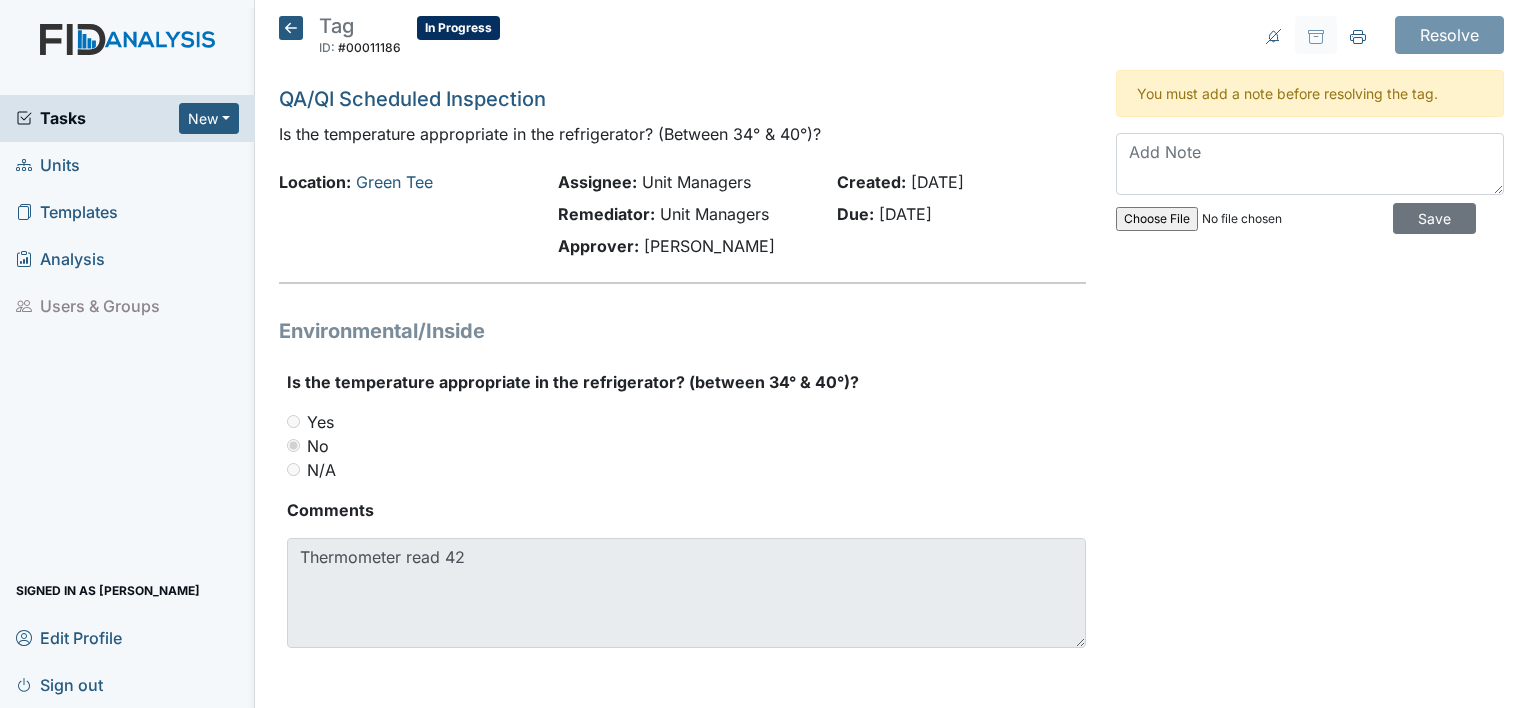 scroll, scrollTop: 0, scrollLeft: 0, axis: both 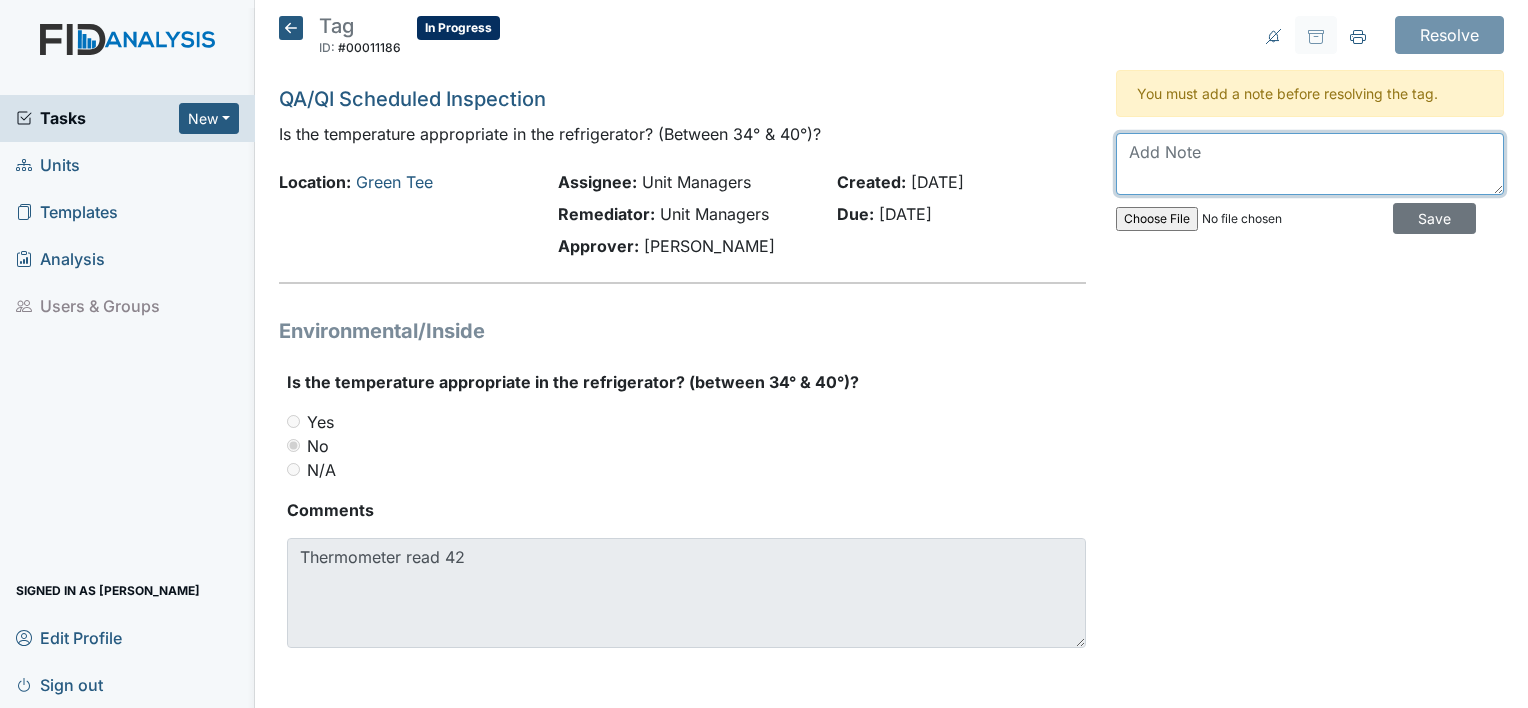 click at bounding box center (1310, 164) 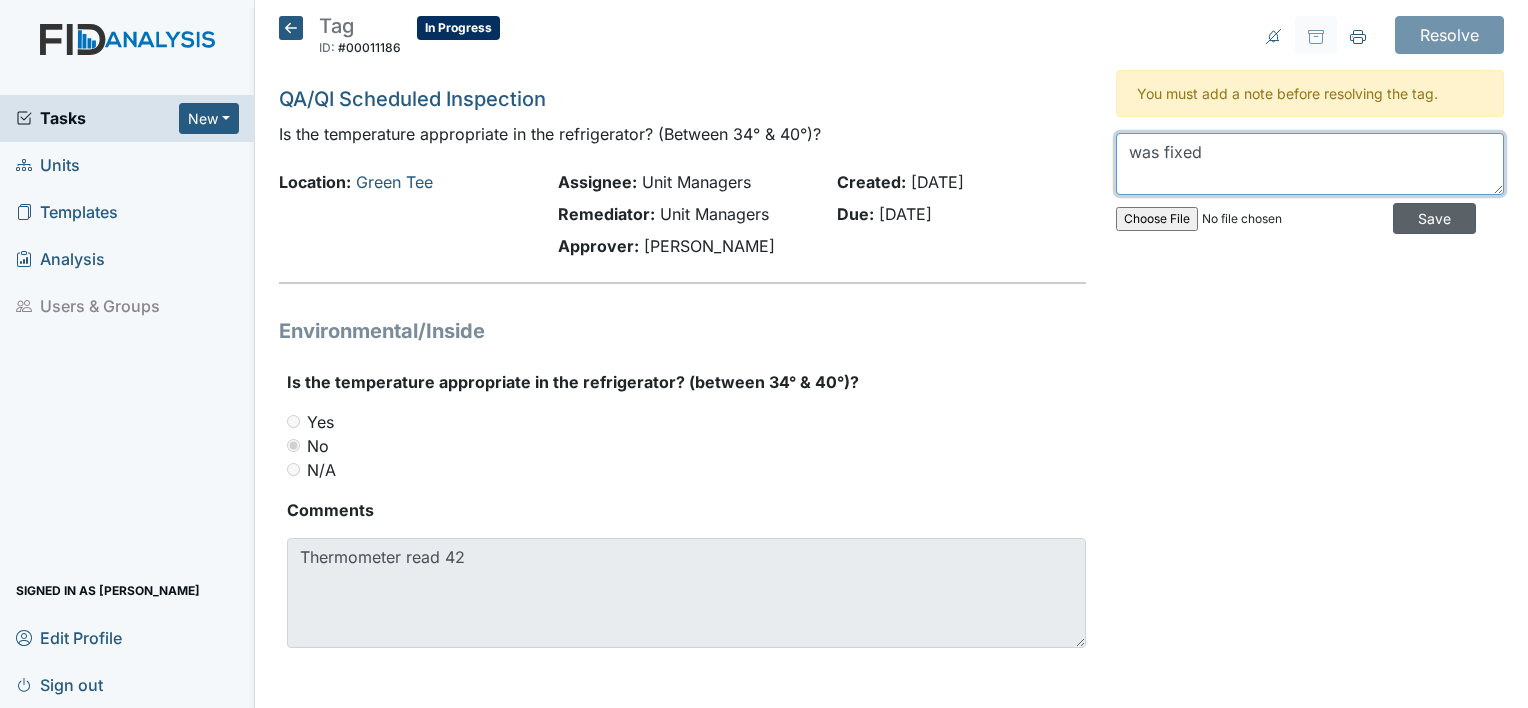 type on "was fixed" 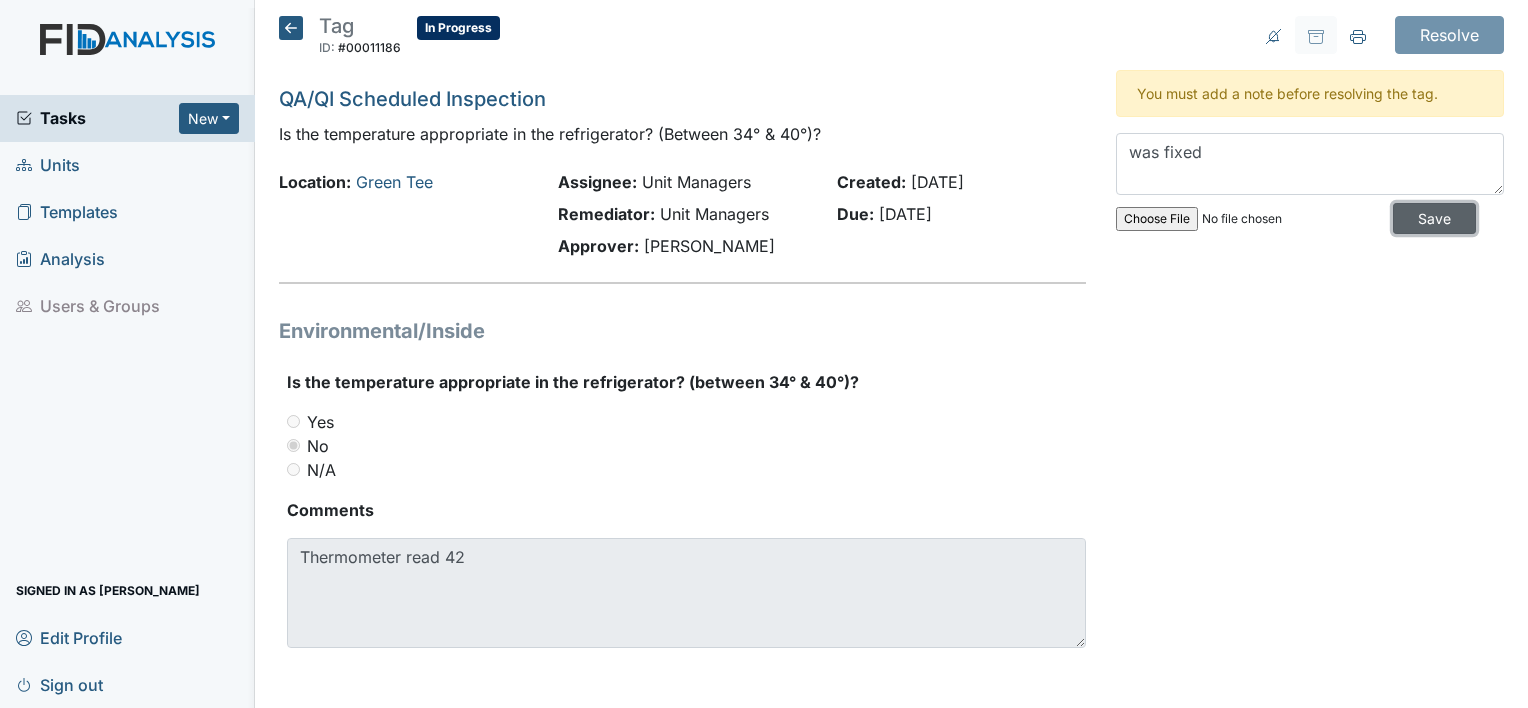 click on "Save" at bounding box center (1434, 218) 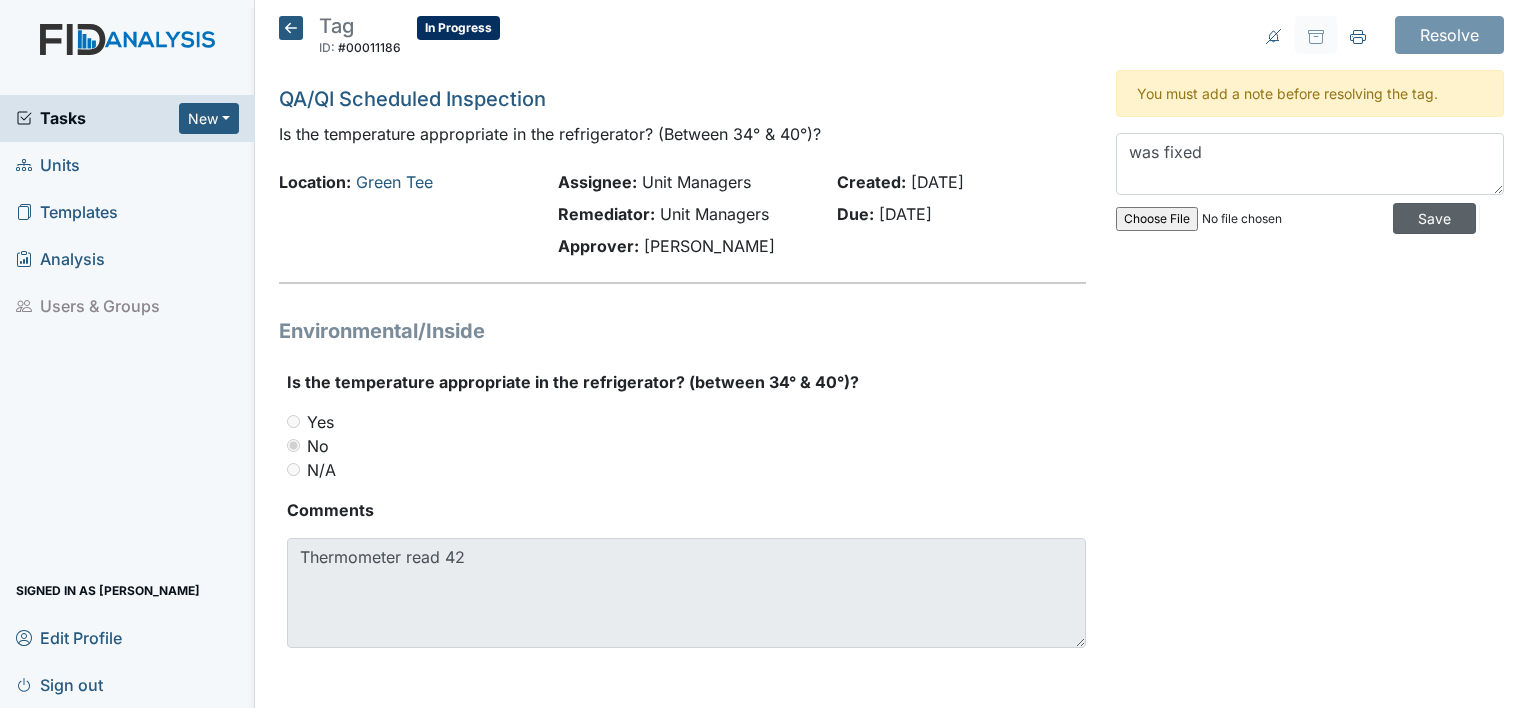 type 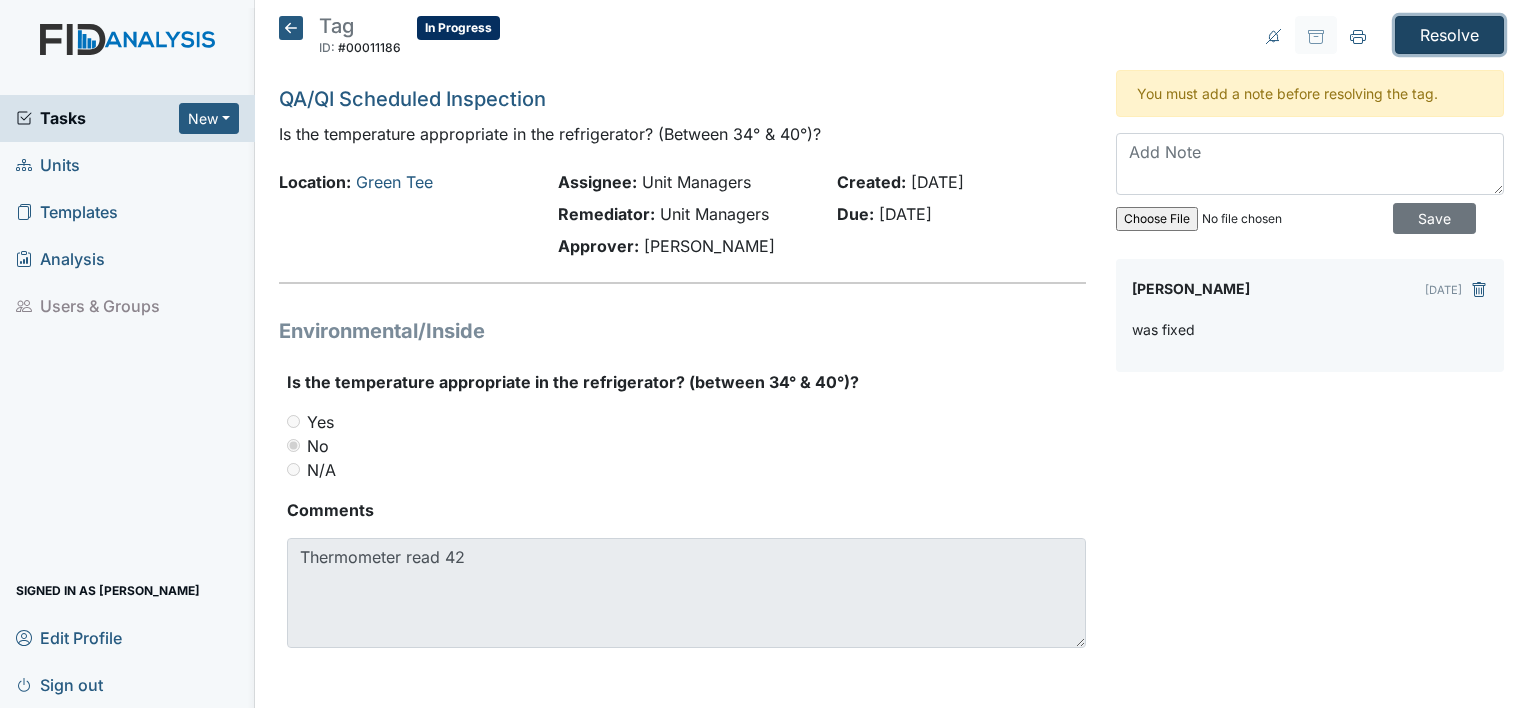click on "Resolve" at bounding box center (1449, 35) 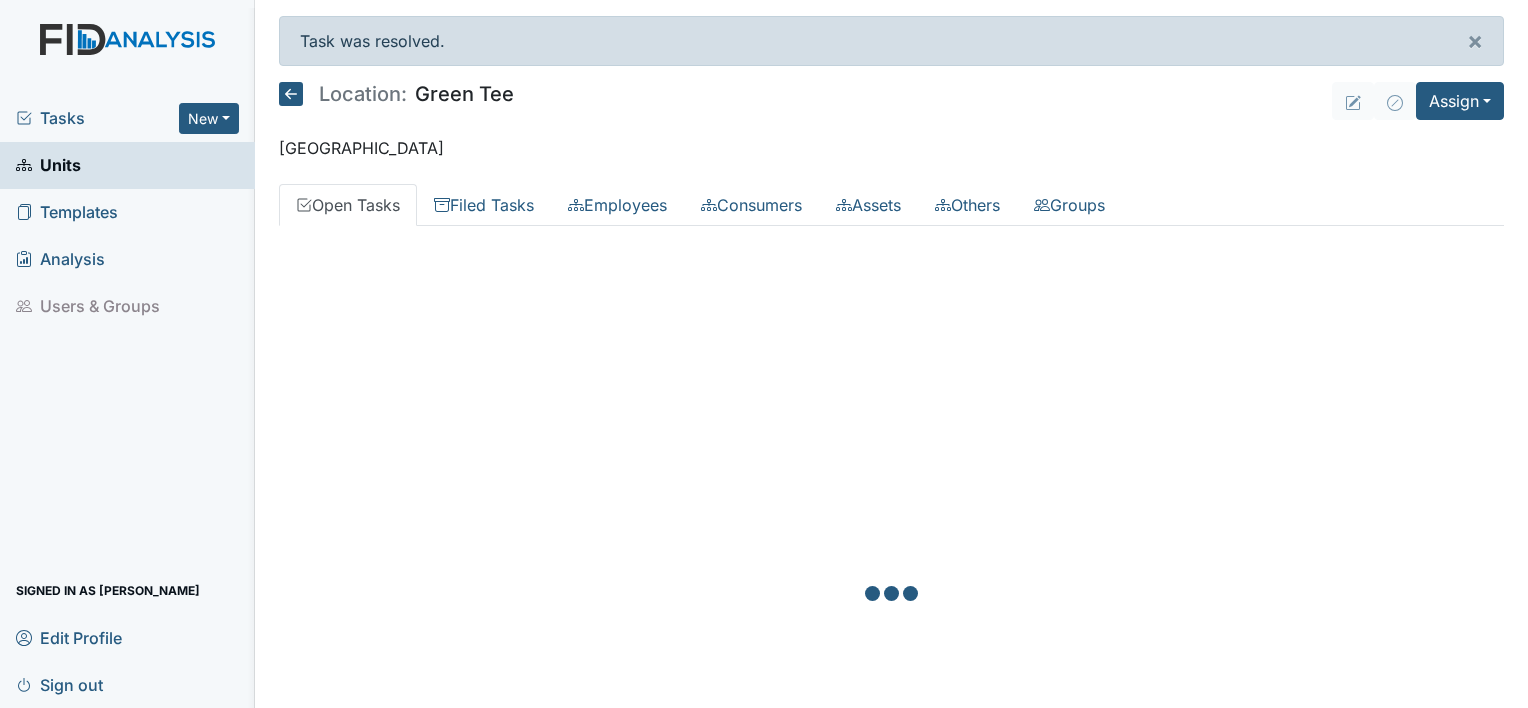 scroll, scrollTop: 0, scrollLeft: 0, axis: both 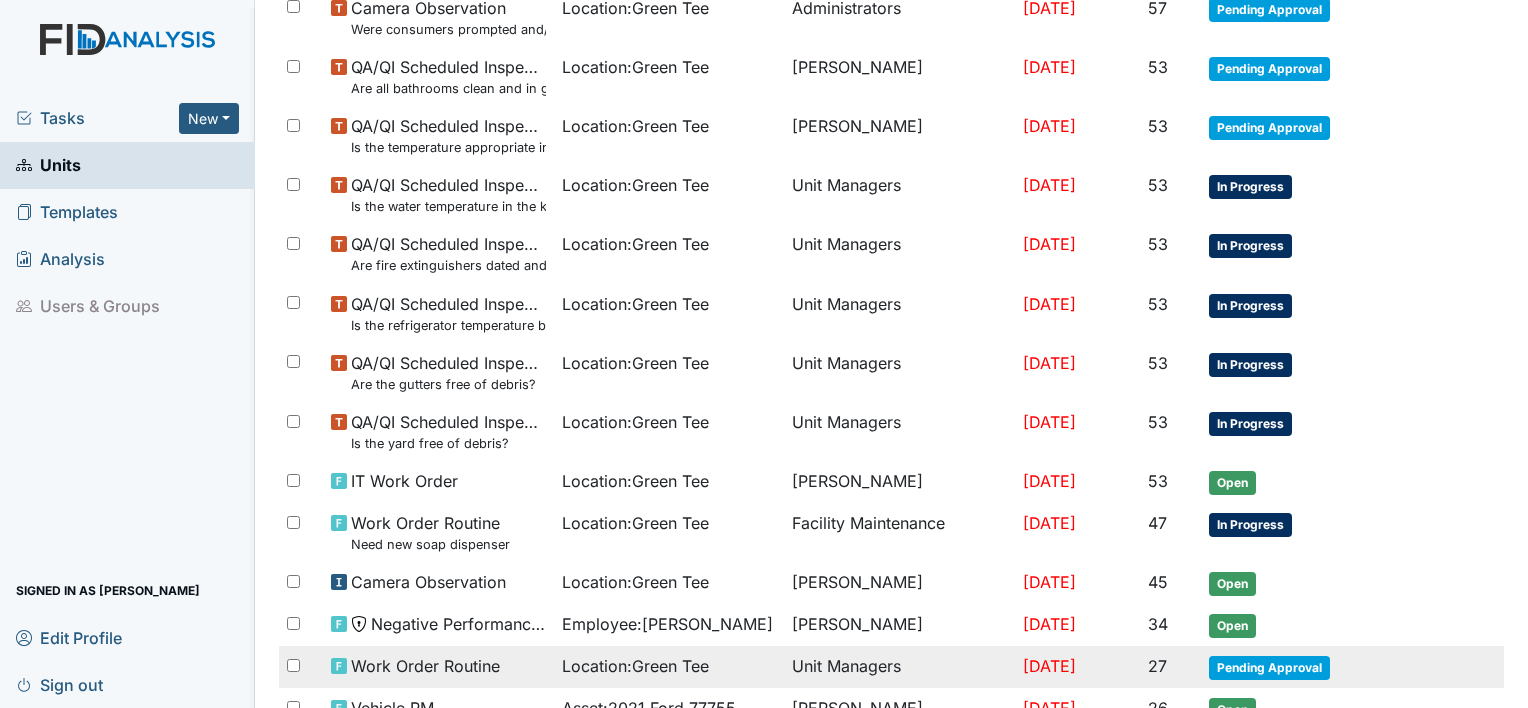 click on "Pending Approval" at bounding box center (1269, 668) 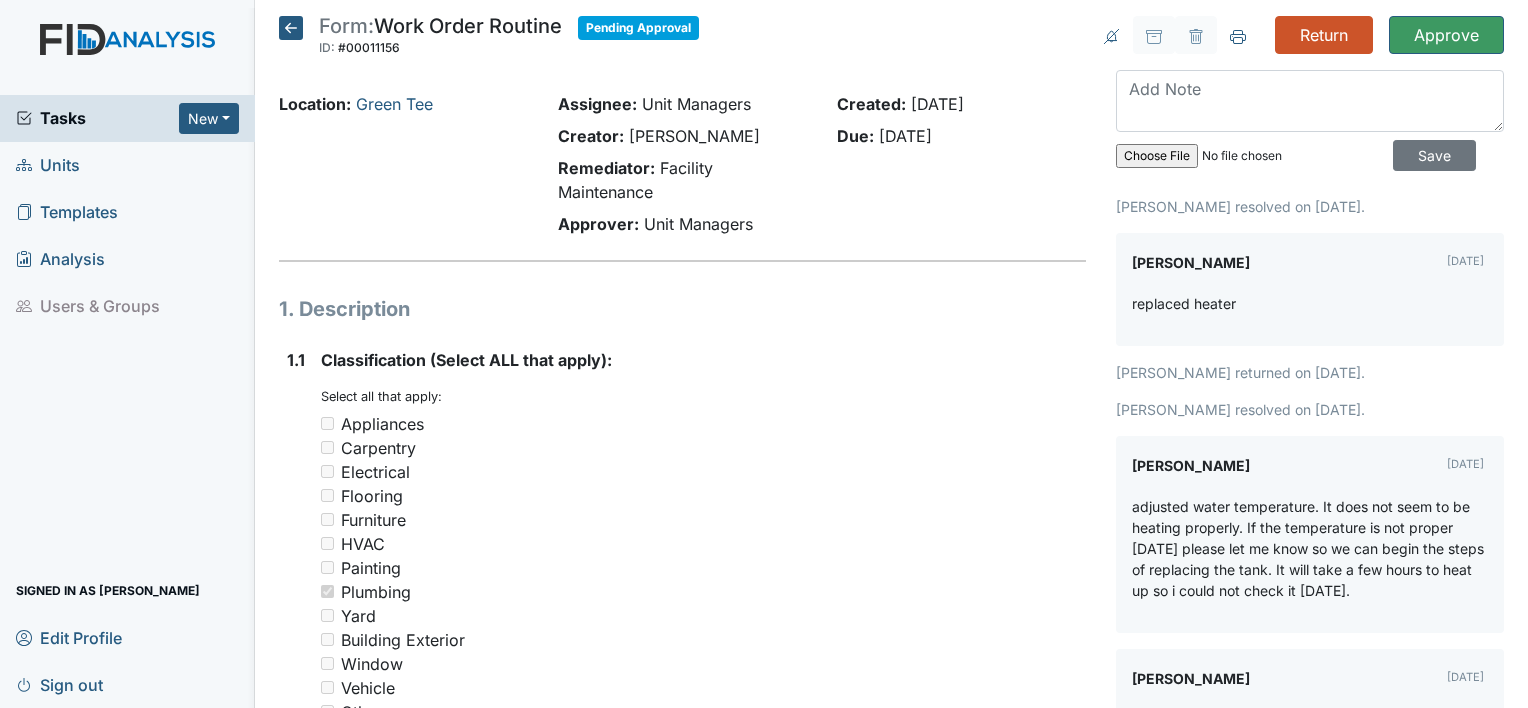 scroll, scrollTop: 0, scrollLeft: 0, axis: both 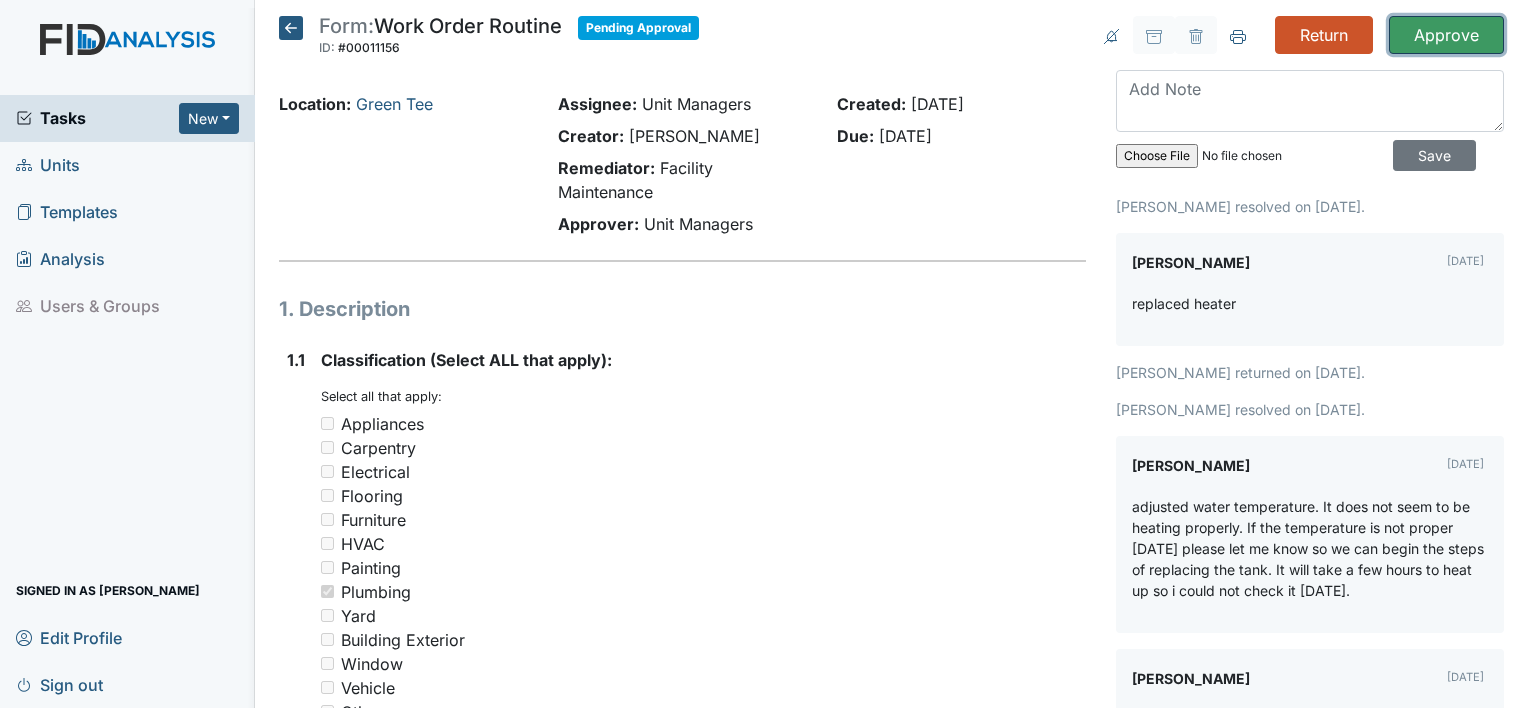 click on "Approve" at bounding box center (1446, 35) 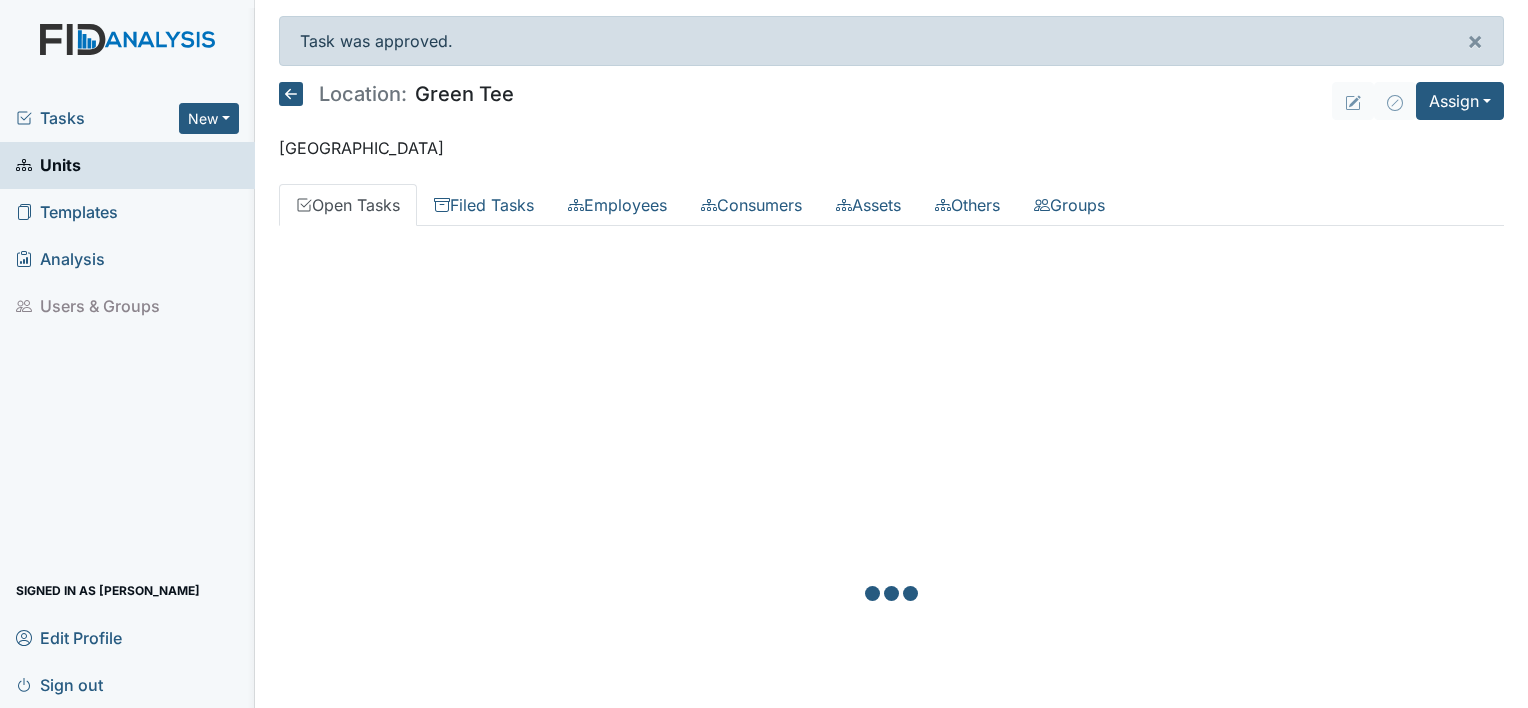 scroll, scrollTop: 0, scrollLeft: 0, axis: both 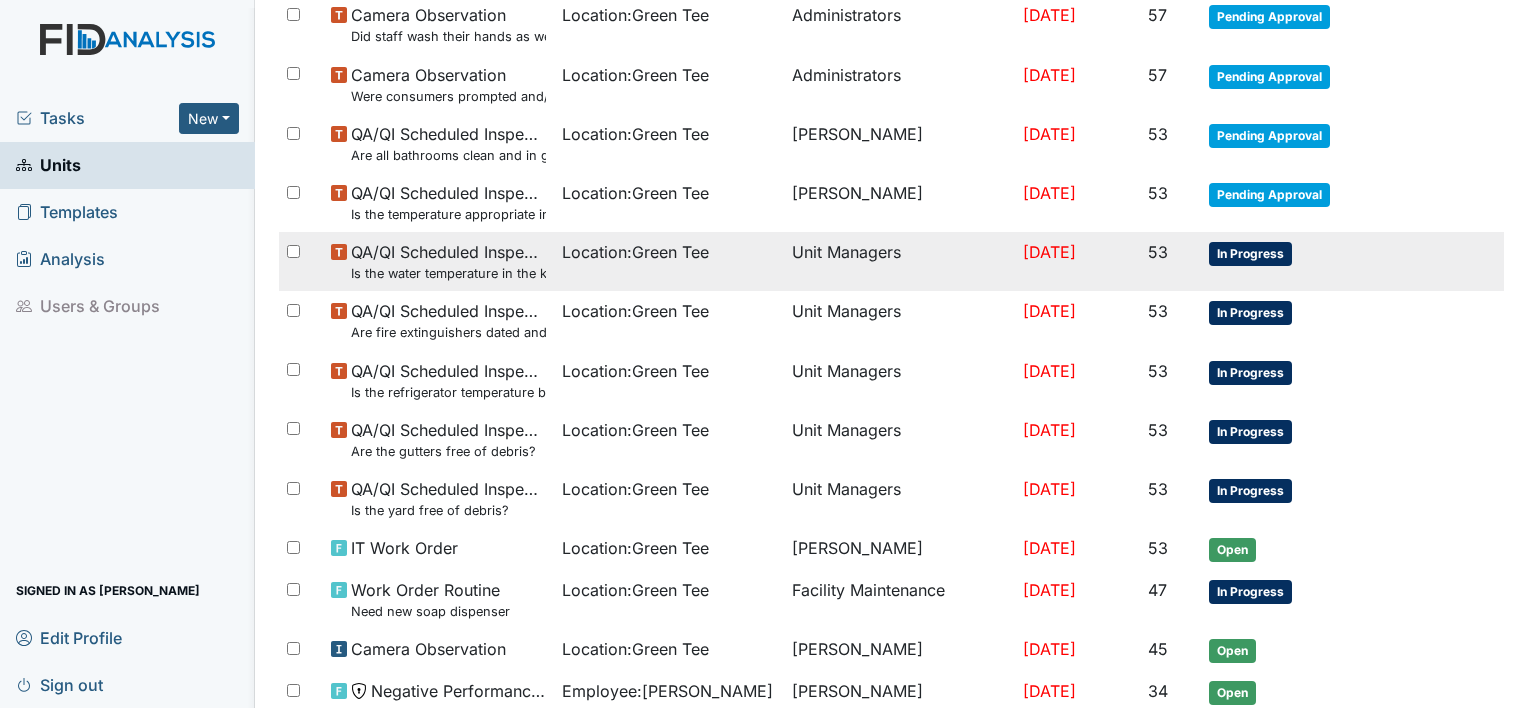 click on "In Progress" at bounding box center (1250, 254) 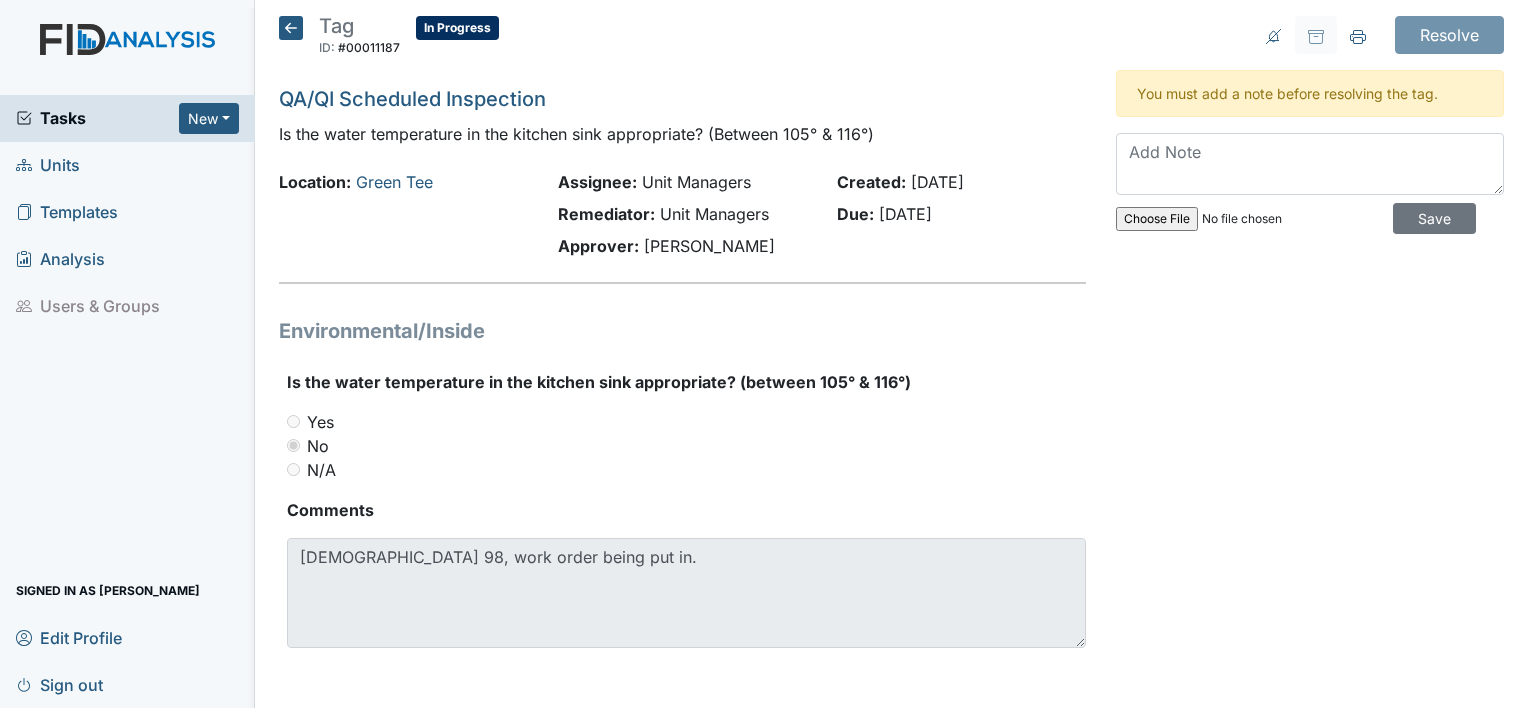 scroll, scrollTop: 0, scrollLeft: 0, axis: both 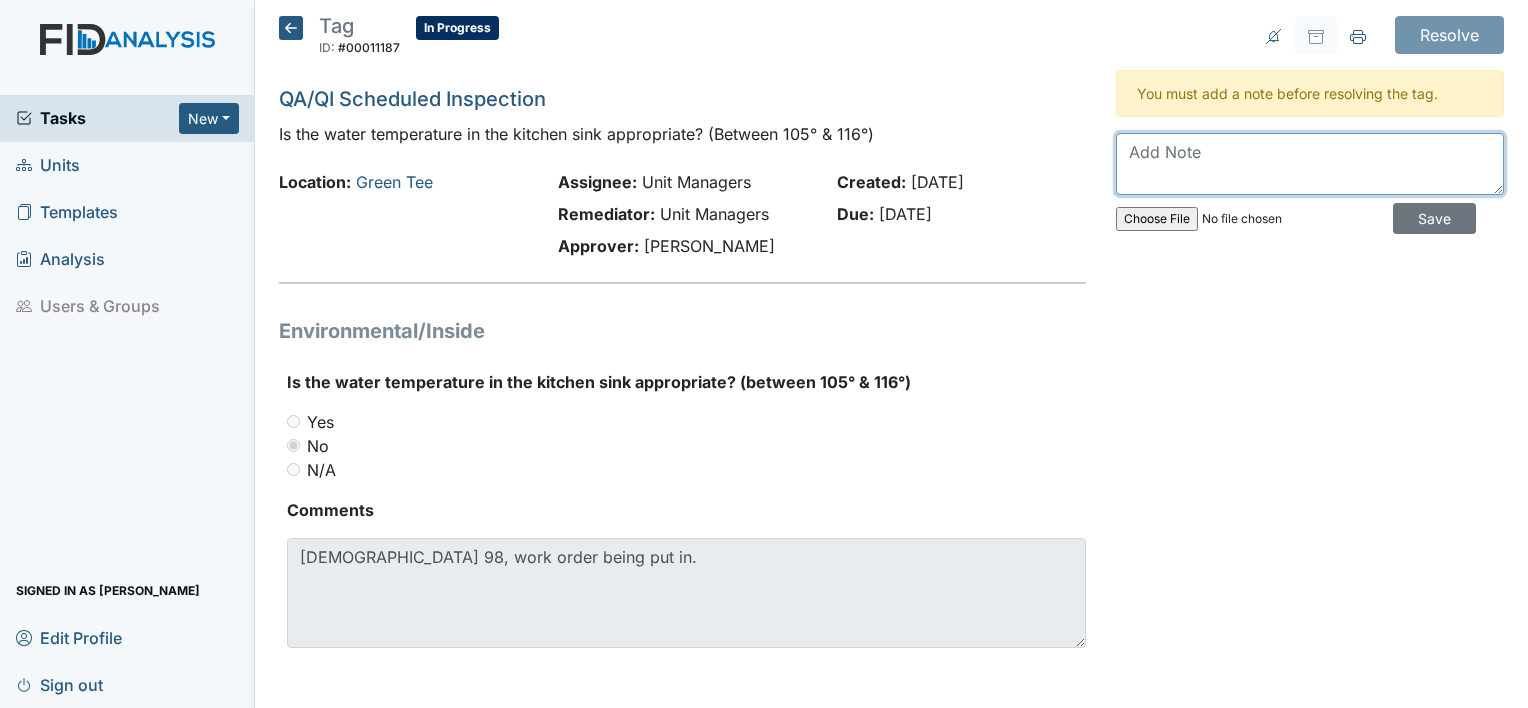 click at bounding box center [1310, 164] 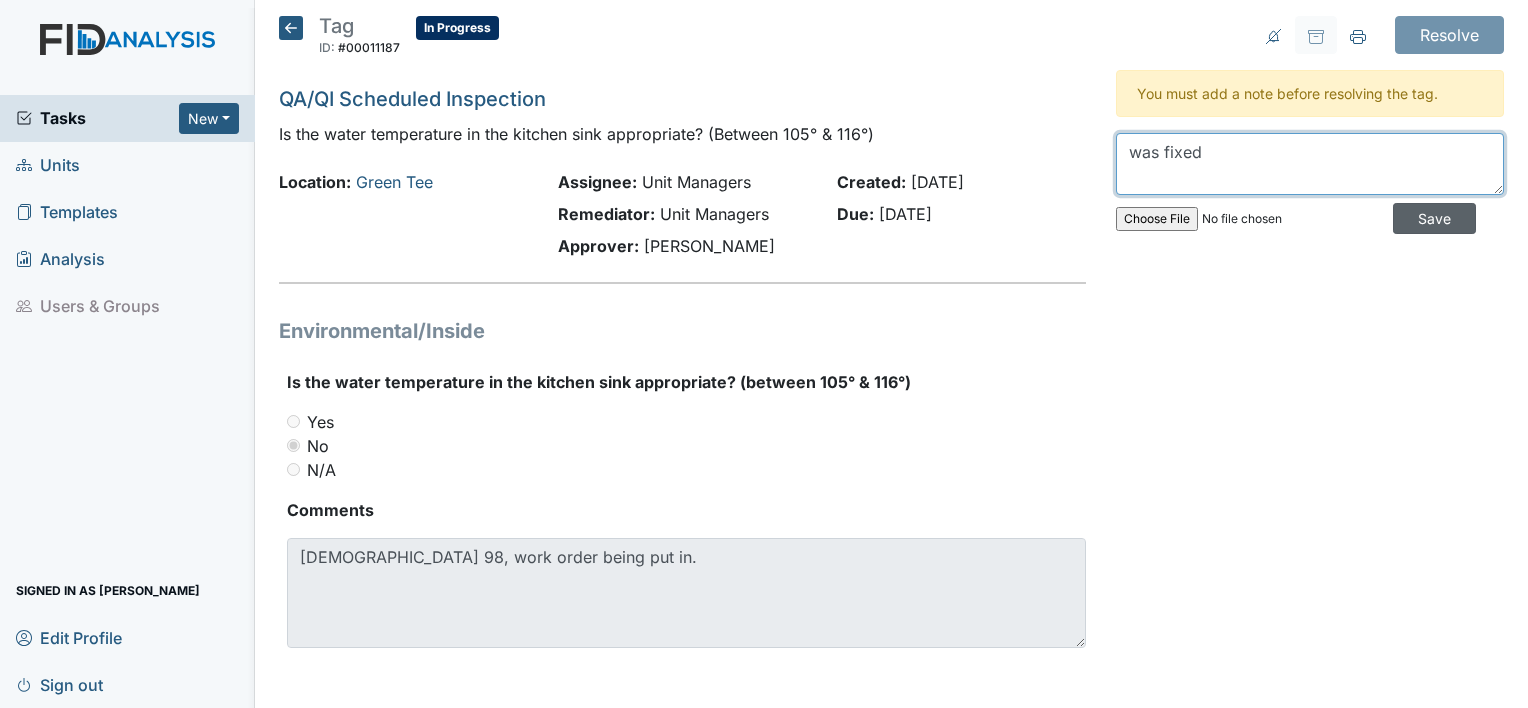 type on "was fixed" 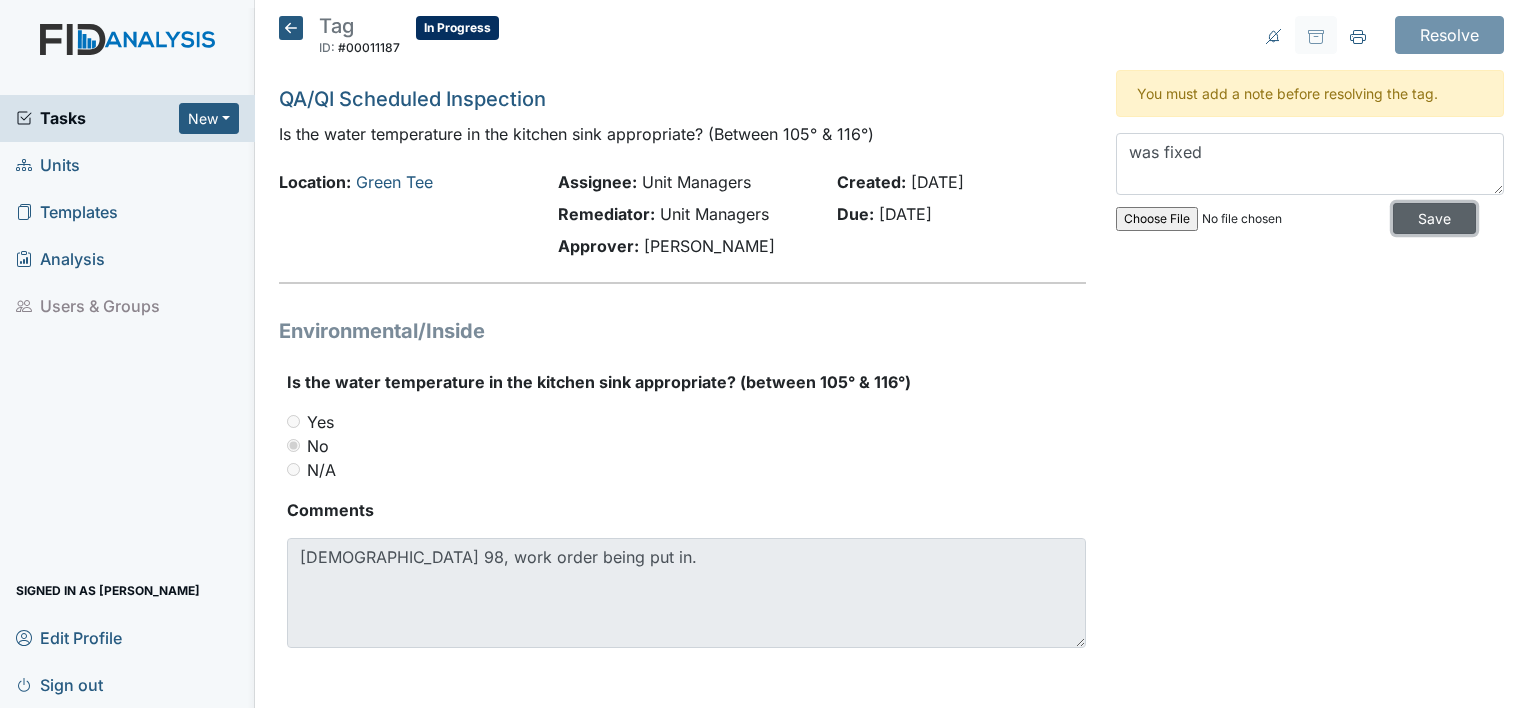 click on "Save" at bounding box center [1434, 218] 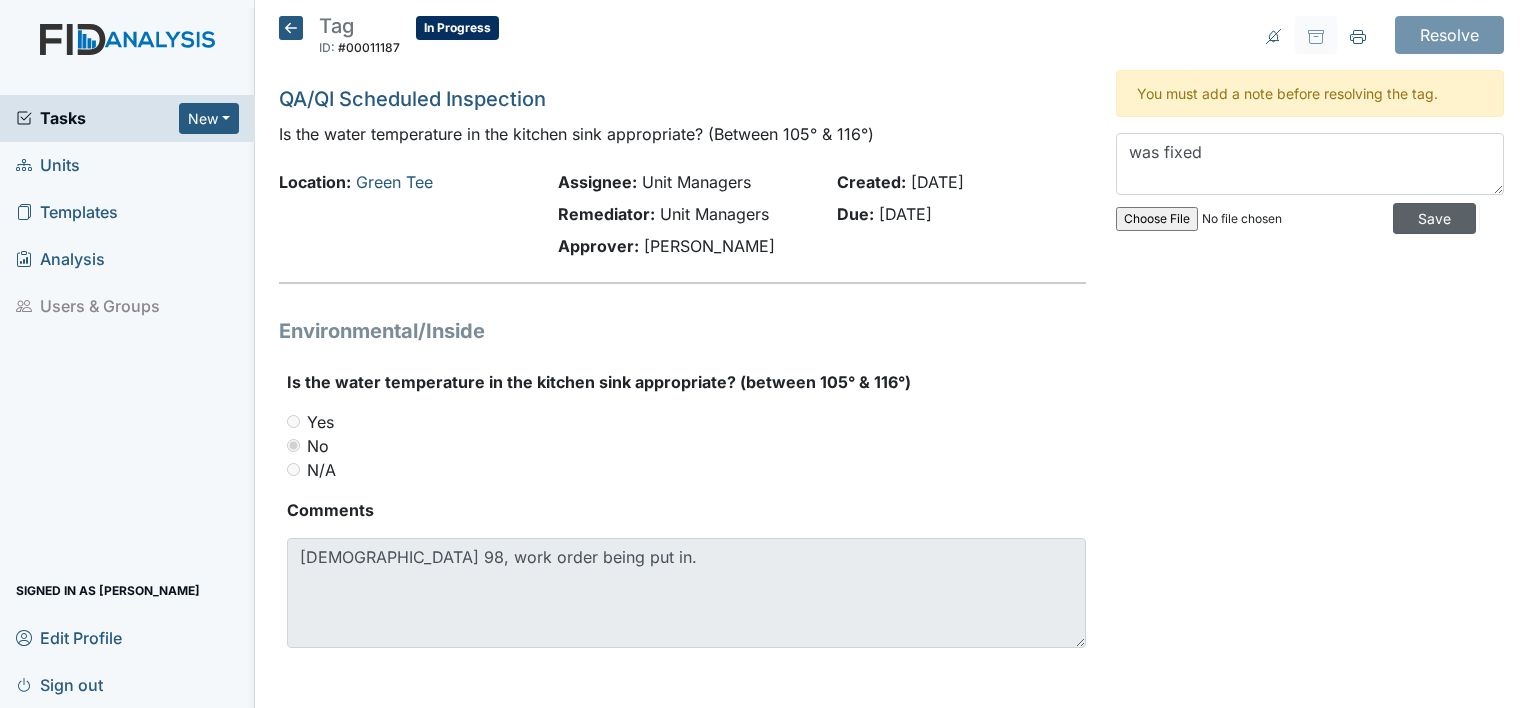 type 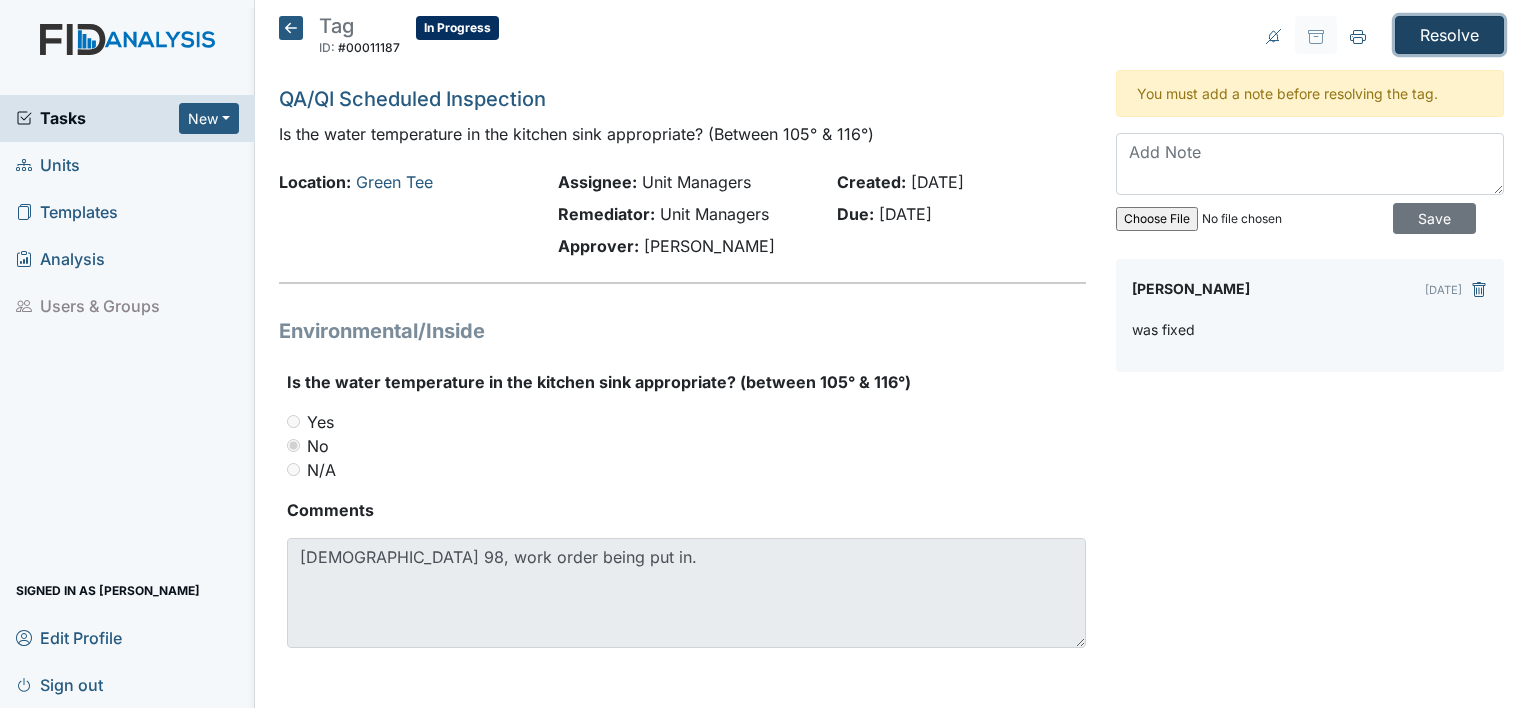click on "Resolve" at bounding box center (1449, 35) 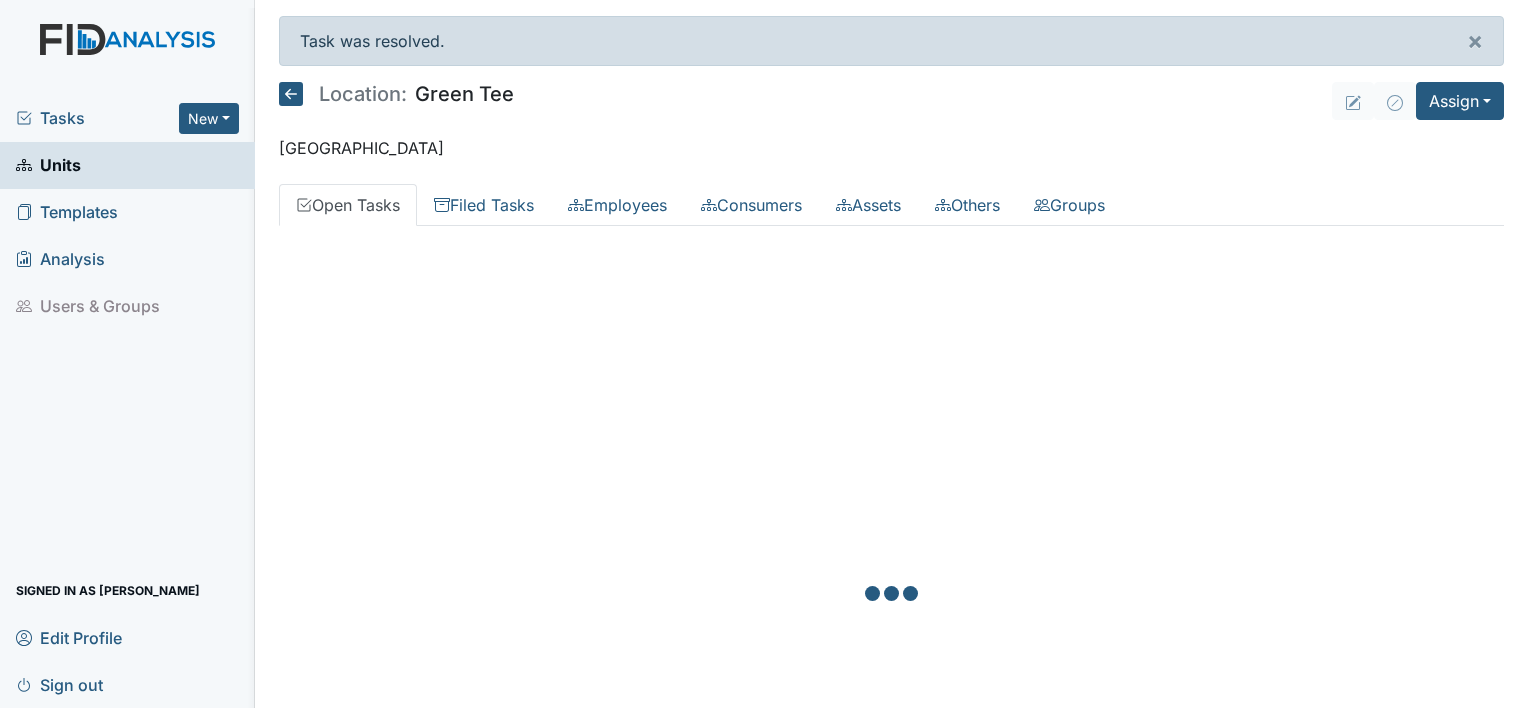 scroll, scrollTop: 0, scrollLeft: 0, axis: both 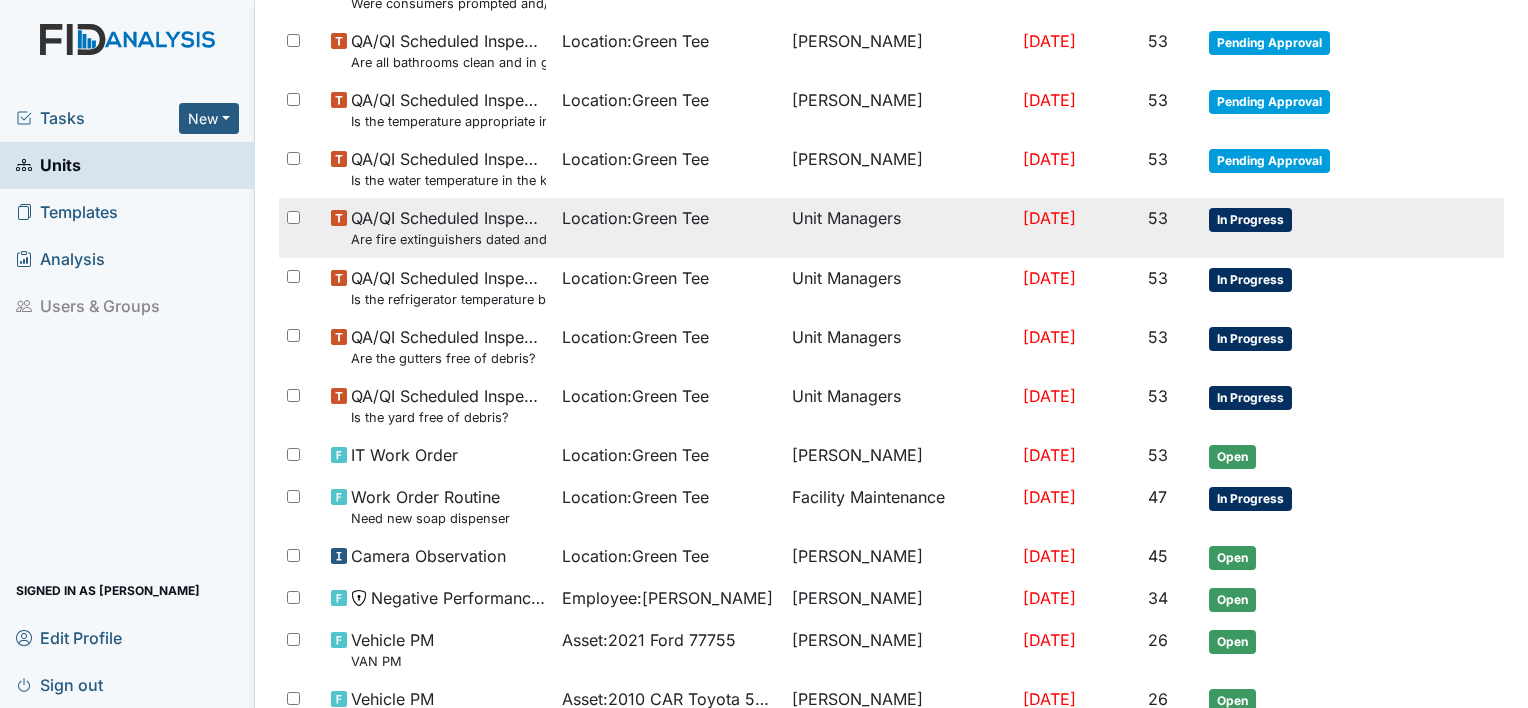 click on "In Progress" at bounding box center [1250, 220] 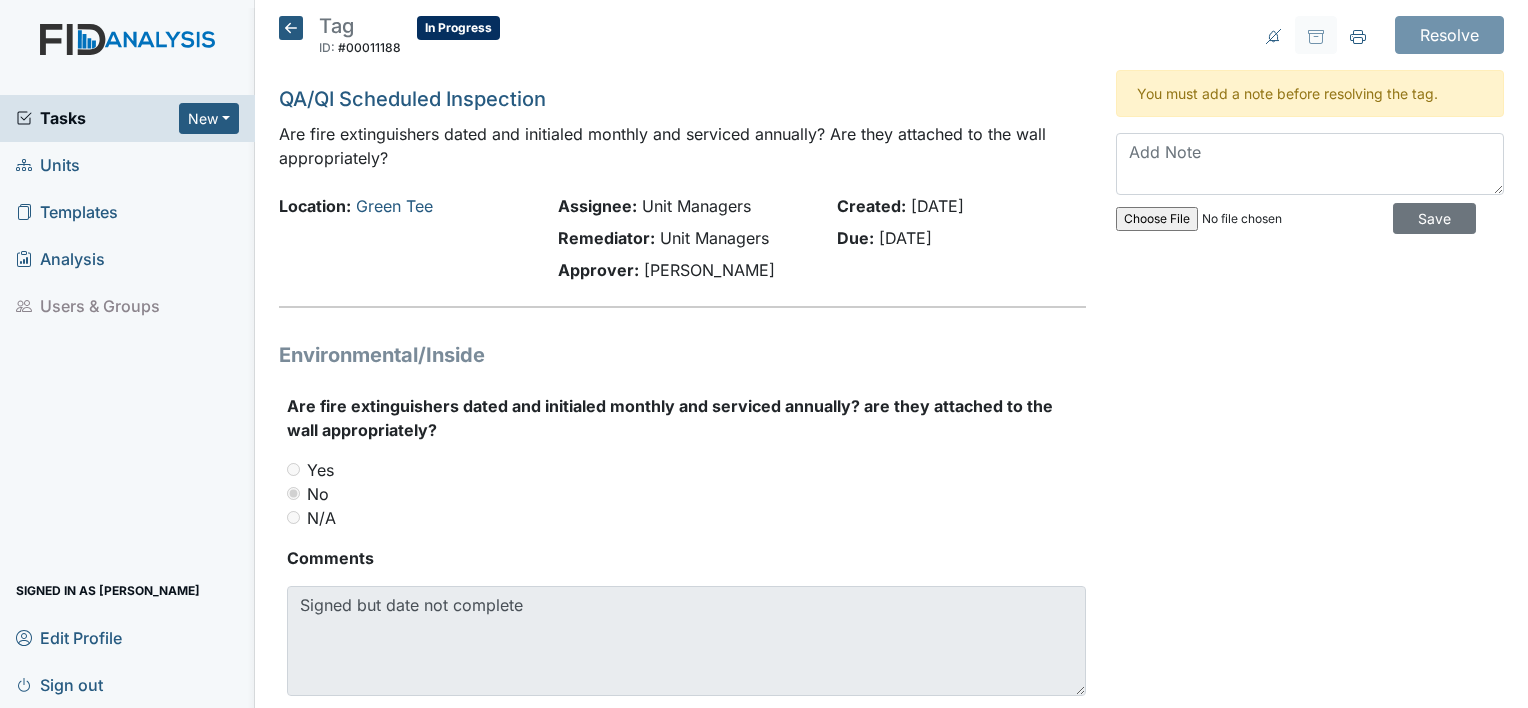 scroll, scrollTop: 0, scrollLeft: 0, axis: both 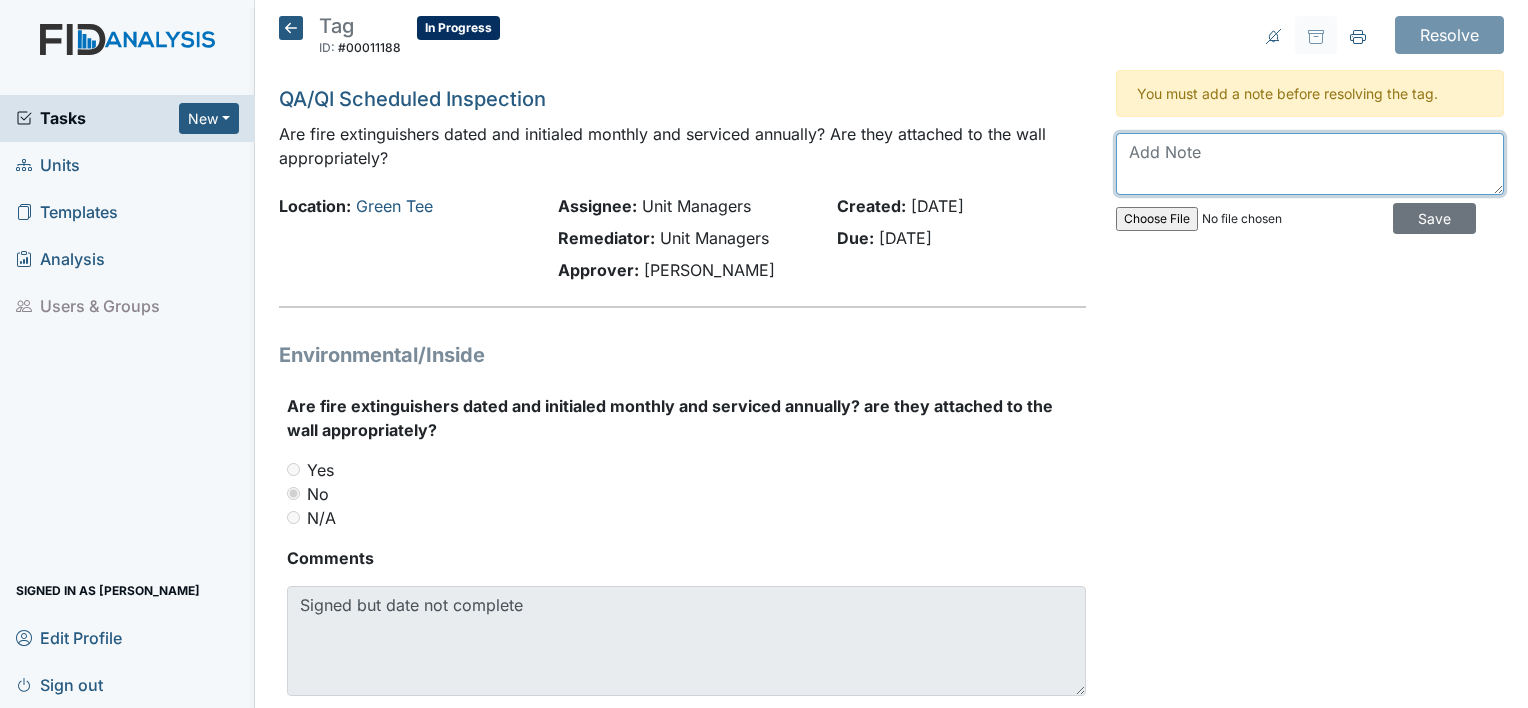 click at bounding box center [1310, 164] 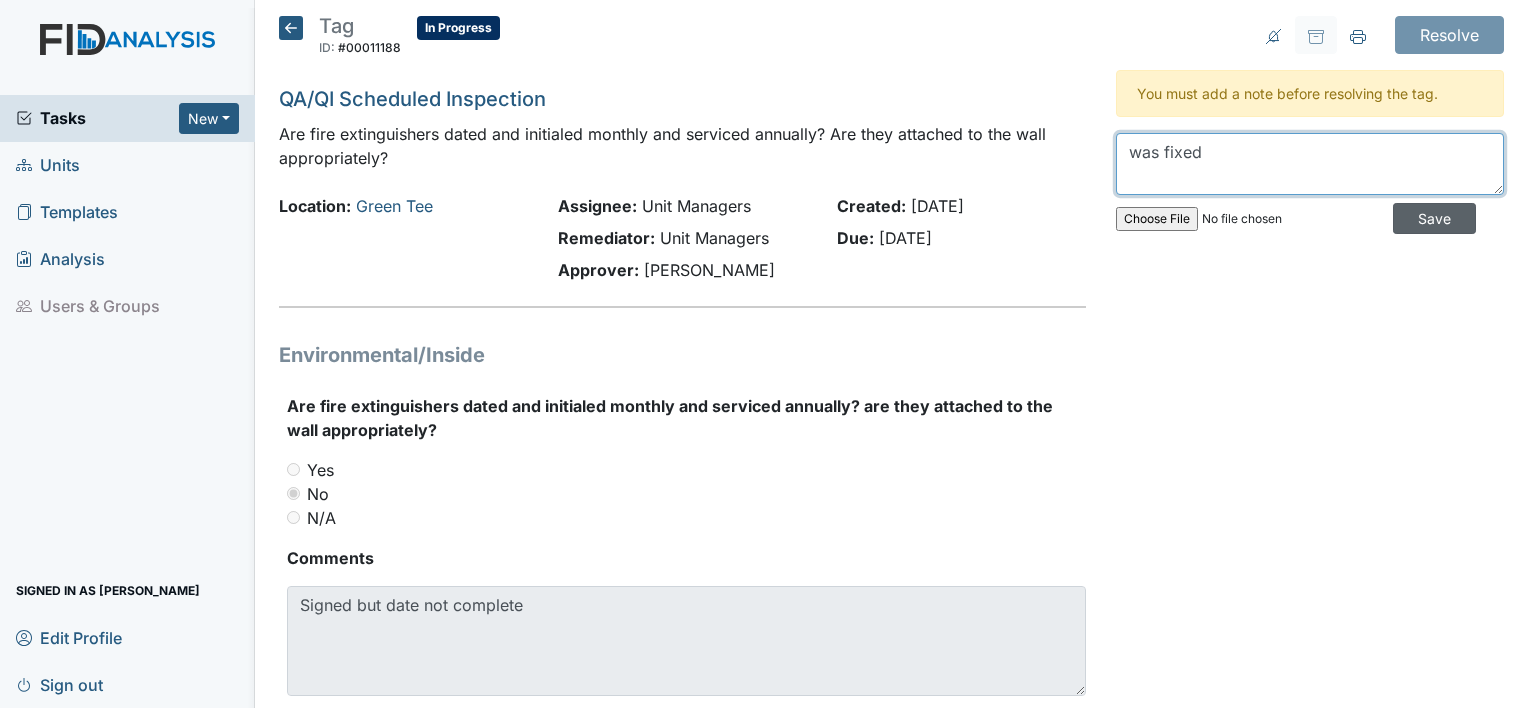 type on "was fixed" 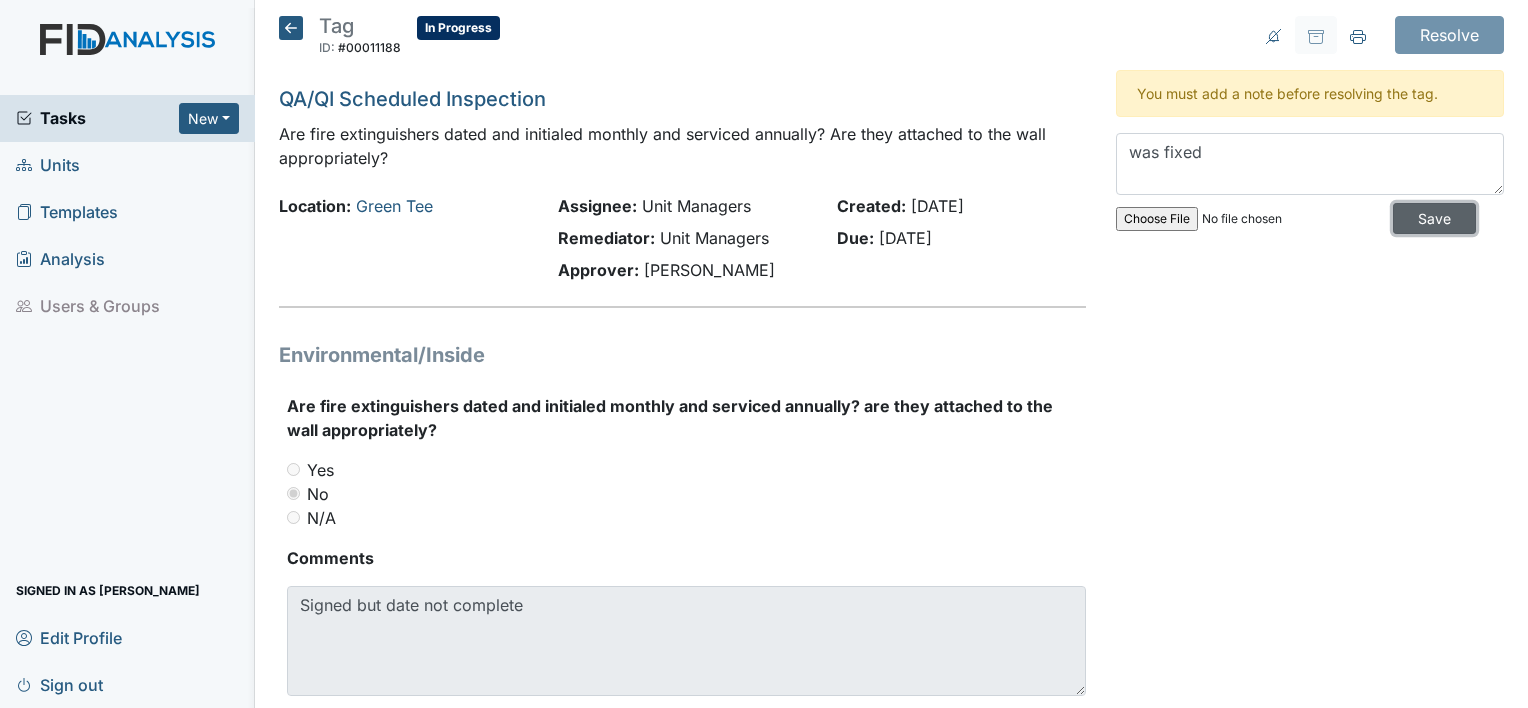 click on "Save" at bounding box center [1434, 218] 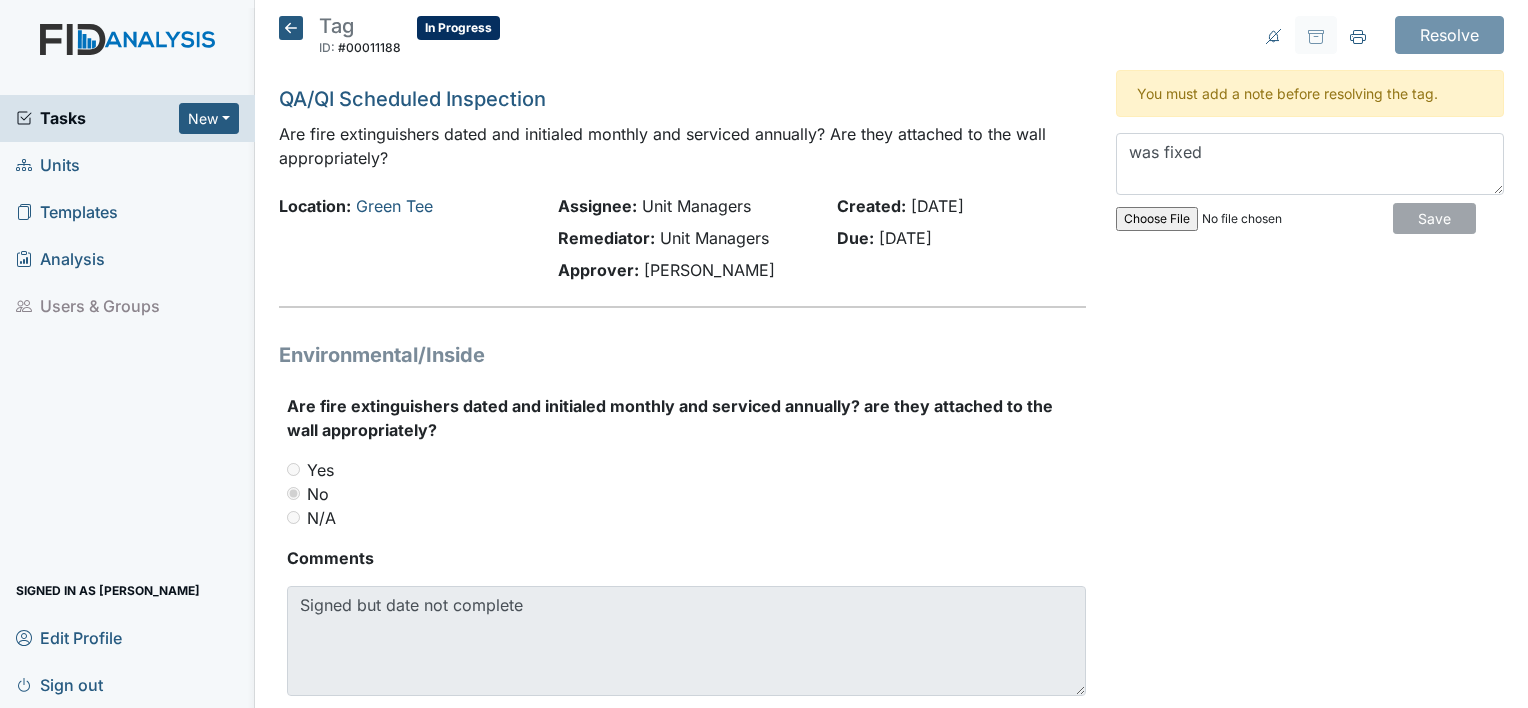 type 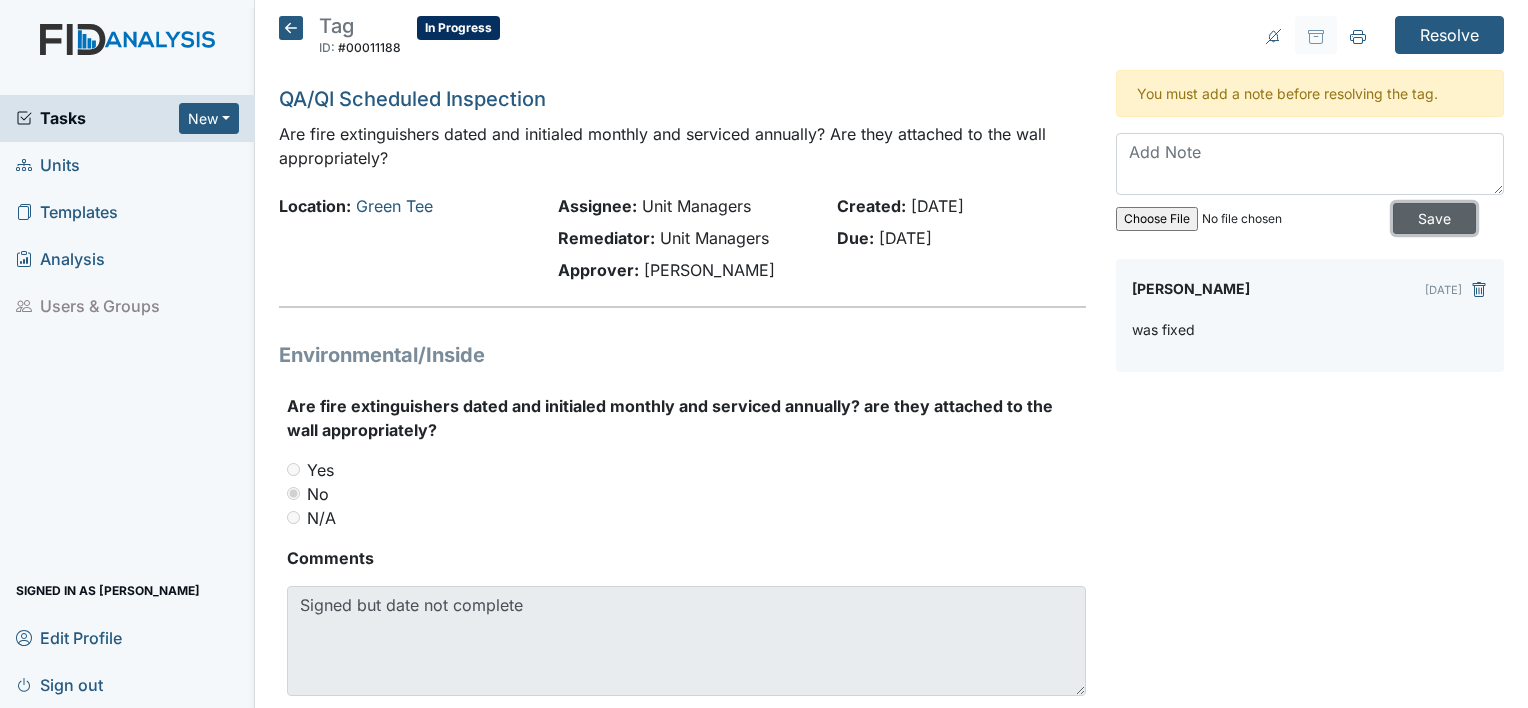 click on "Save" at bounding box center (1434, 218) 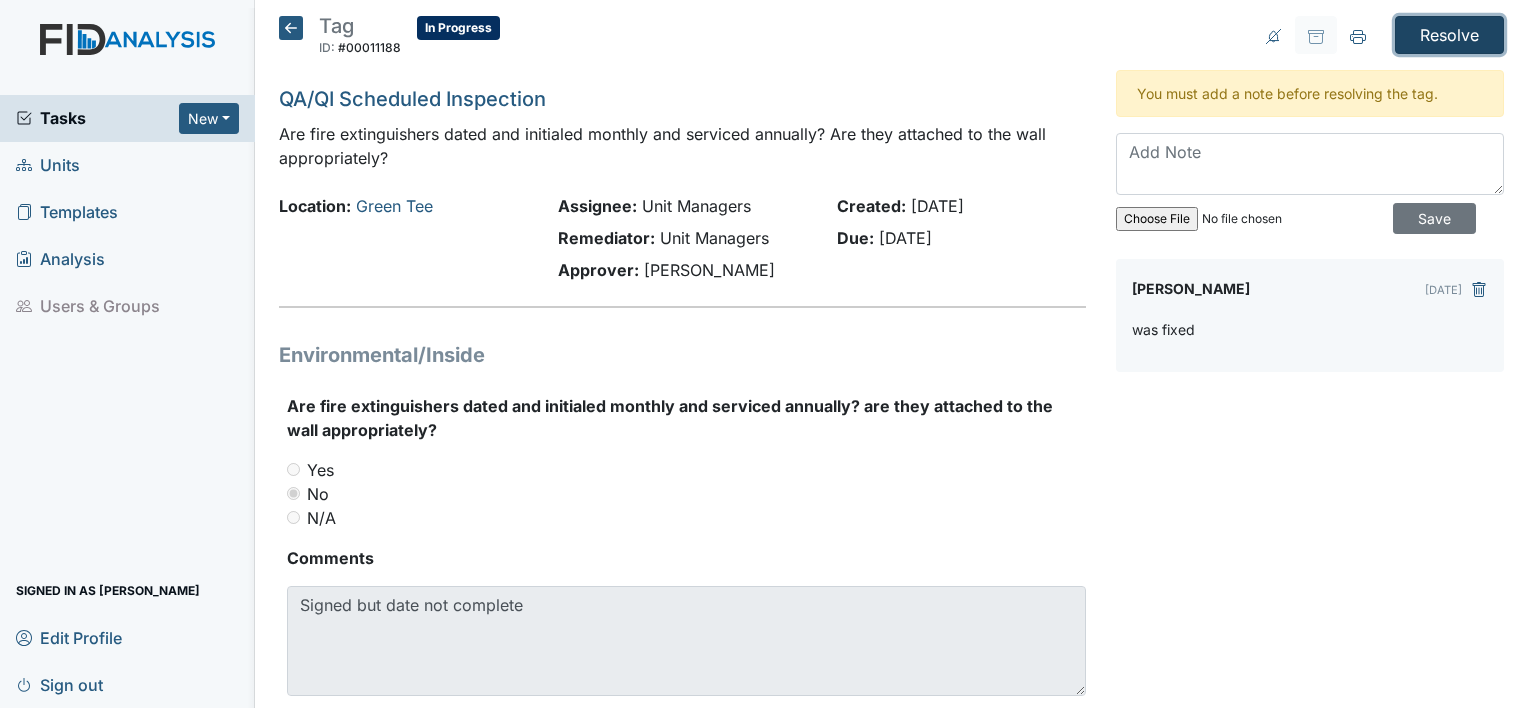 click on "Resolve" at bounding box center [1449, 35] 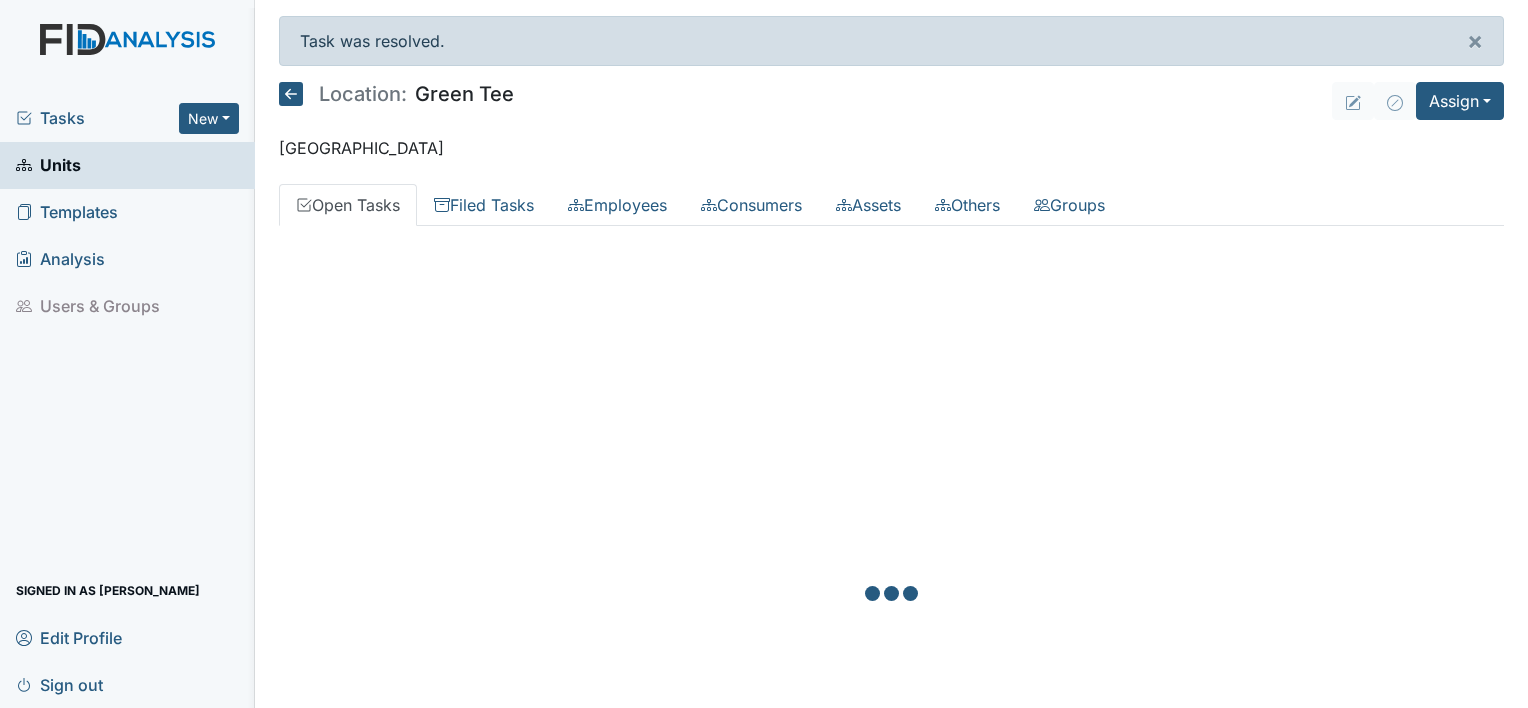 scroll, scrollTop: 0, scrollLeft: 0, axis: both 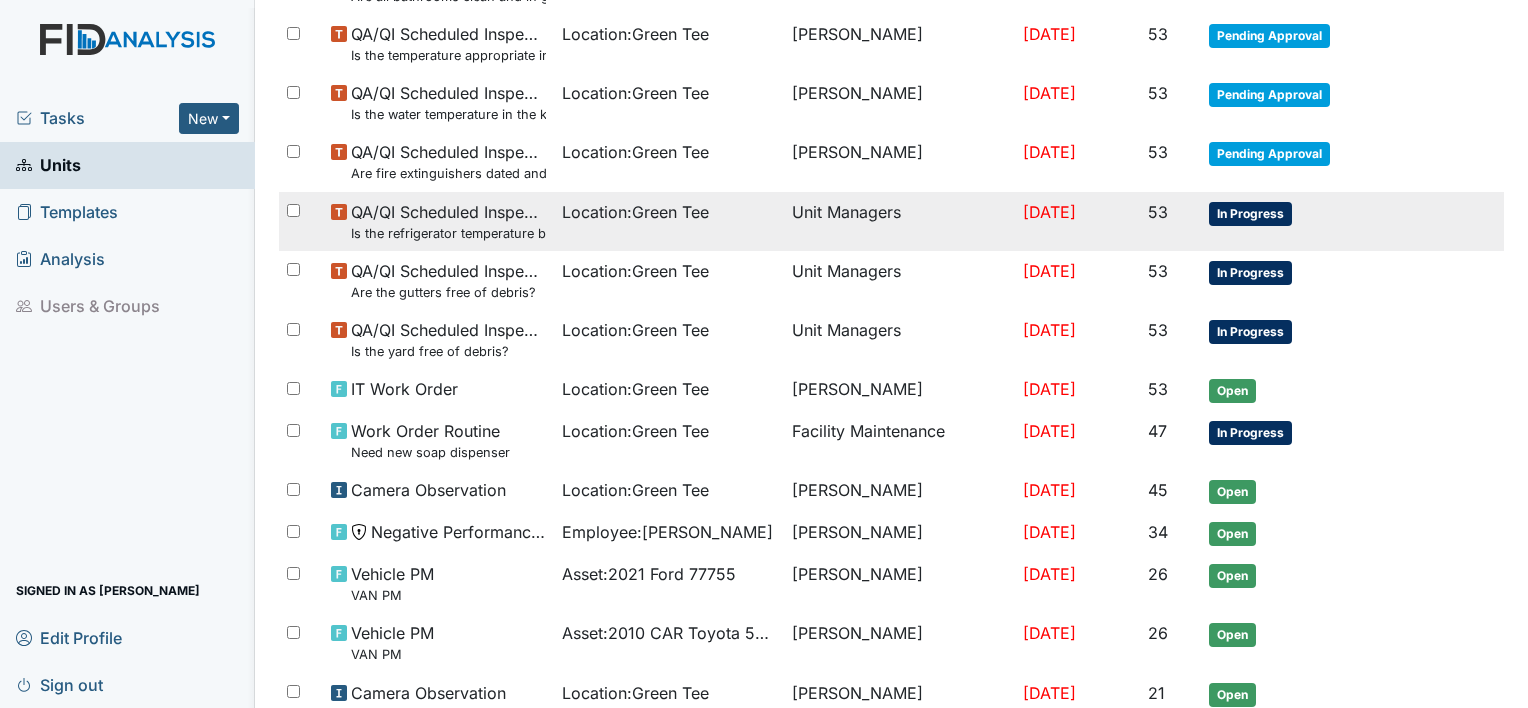 click on "In Progress" at bounding box center (1250, 214) 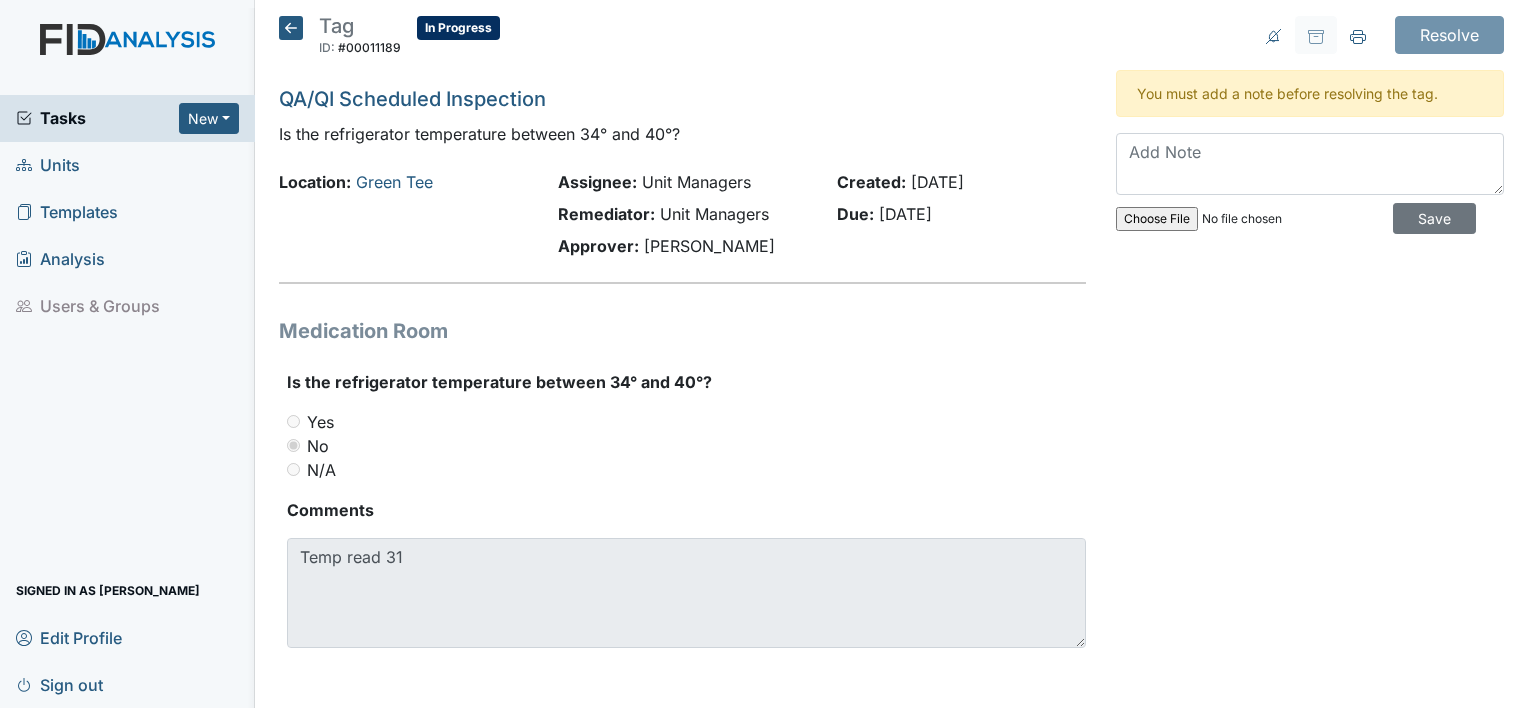 scroll, scrollTop: 0, scrollLeft: 0, axis: both 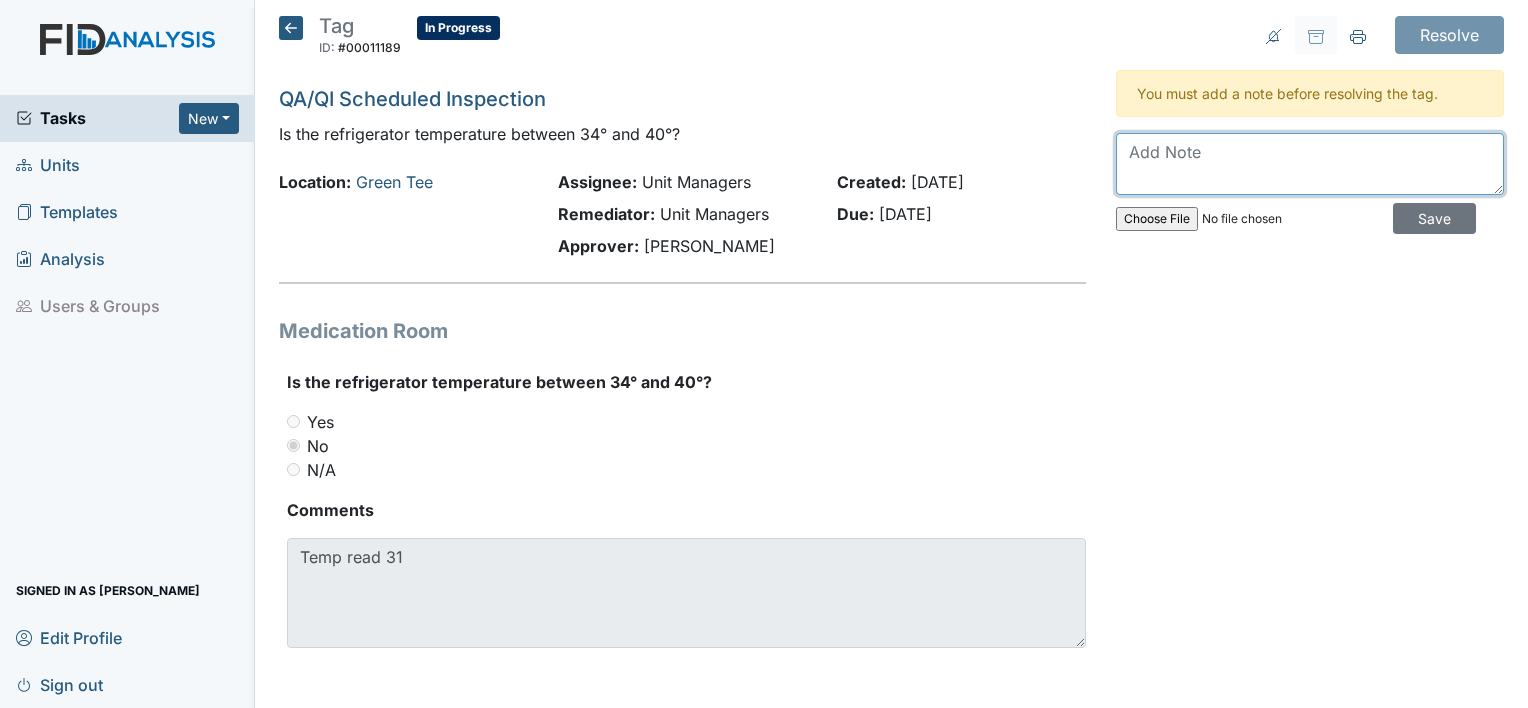 click at bounding box center (1310, 164) 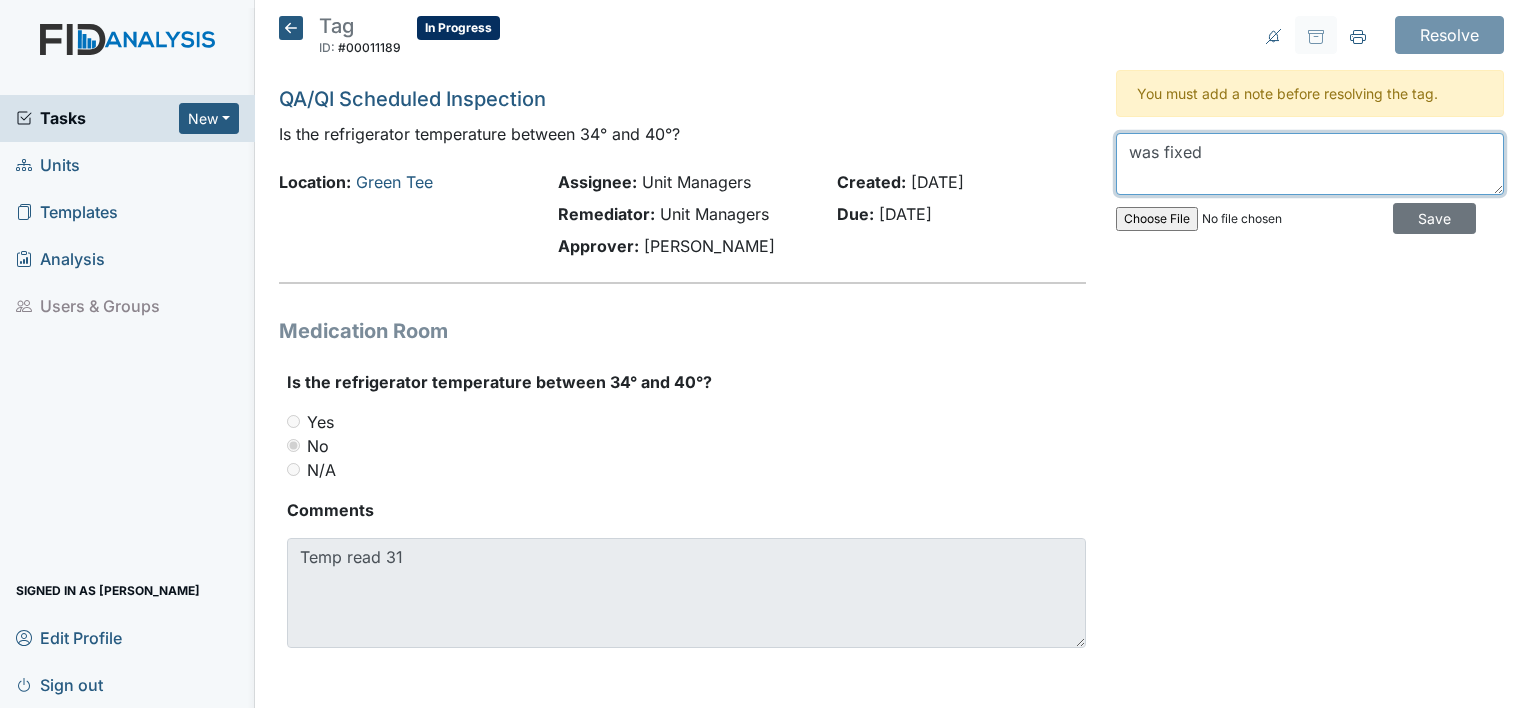 type on "was fixed" 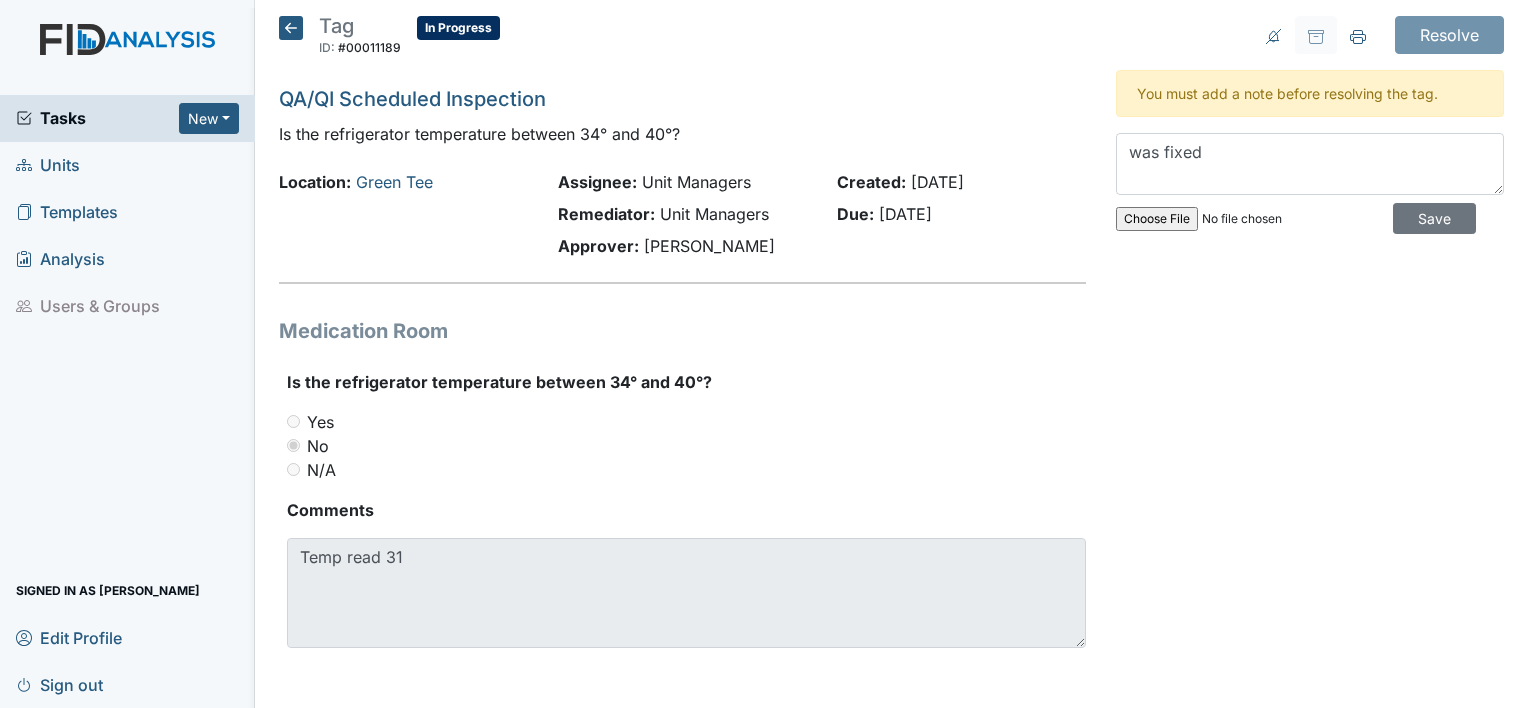 click on "was fixed
Save" at bounding box center [1310, 188] 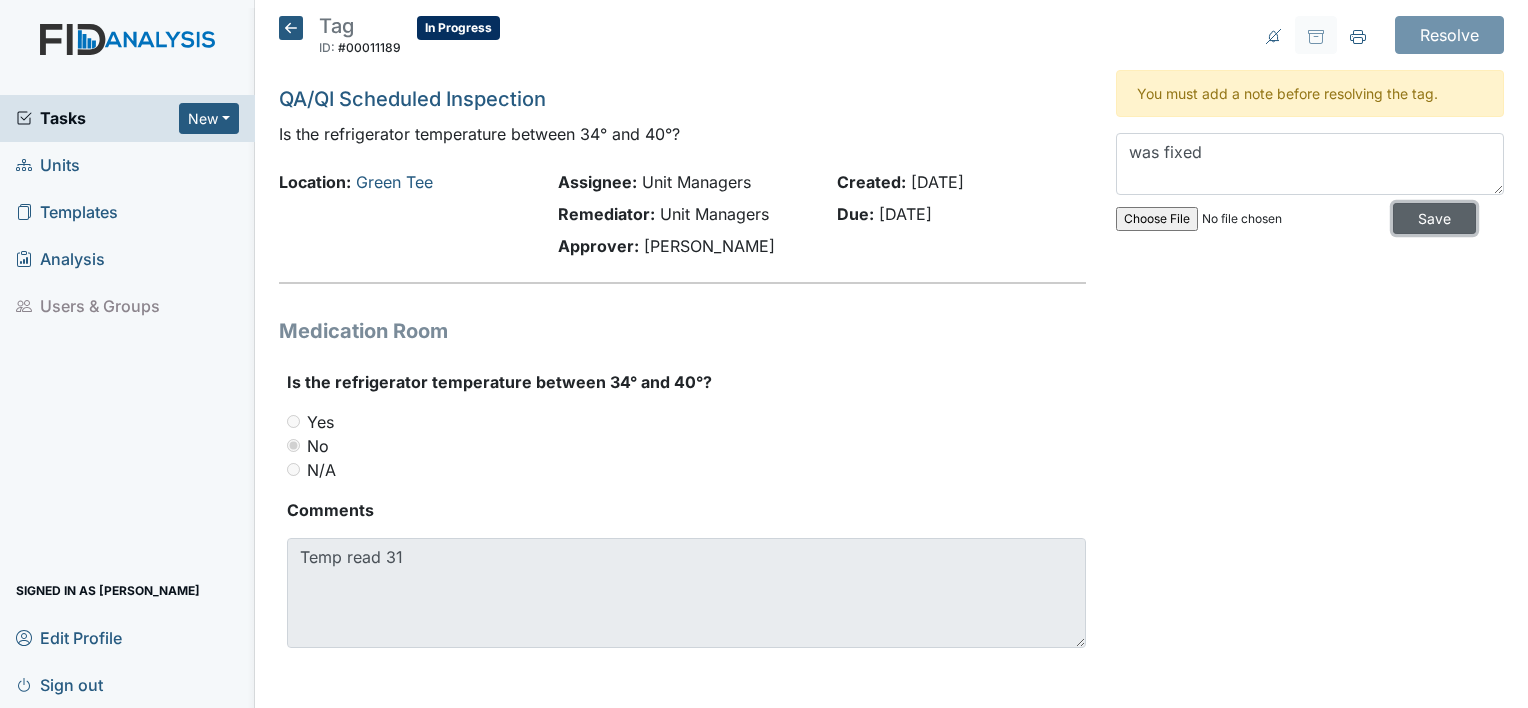 click on "Save" at bounding box center [1434, 218] 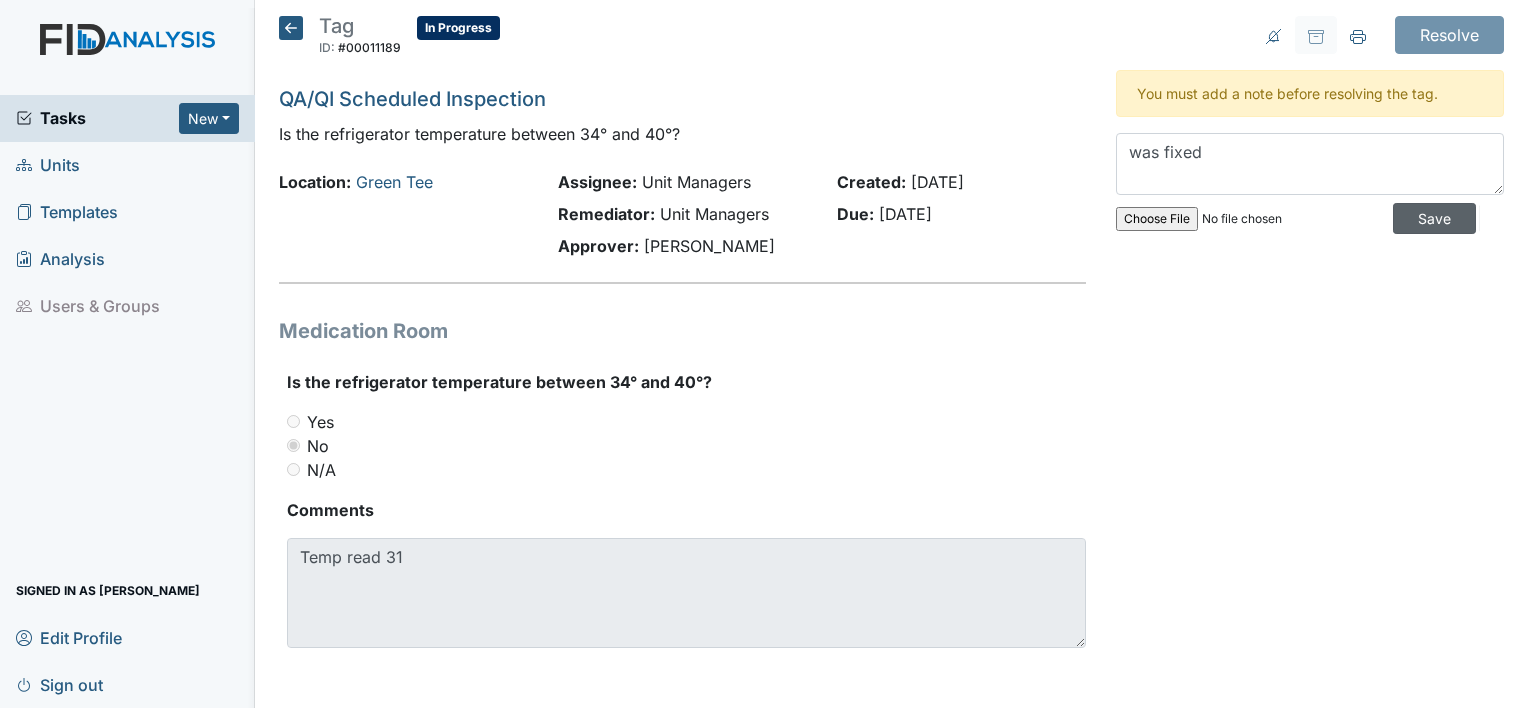 type 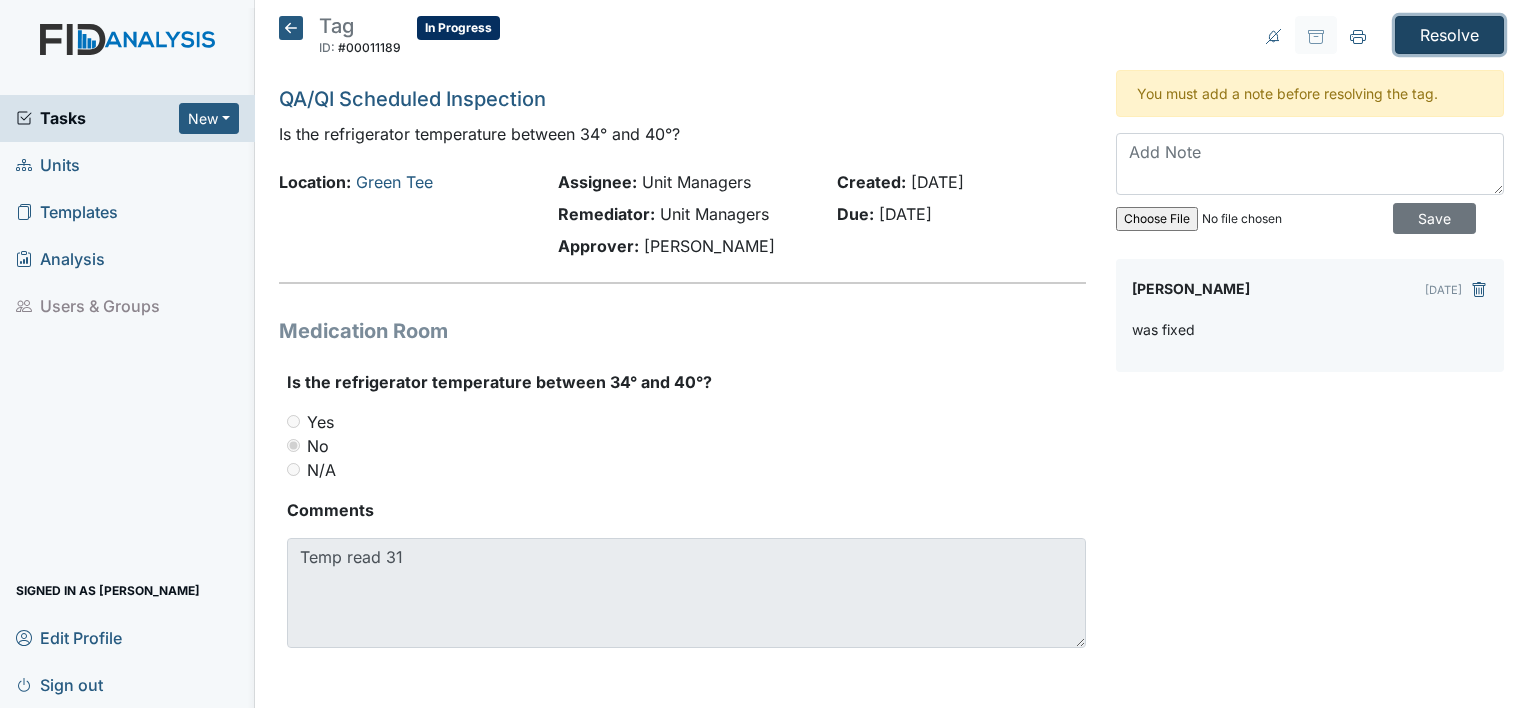 click on "Resolve" at bounding box center (1449, 35) 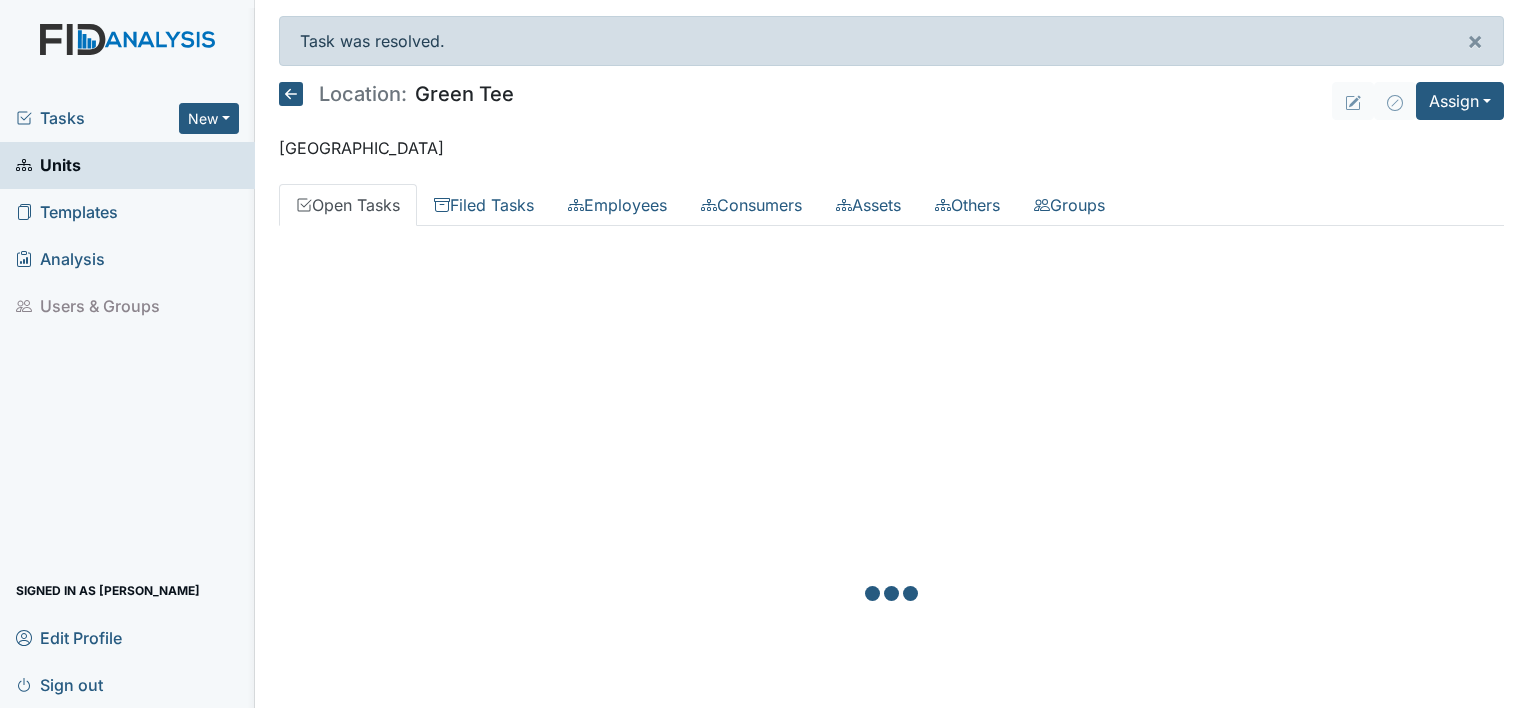 scroll, scrollTop: 0, scrollLeft: 0, axis: both 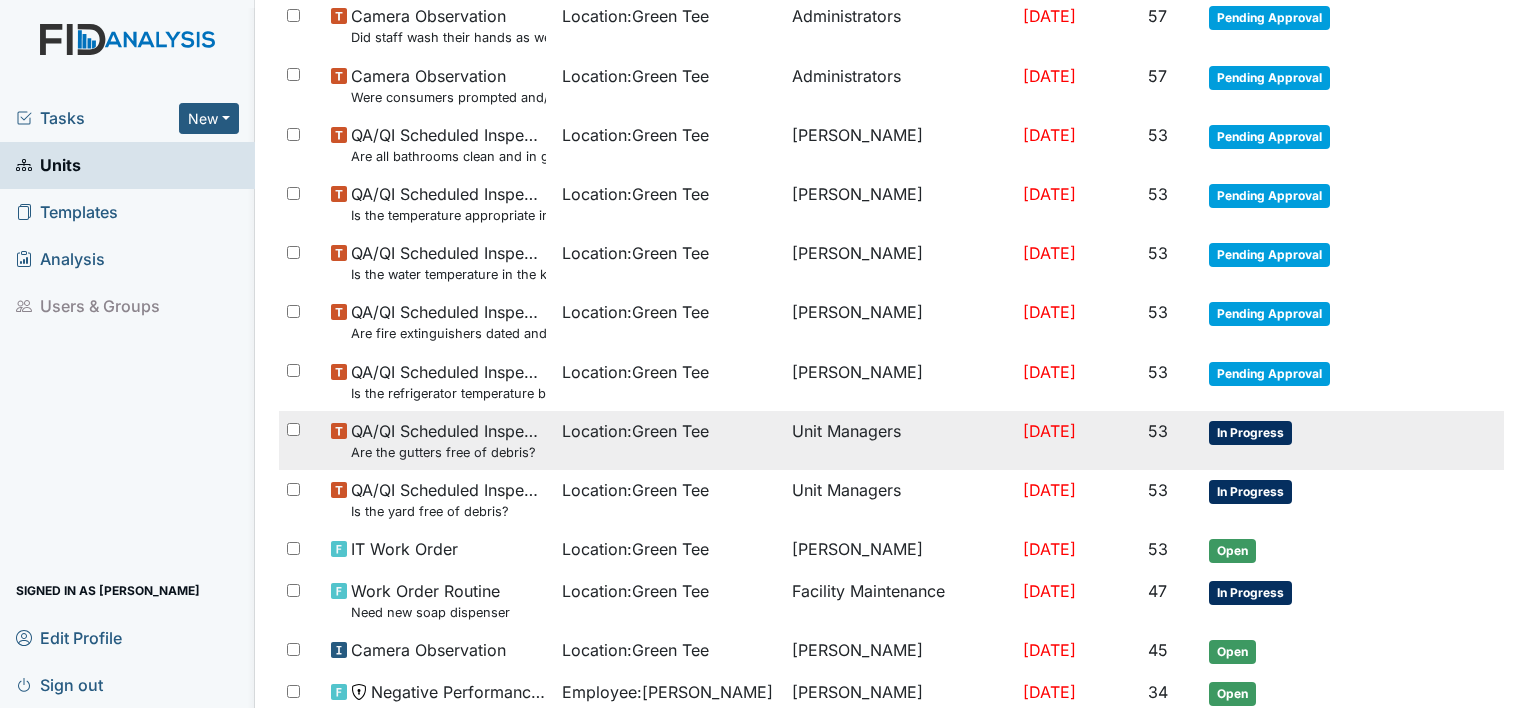 click on "In Progress" at bounding box center [1250, 433] 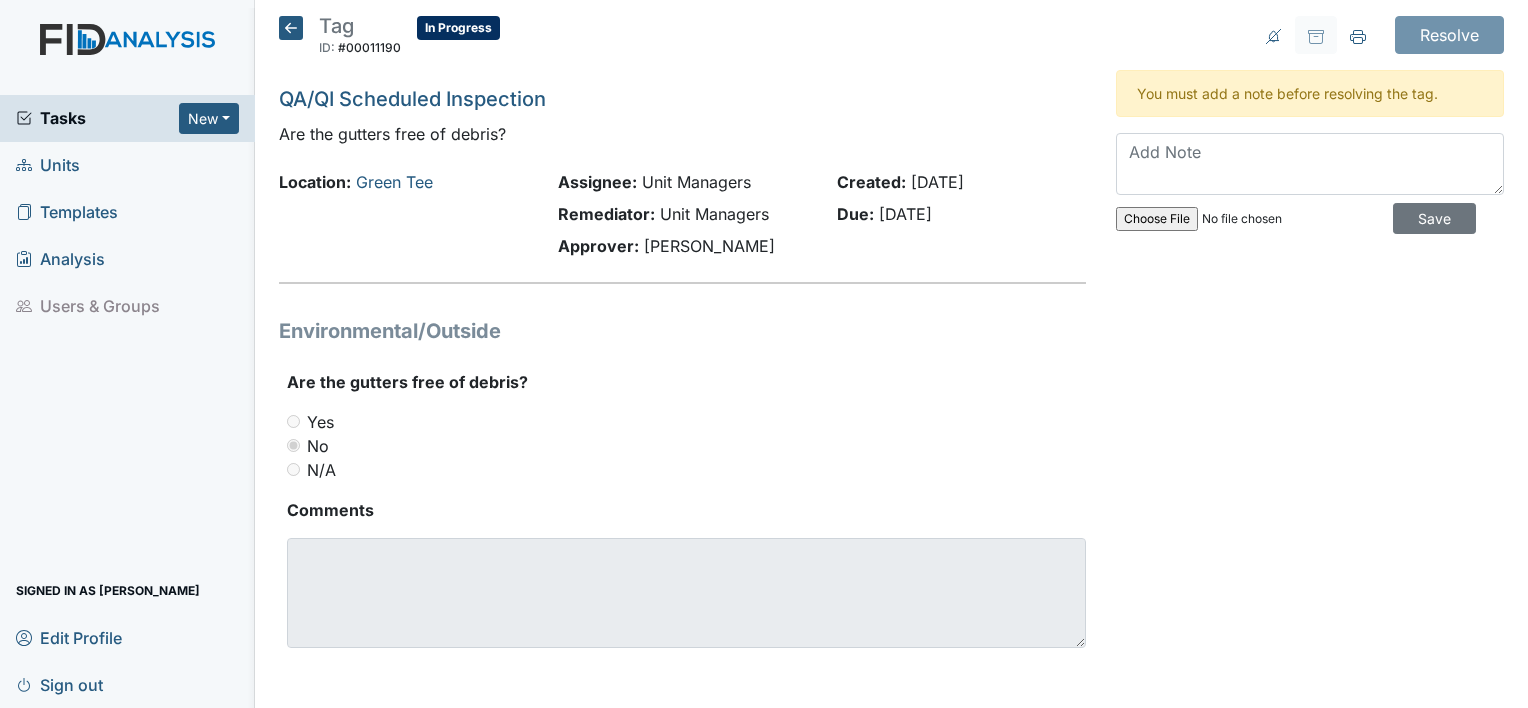 scroll, scrollTop: 0, scrollLeft: 0, axis: both 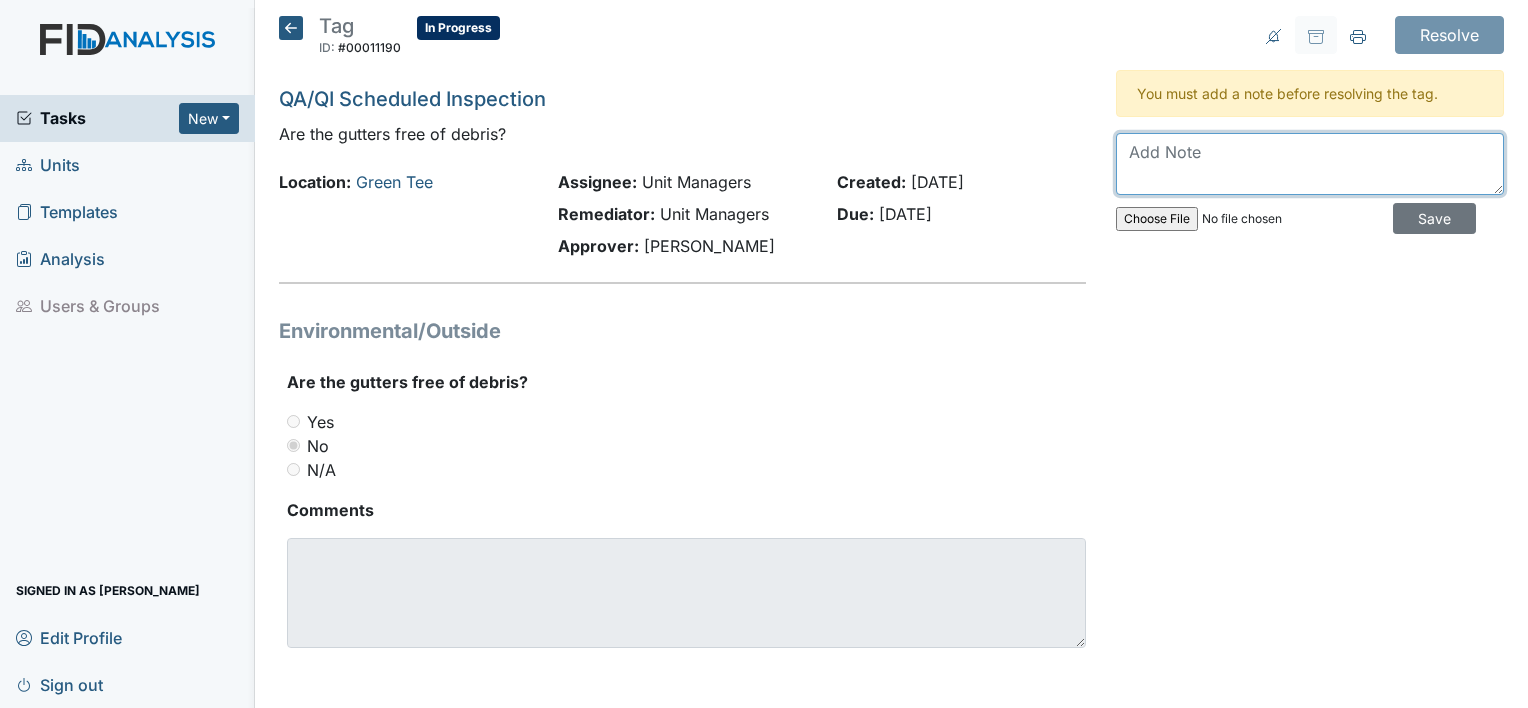 click at bounding box center (1310, 164) 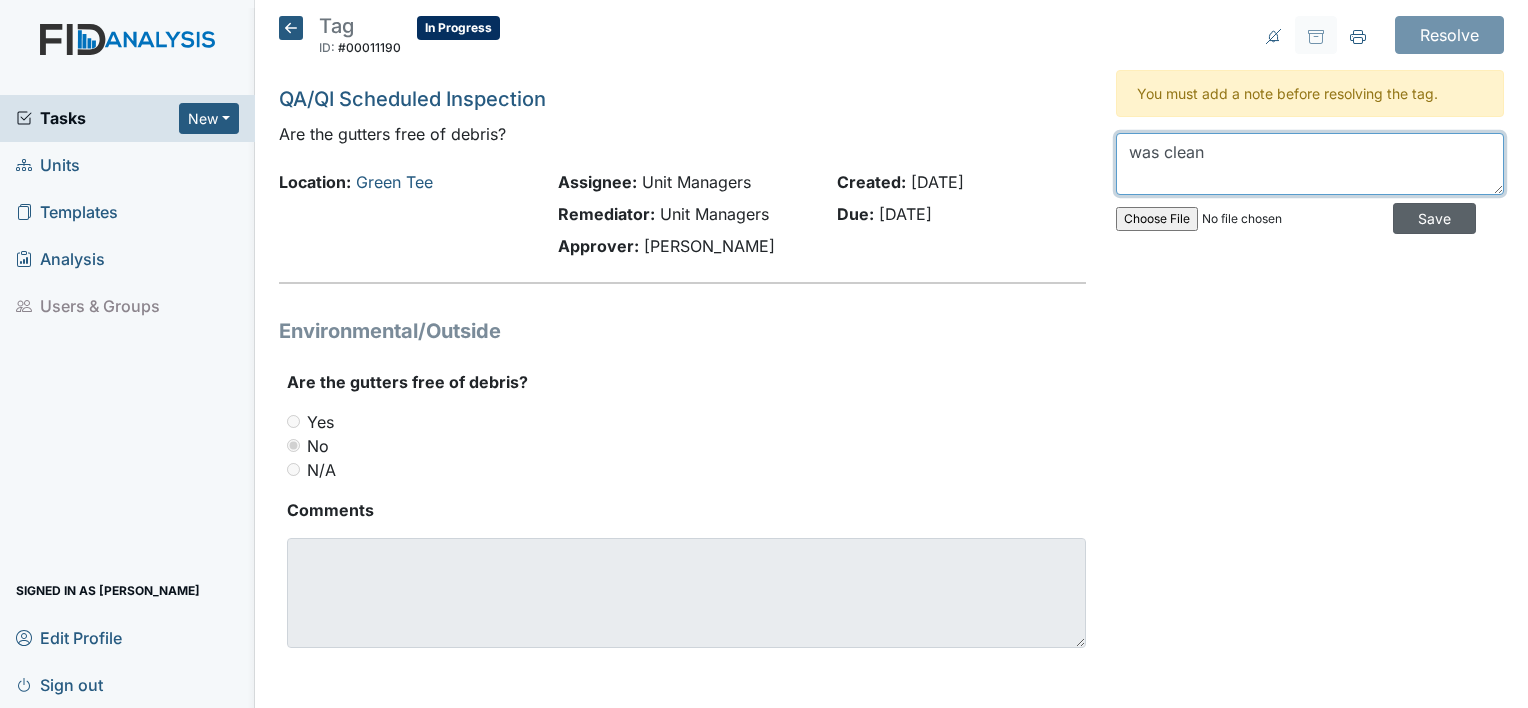 type on "was clean" 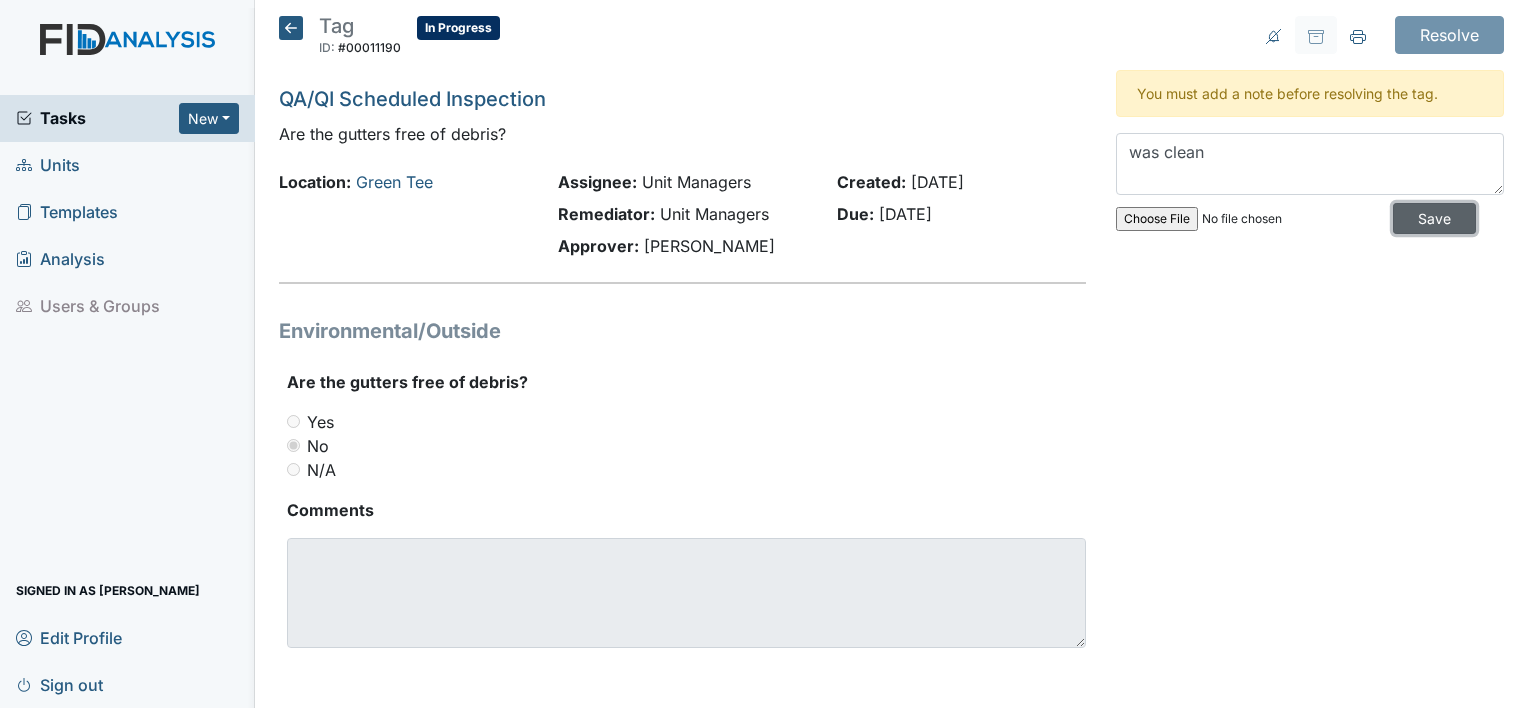 click on "Save" at bounding box center (1434, 218) 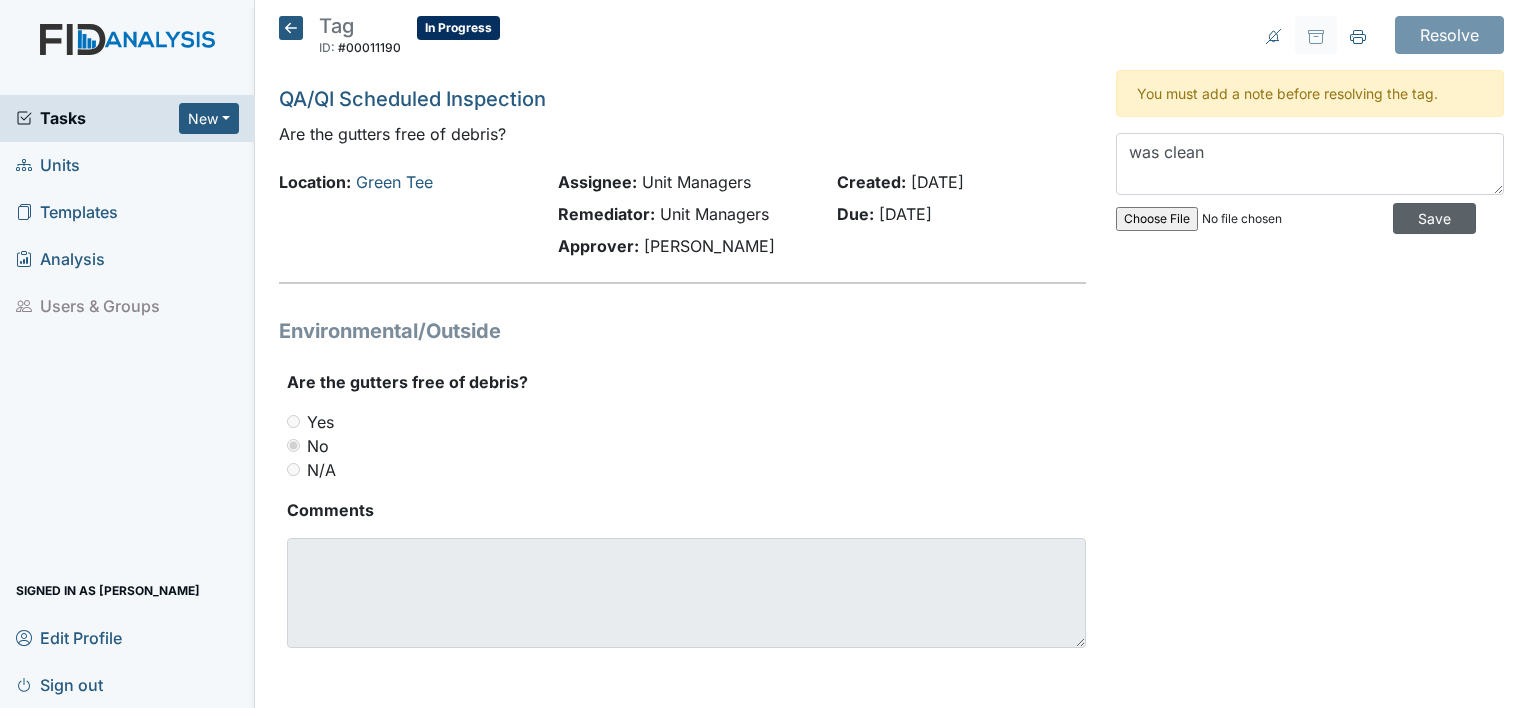 type 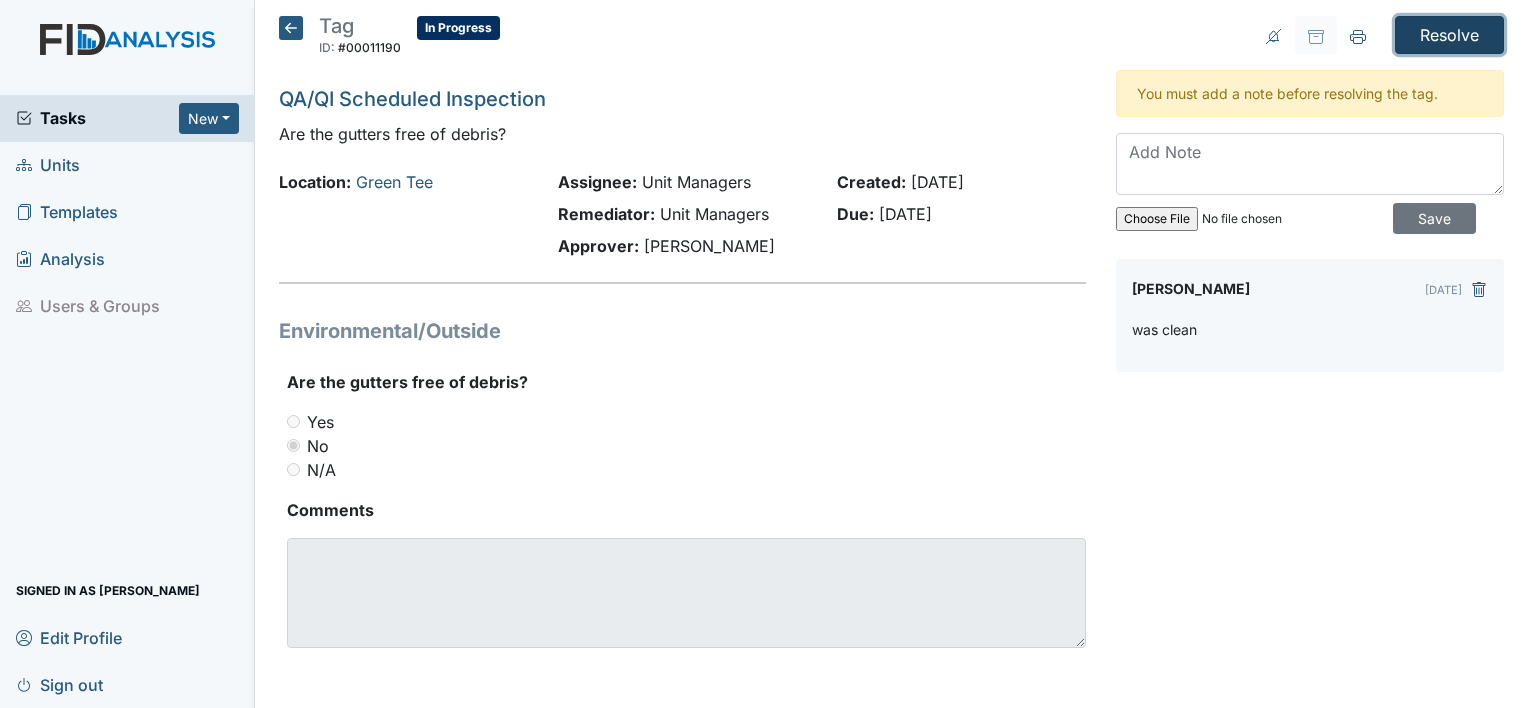 click on "Resolve" at bounding box center (1449, 35) 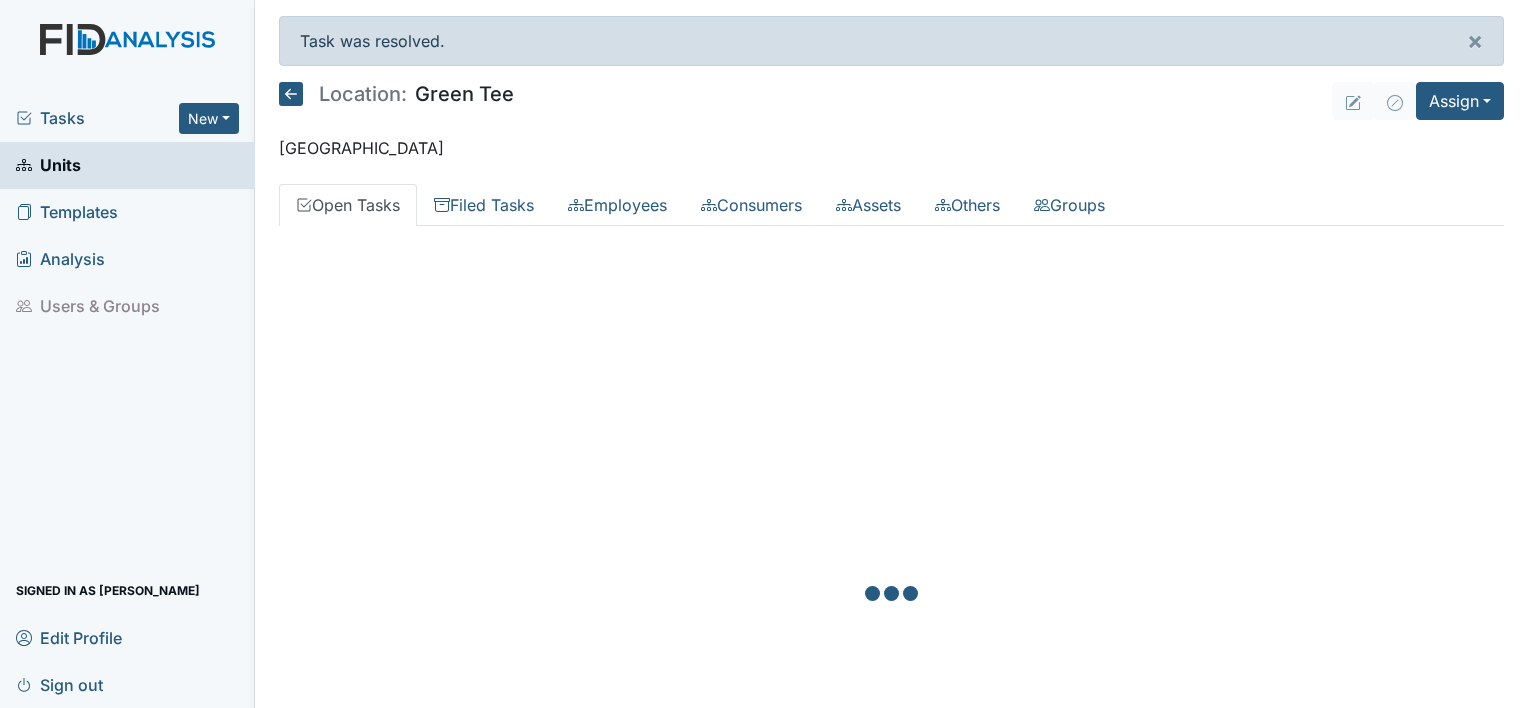 scroll, scrollTop: 0, scrollLeft: 0, axis: both 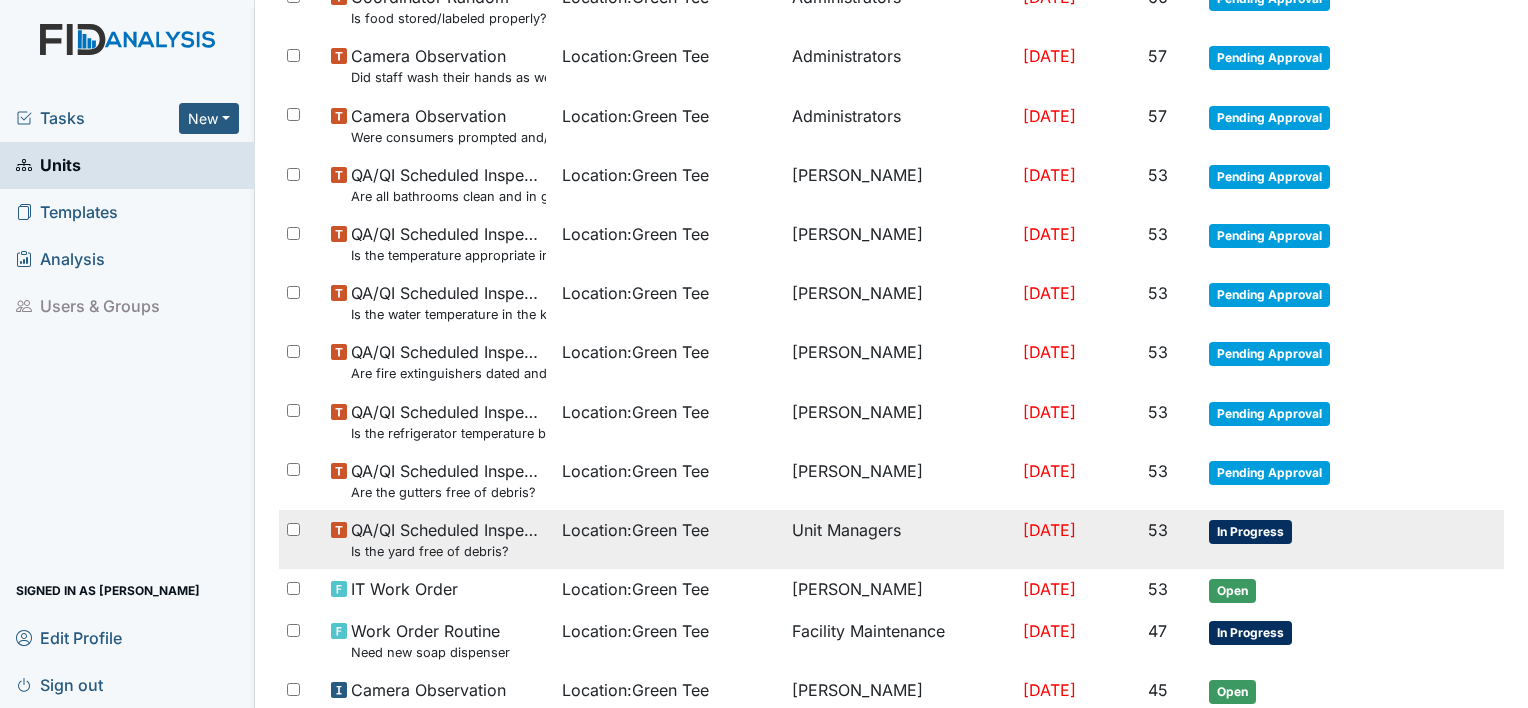 click on "In Progress" at bounding box center [1250, 532] 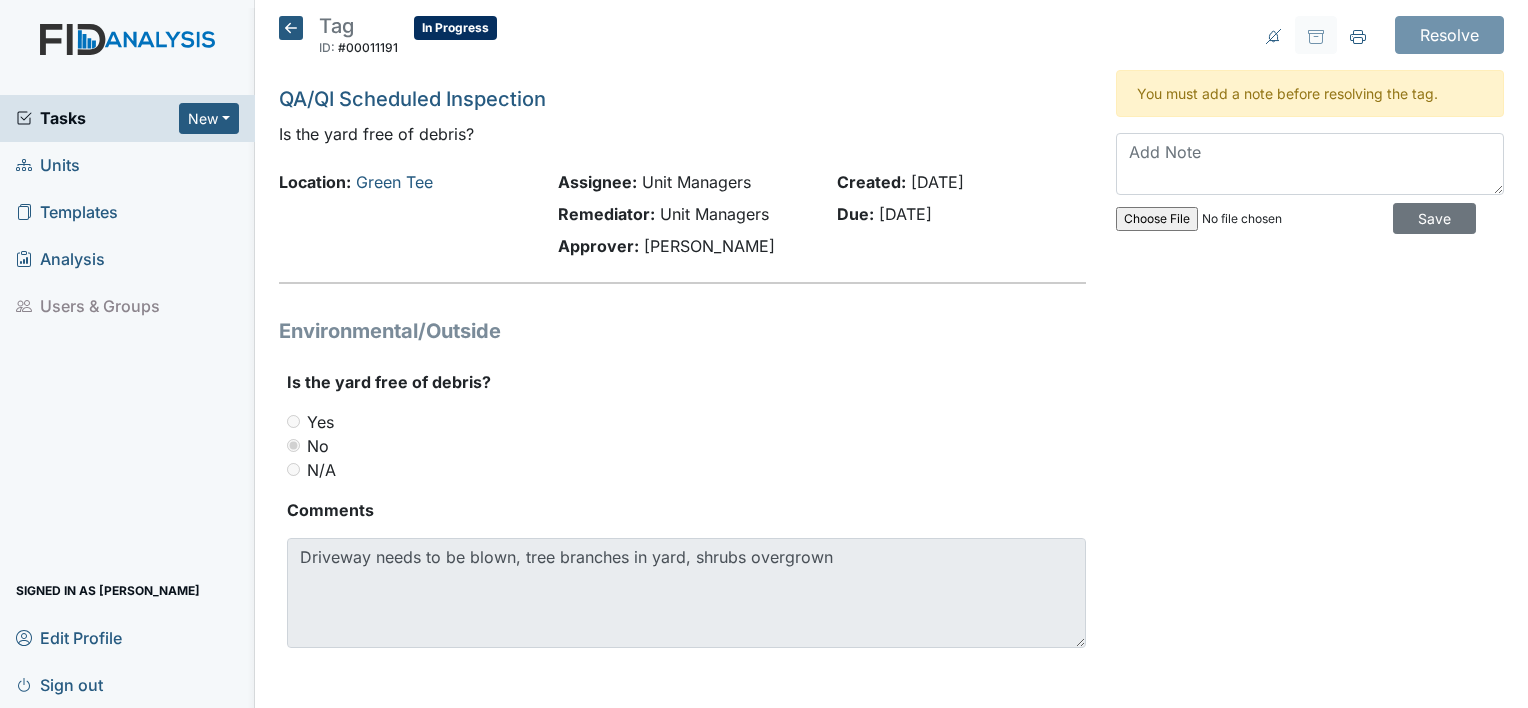 scroll, scrollTop: 0, scrollLeft: 0, axis: both 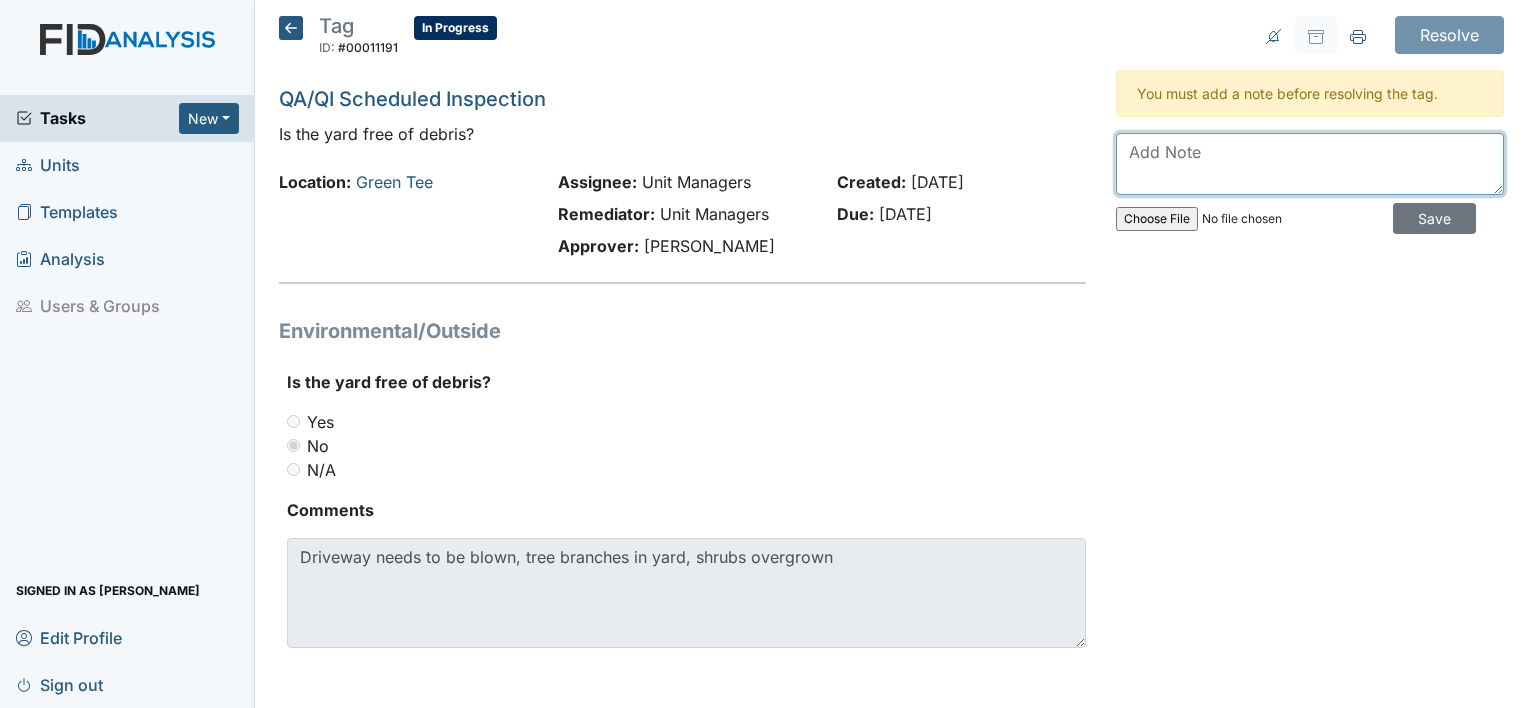 click at bounding box center (1310, 164) 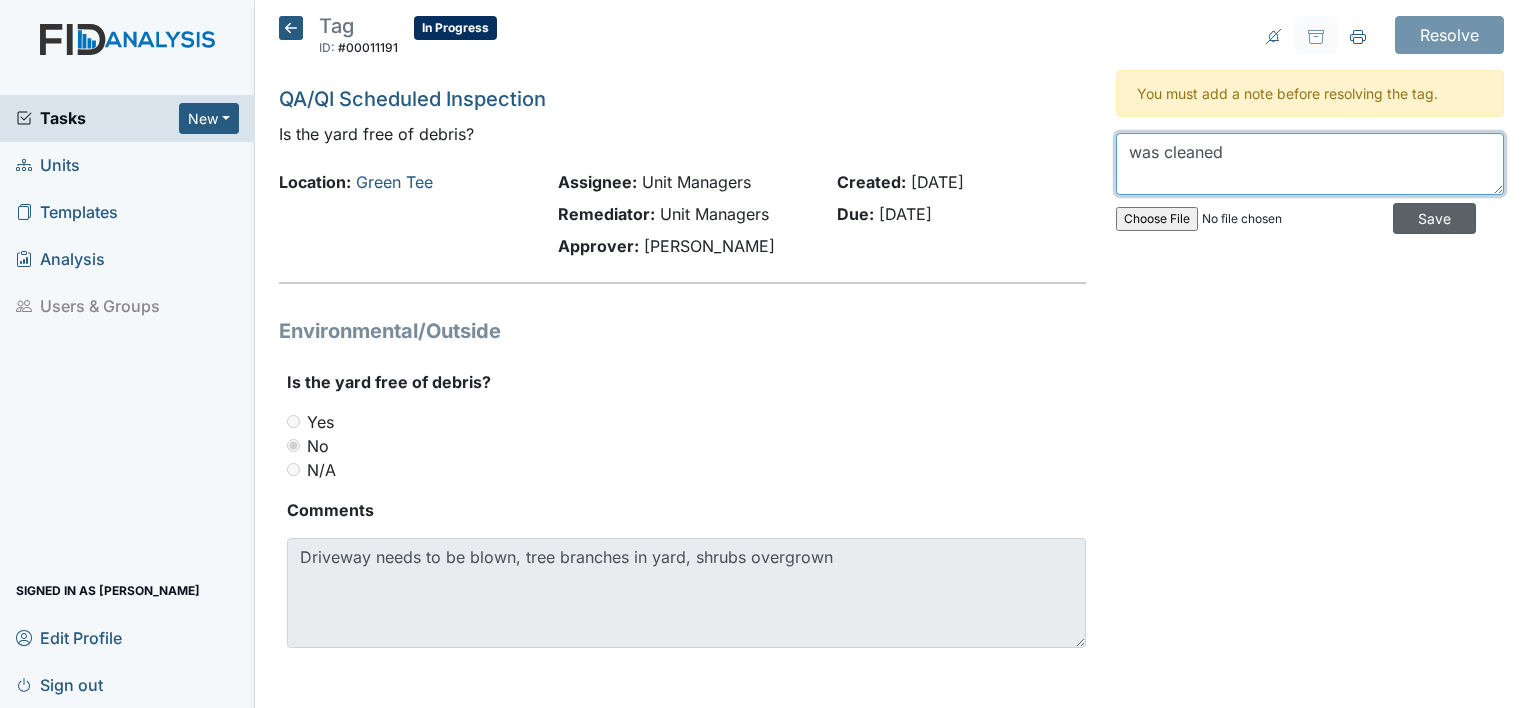 type on "was cleaned" 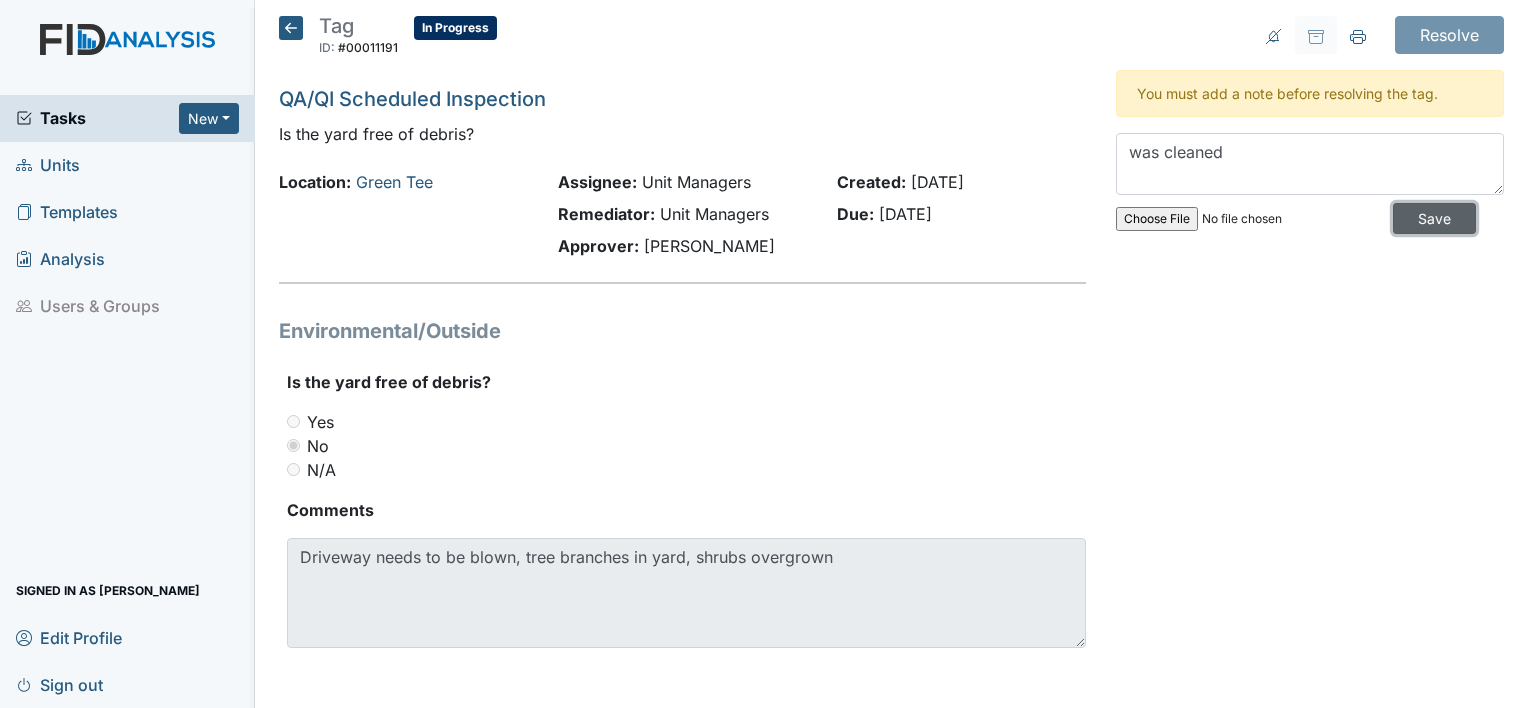 click on "Save" at bounding box center [1434, 218] 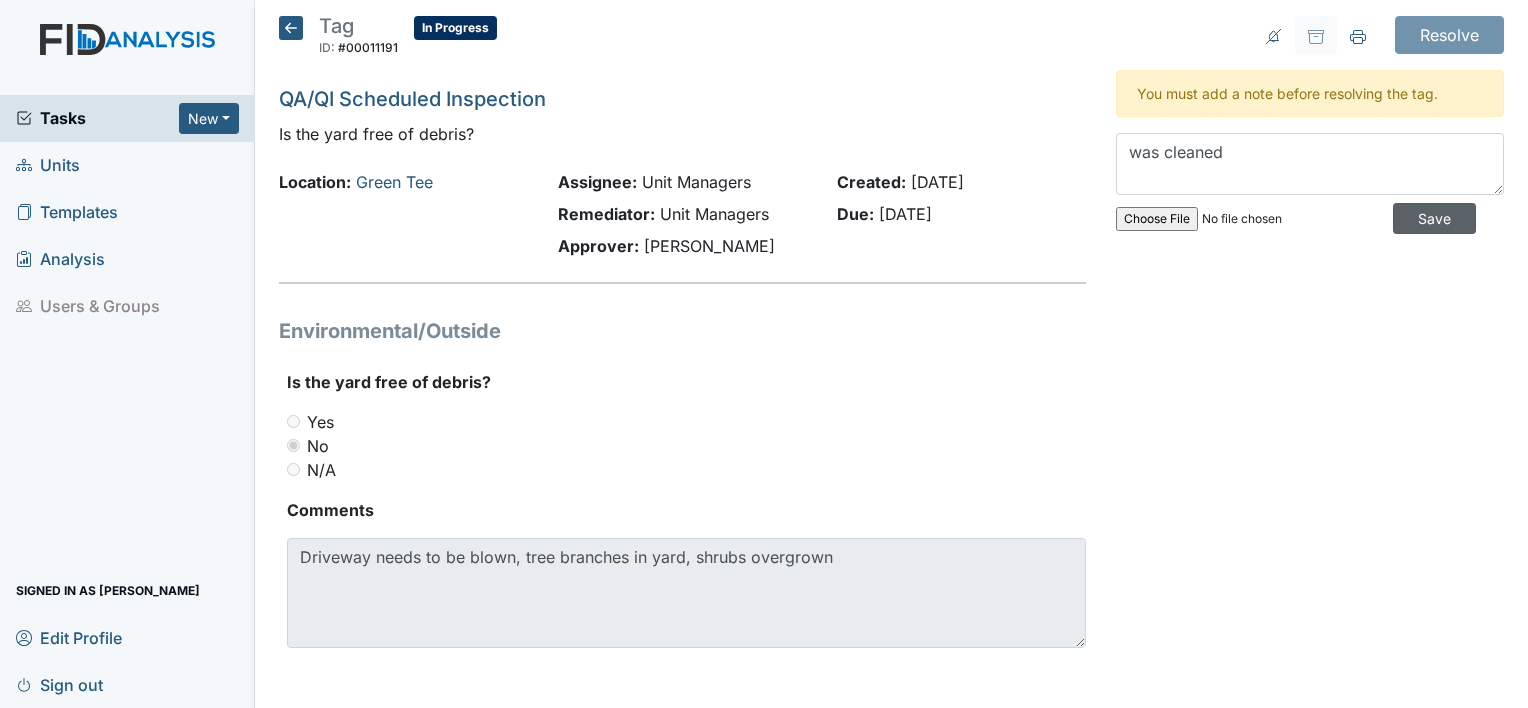 type 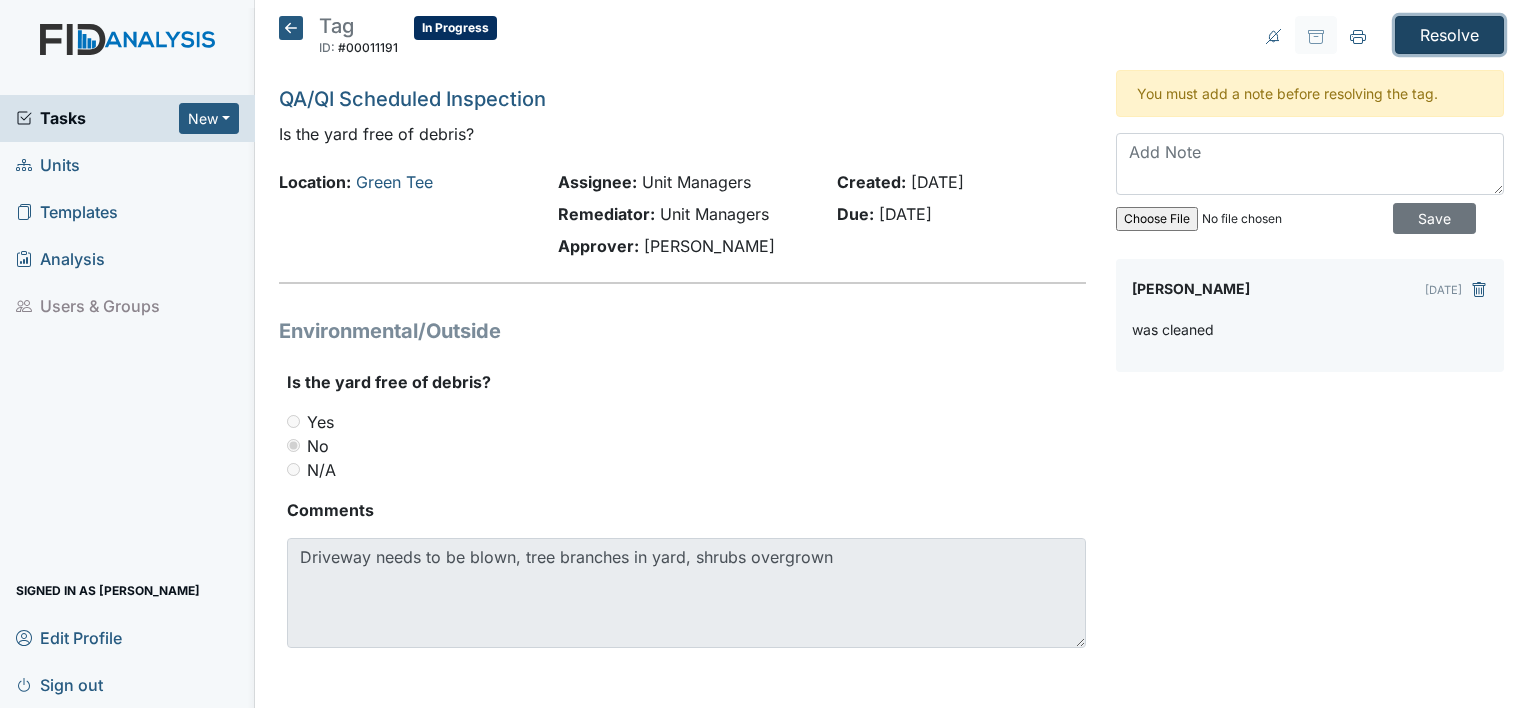 click on "Resolve" at bounding box center [1449, 35] 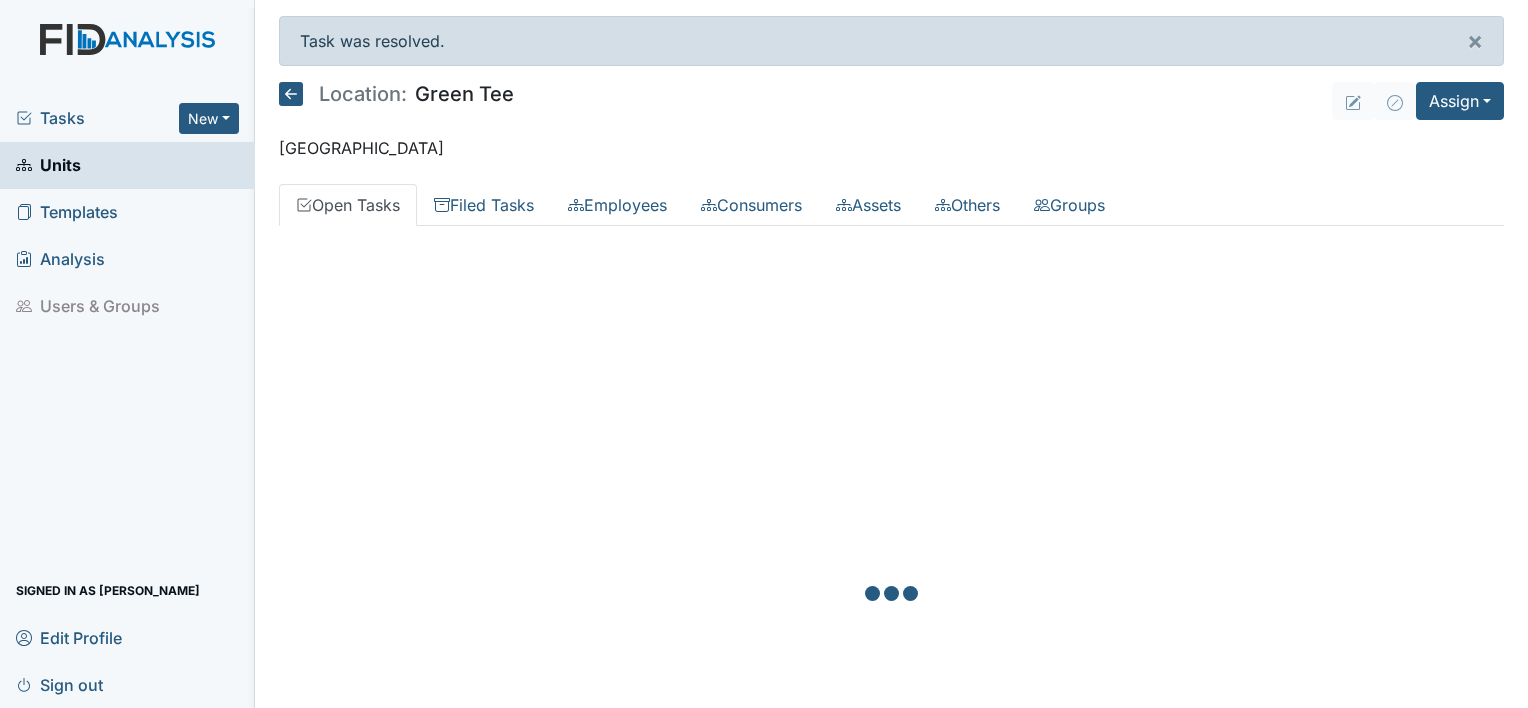scroll, scrollTop: 0, scrollLeft: 0, axis: both 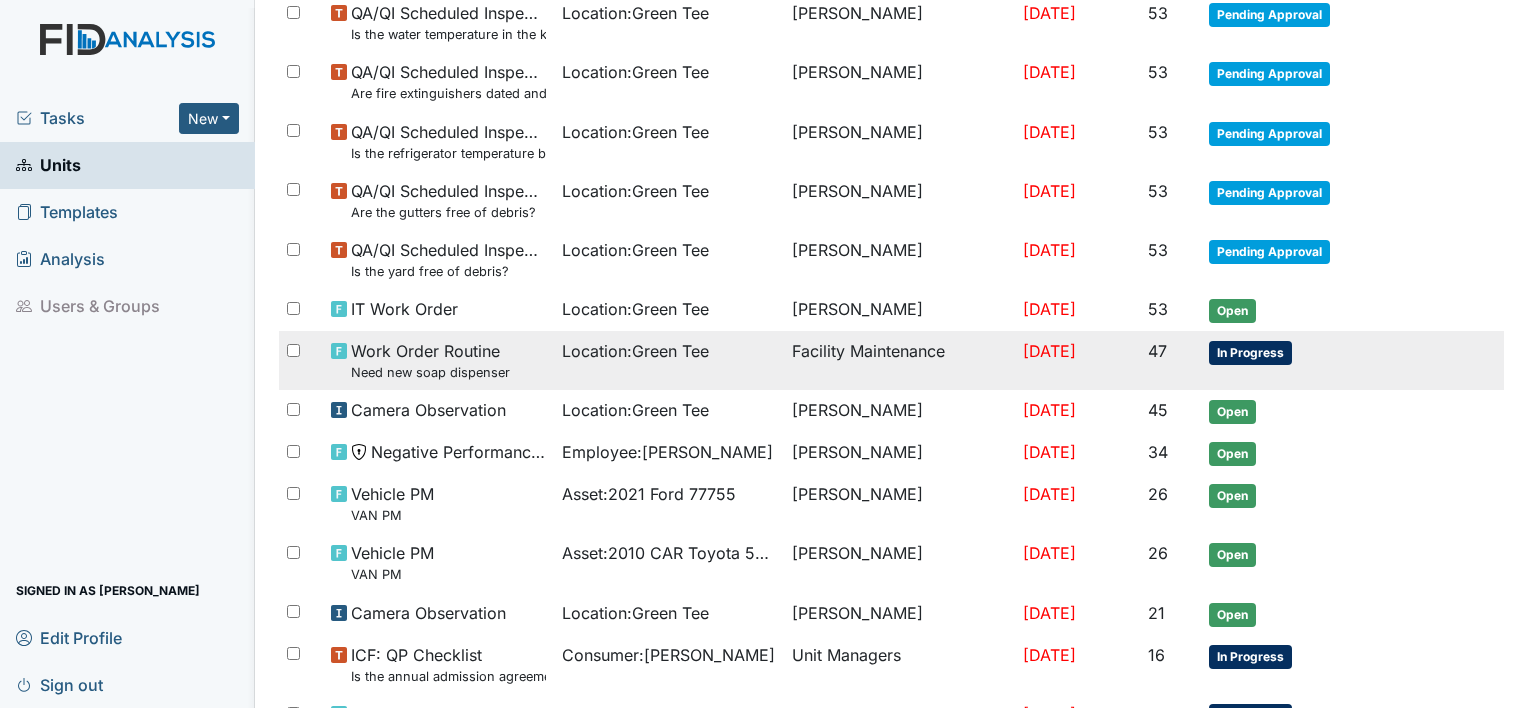 click on "In Progress" at bounding box center (1306, 360) 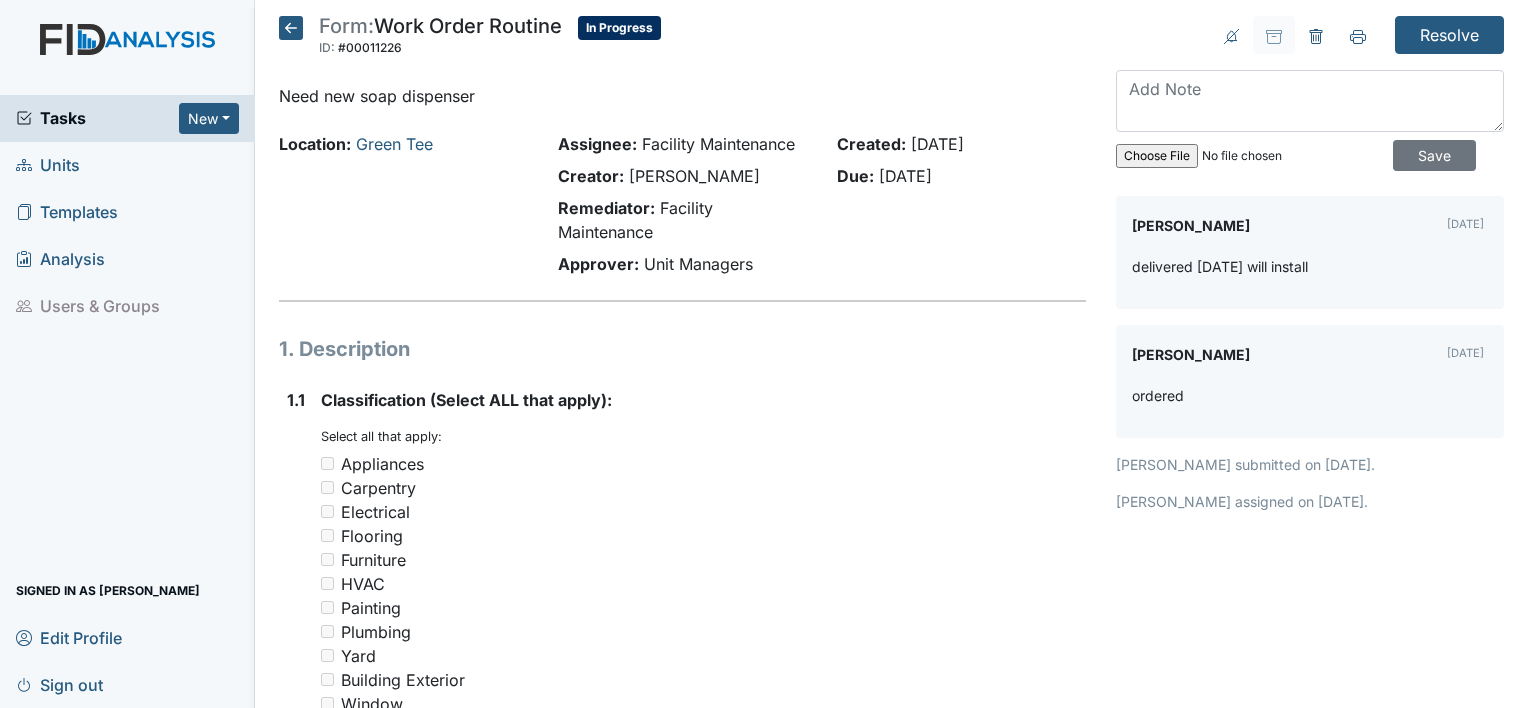 scroll, scrollTop: 0, scrollLeft: 0, axis: both 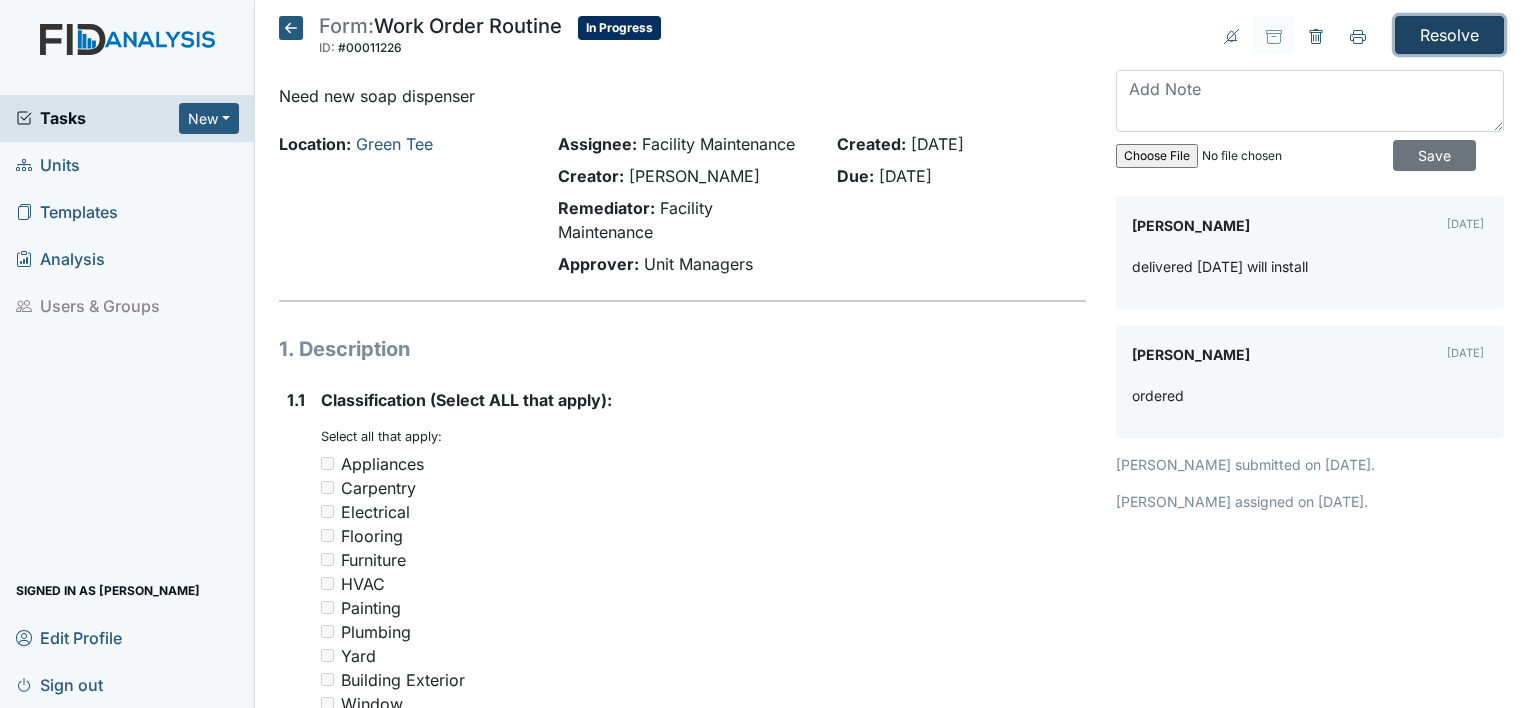 click on "Resolve" at bounding box center (1449, 35) 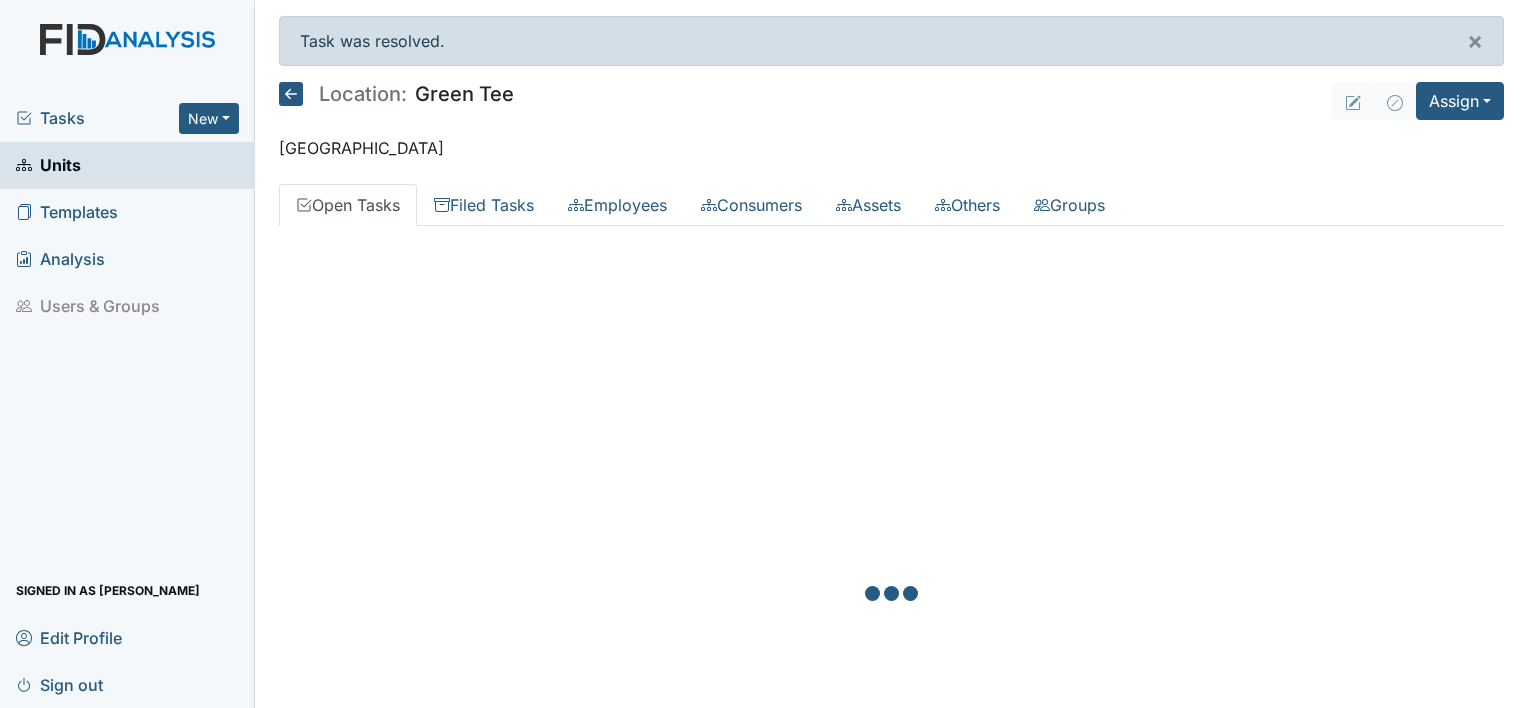 scroll, scrollTop: 0, scrollLeft: 0, axis: both 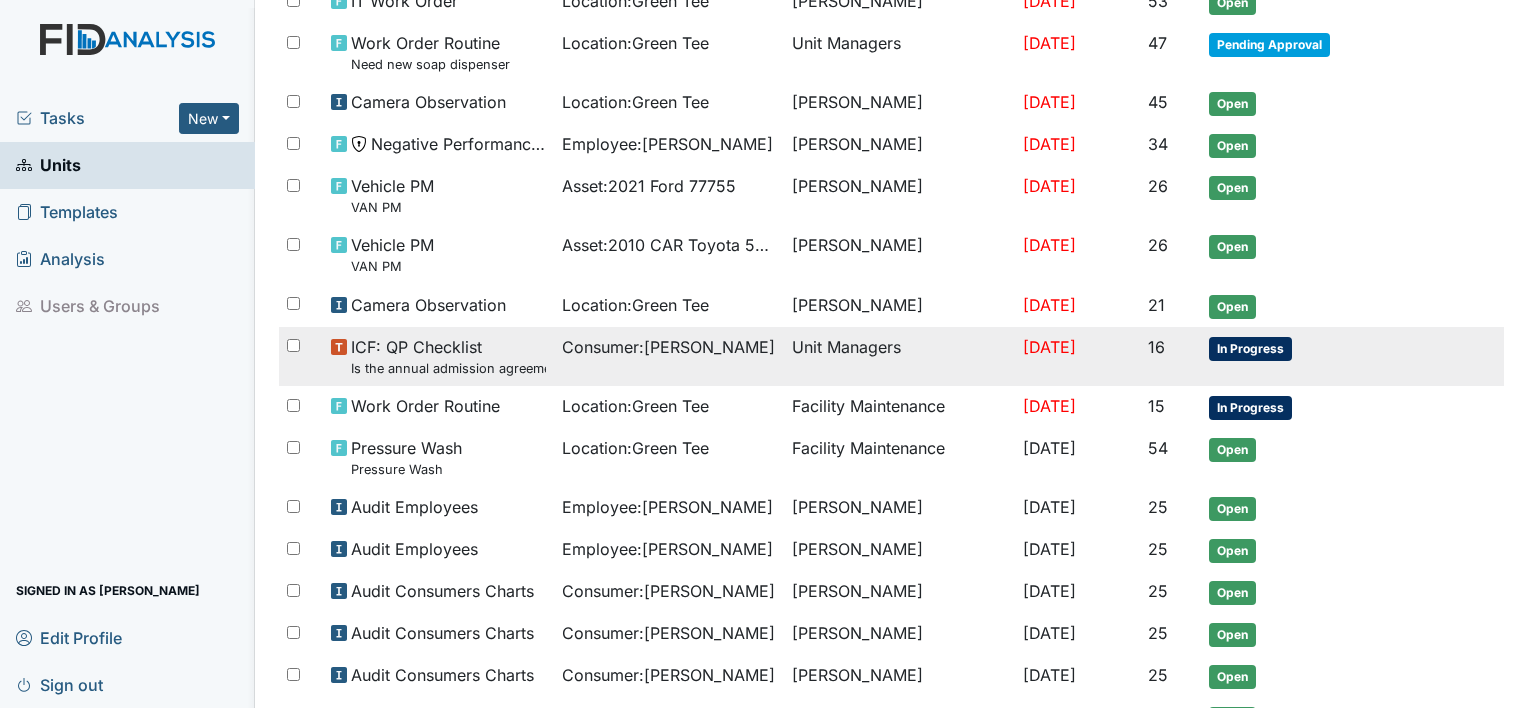 click on "In Progress" at bounding box center (1250, 349) 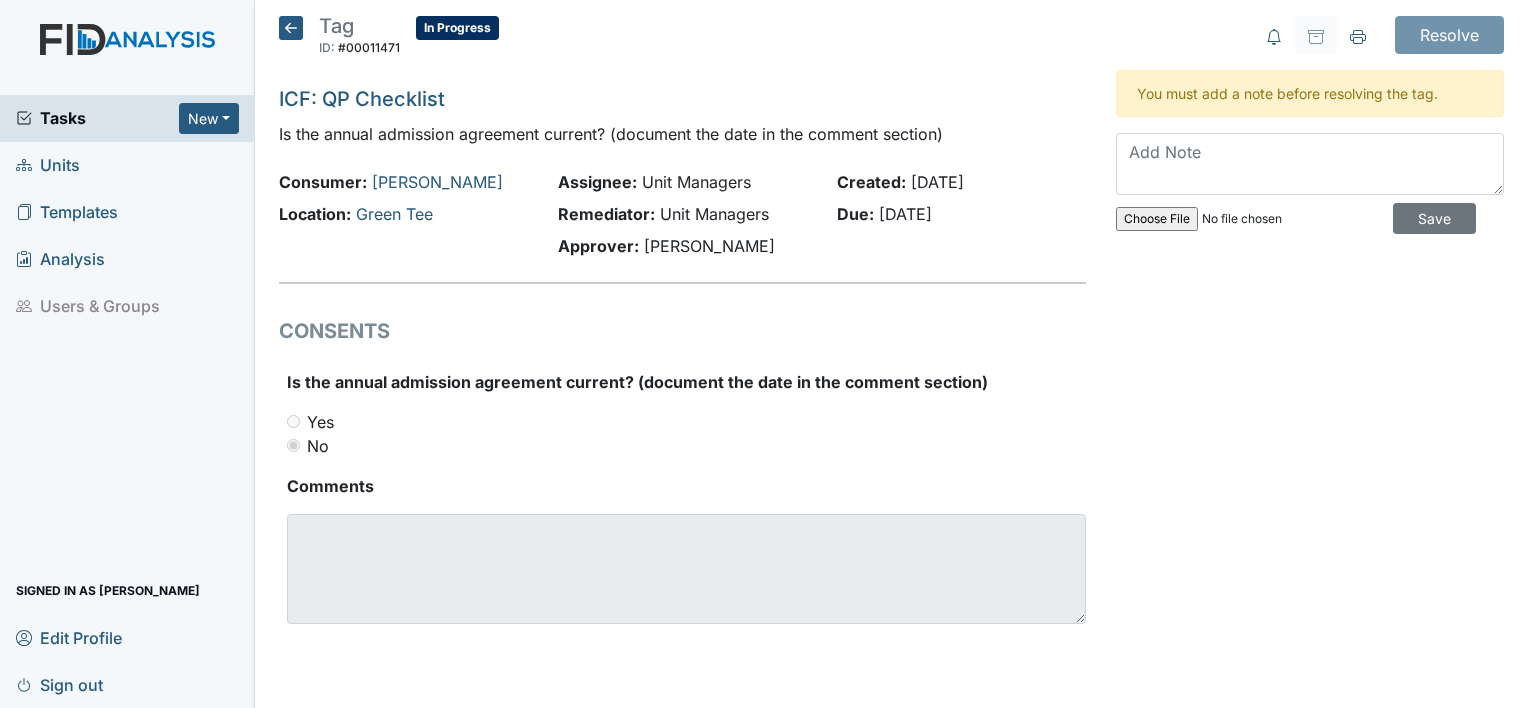 scroll, scrollTop: 0, scrollLeft: 0, axis: both 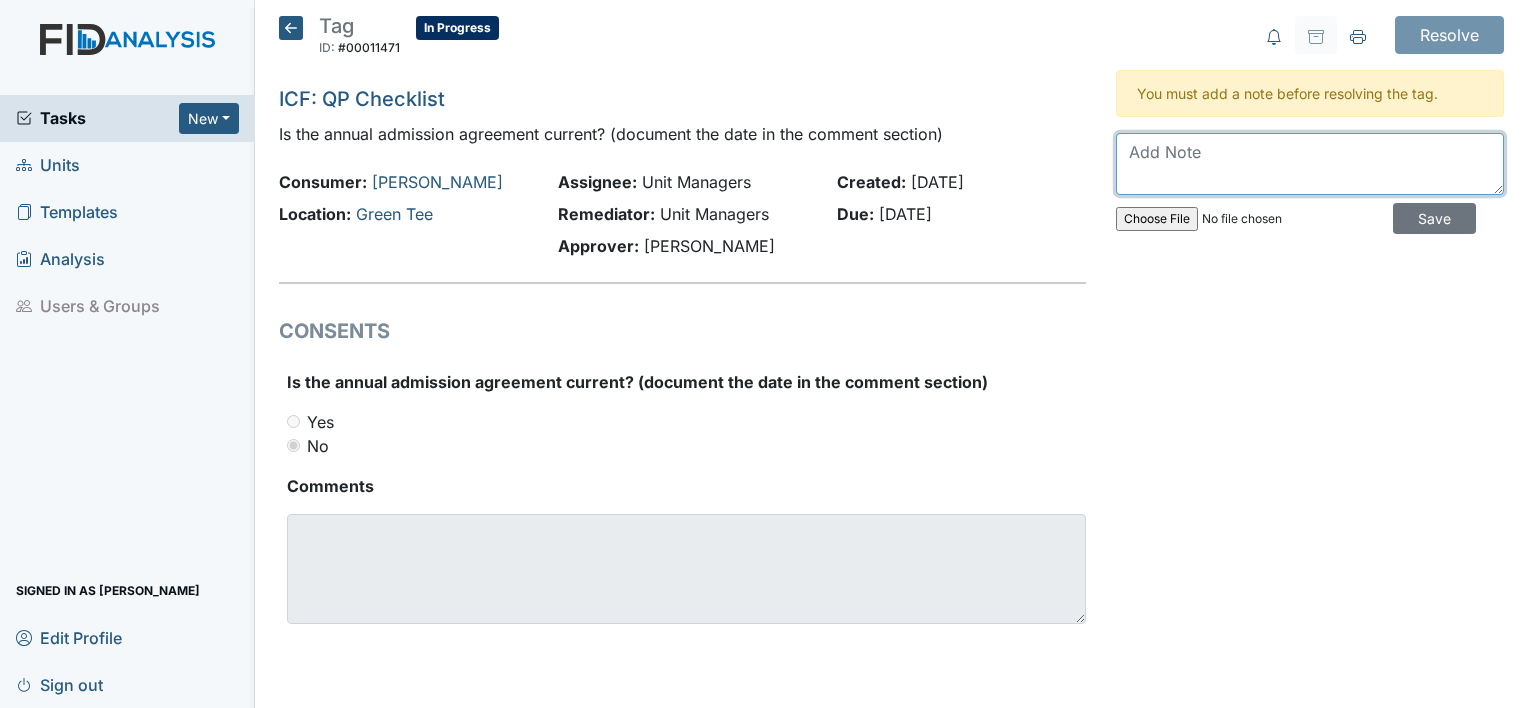 click at bounding box center [1310, 164] 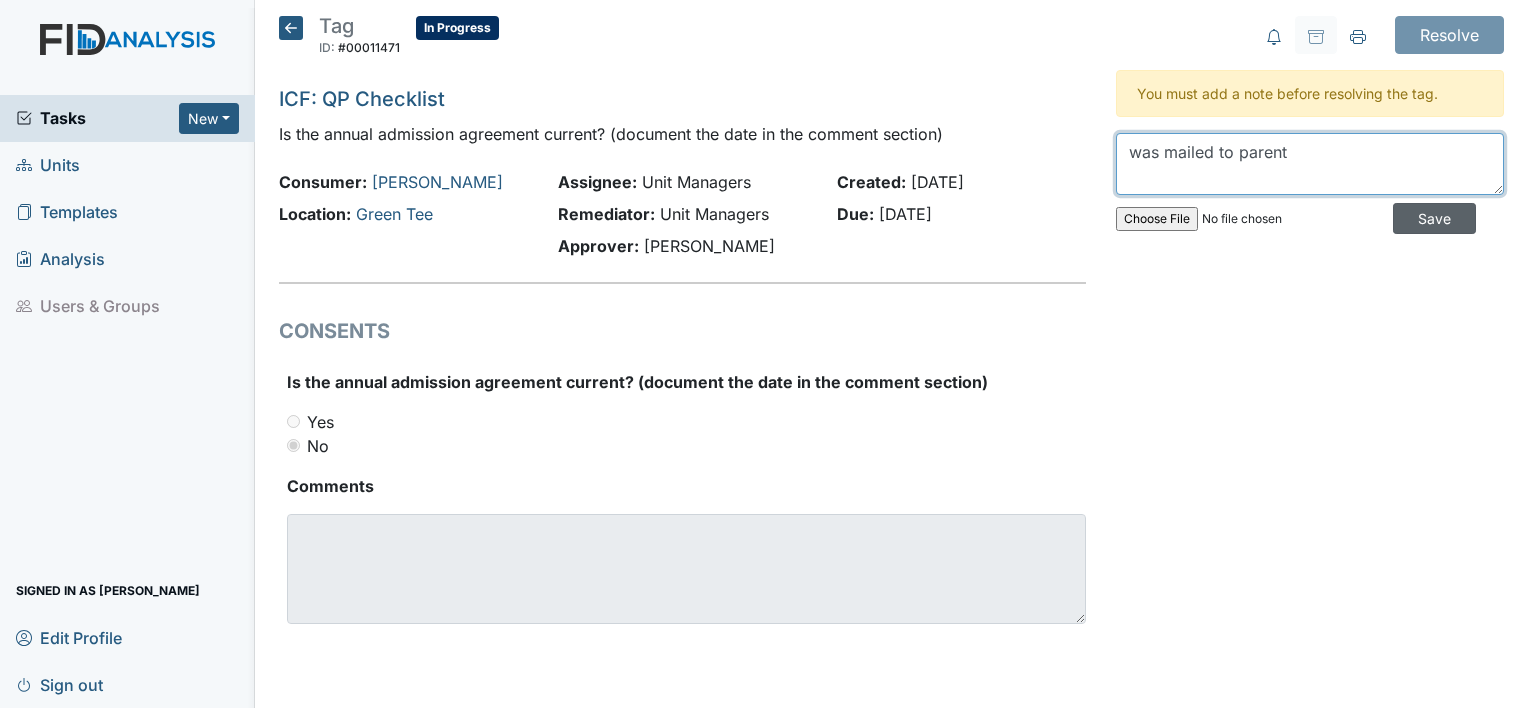 type on "was mailed to parent" 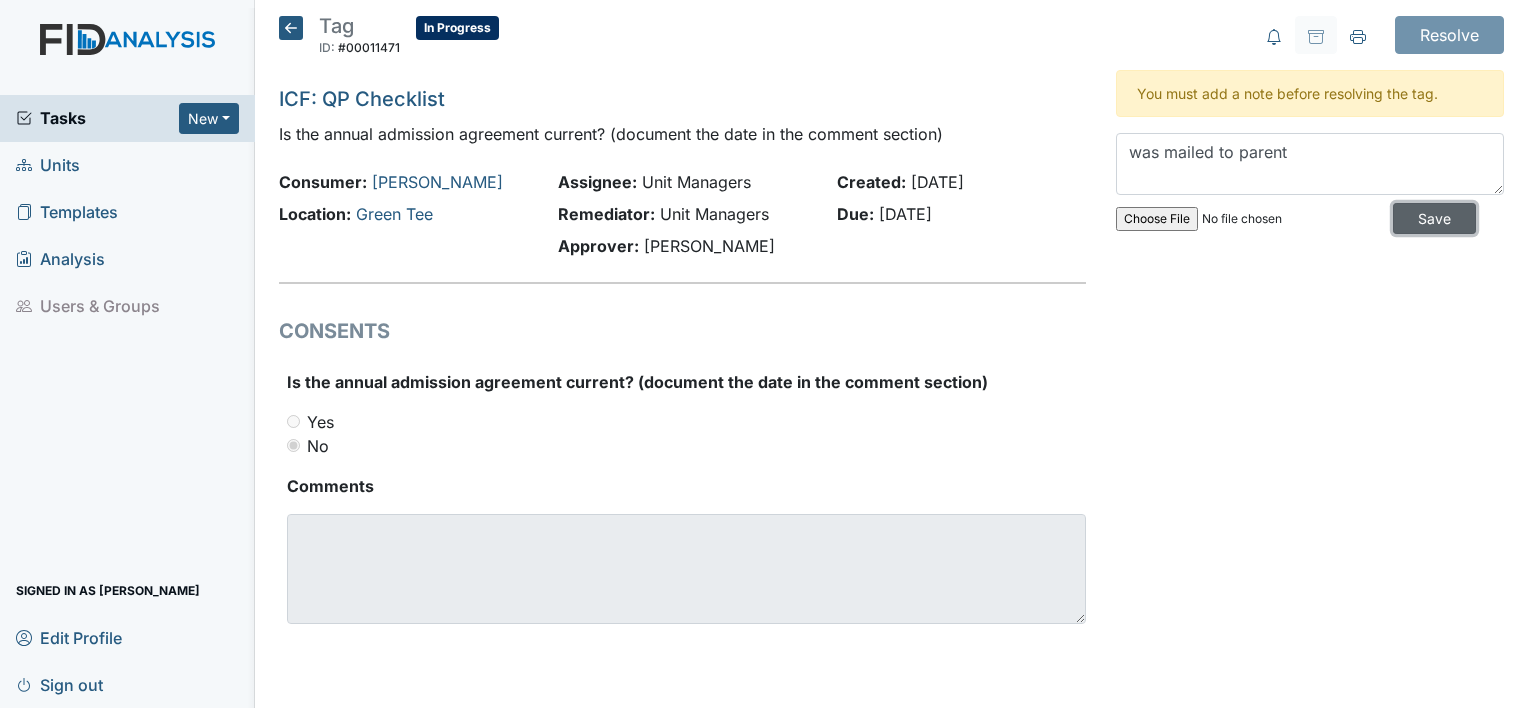 click on "Save" at bounding box center (1434, 218) 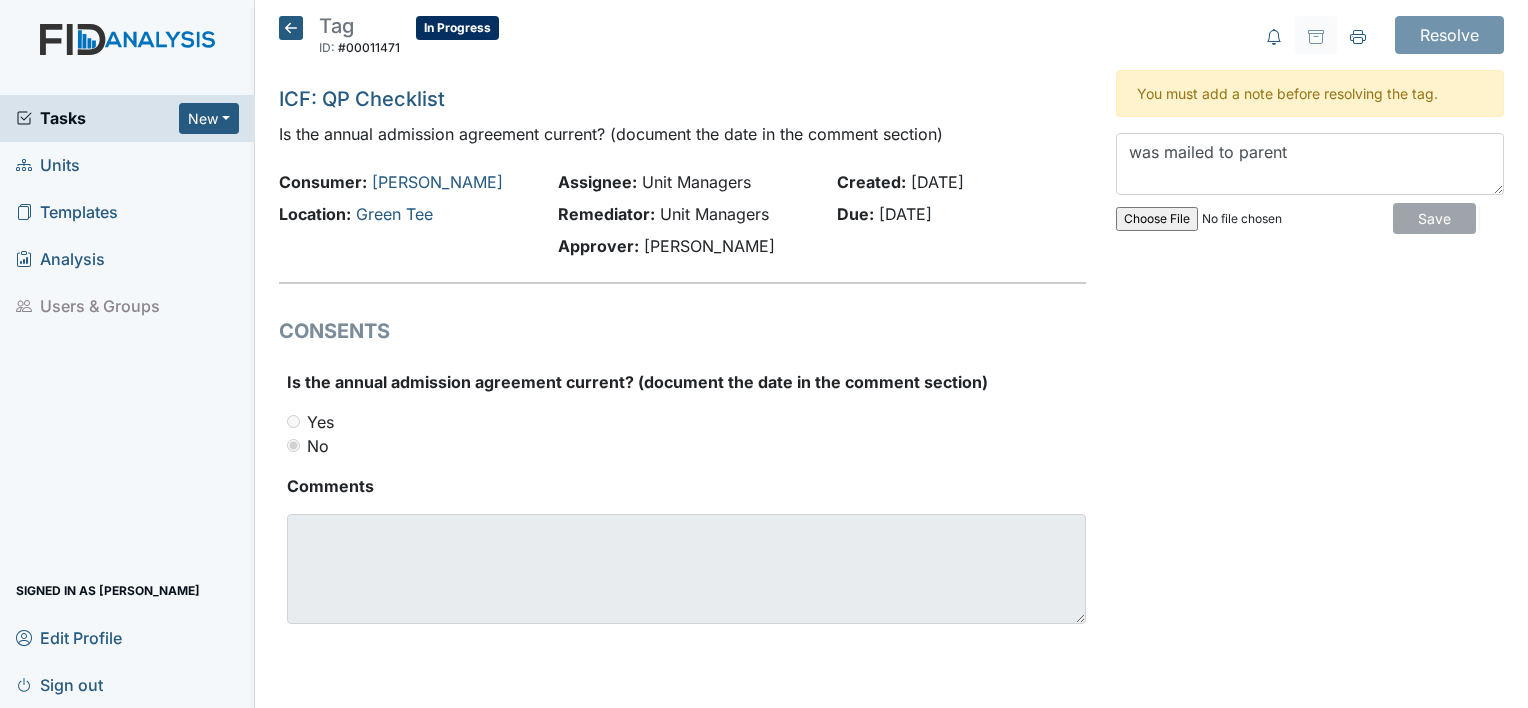 type 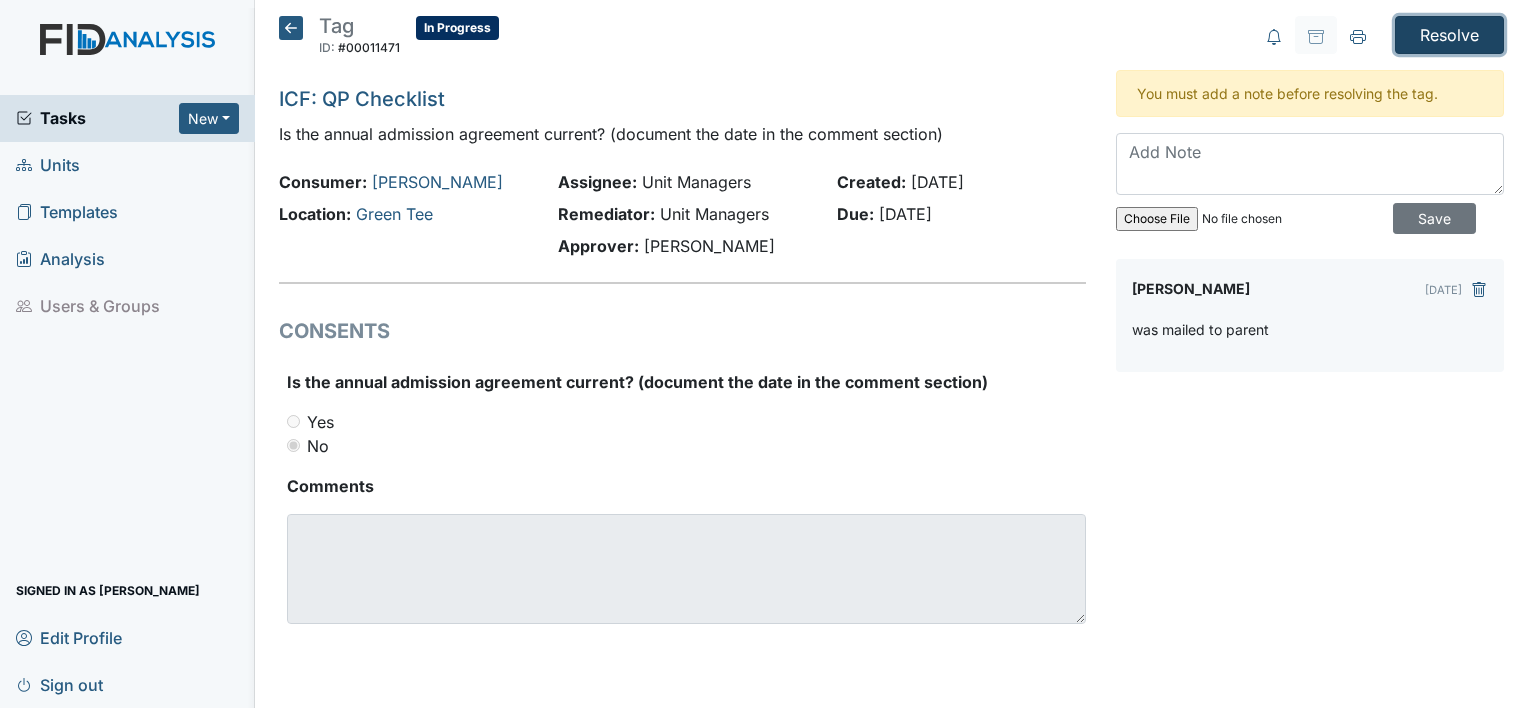 click on "Resolve" at bounding box center (1449, 35) 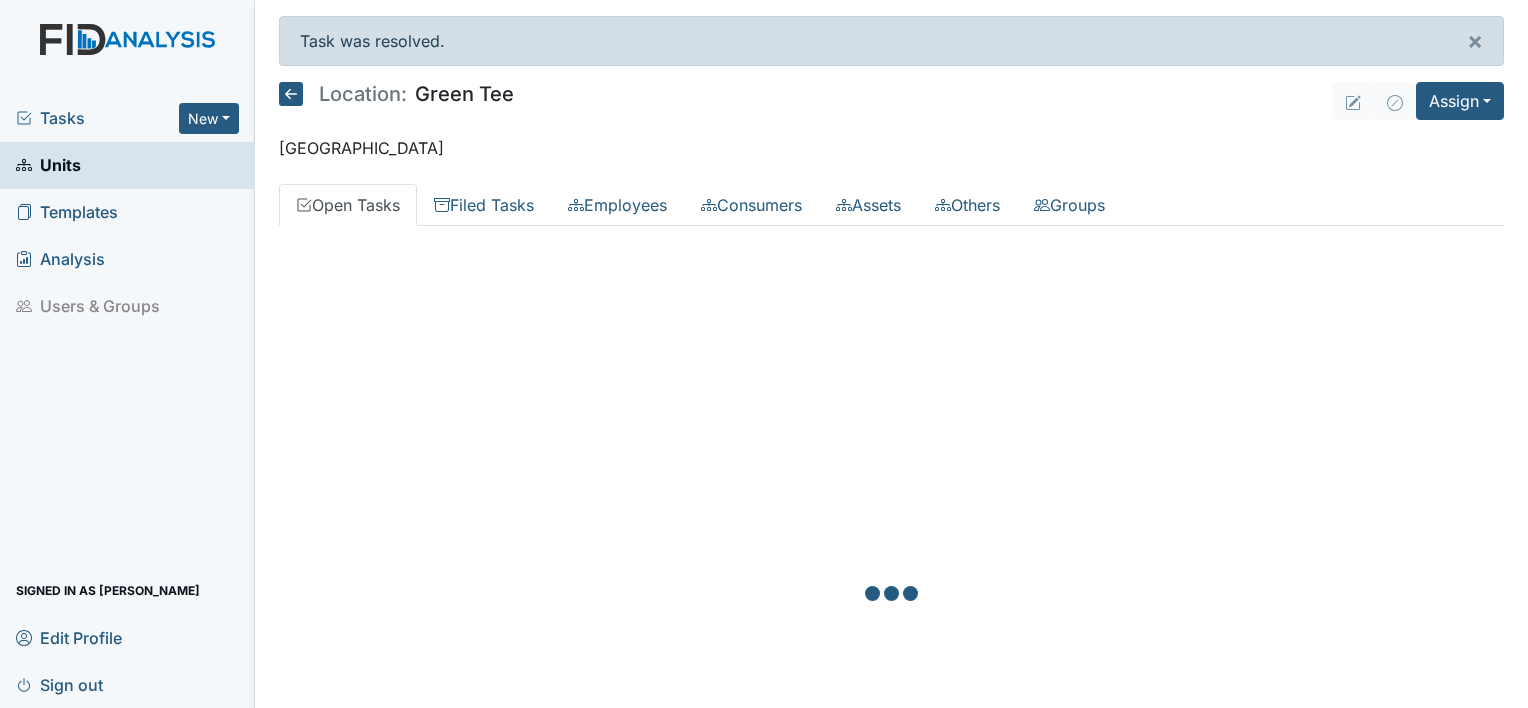 scroll, scrollTop: 0, scrollLeft: 0, axis: both 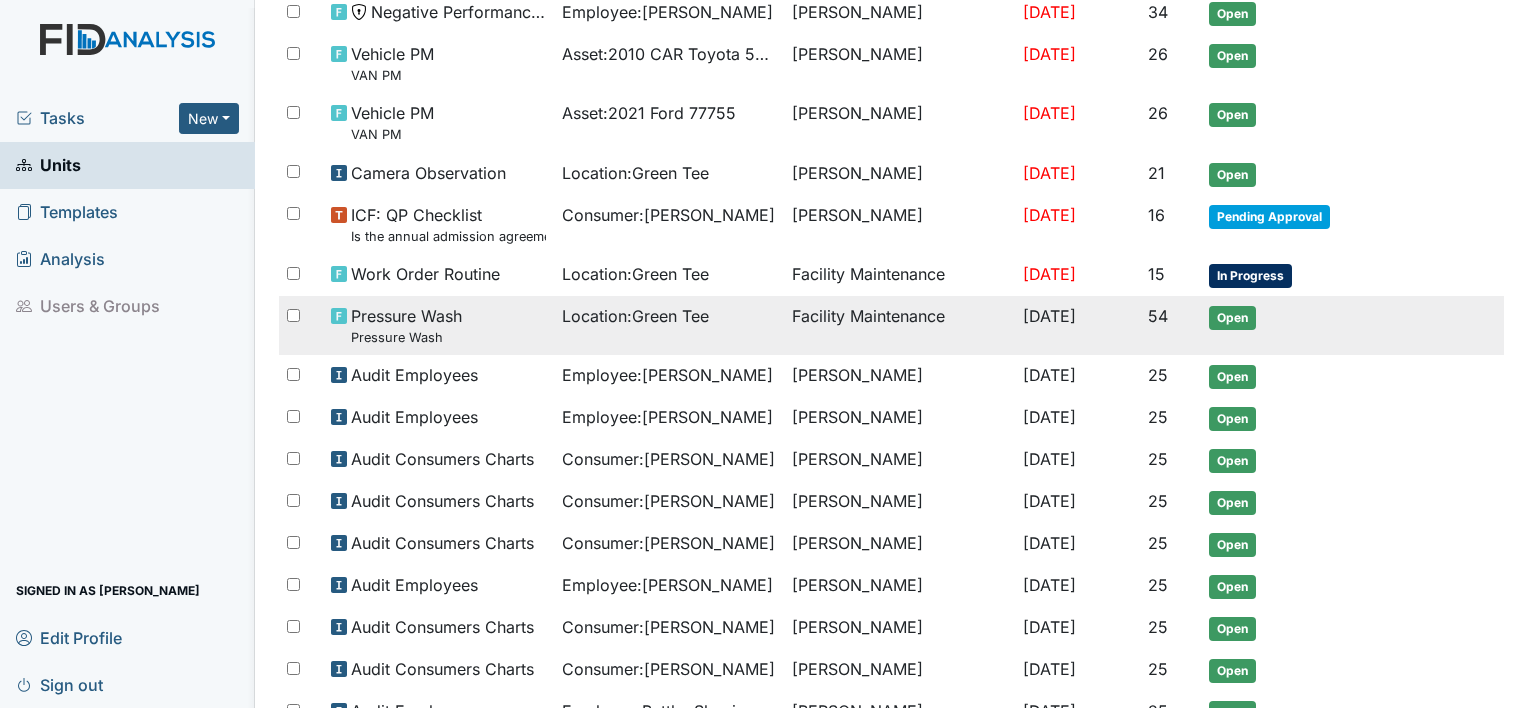 click on "Open" at bounding box center (1306, 325) 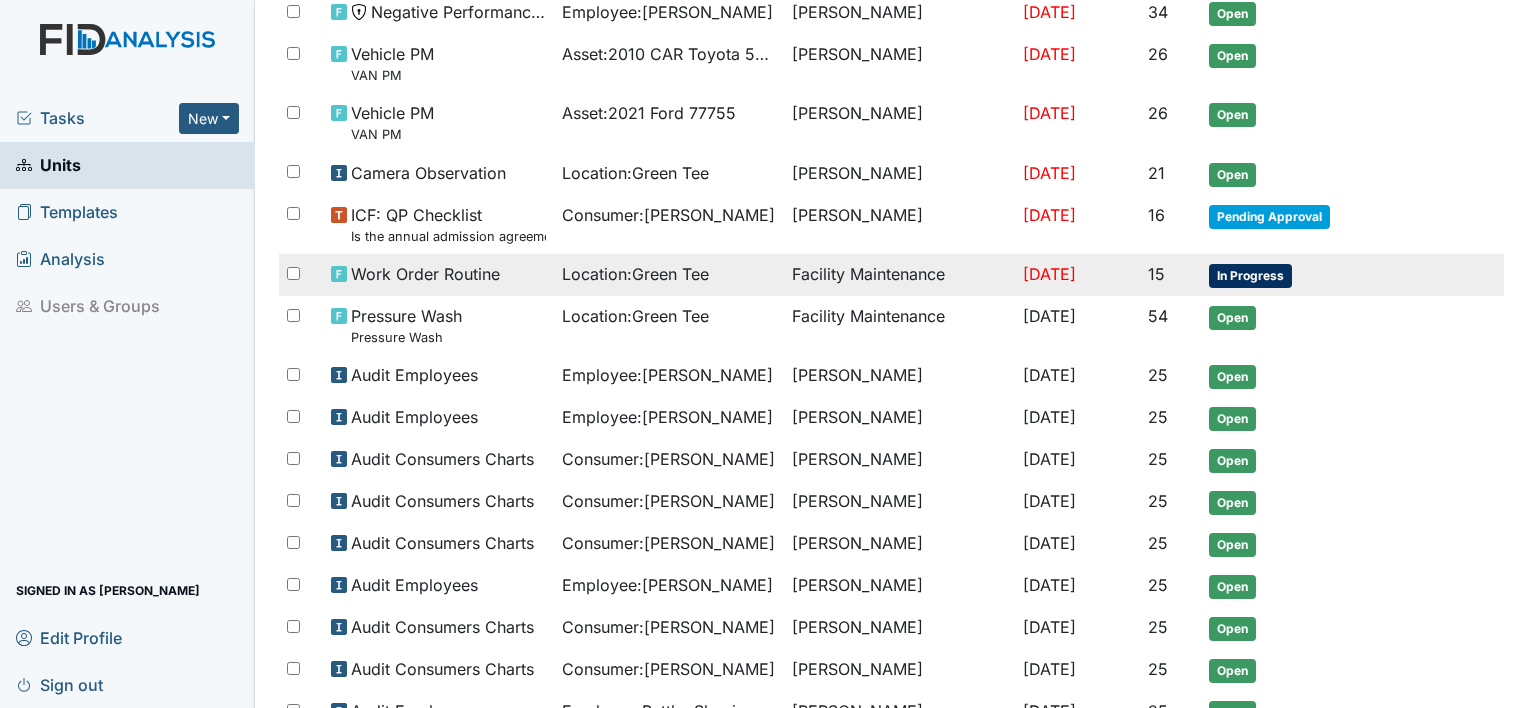 click on "In Progress" at bounding box center [1250, 276] 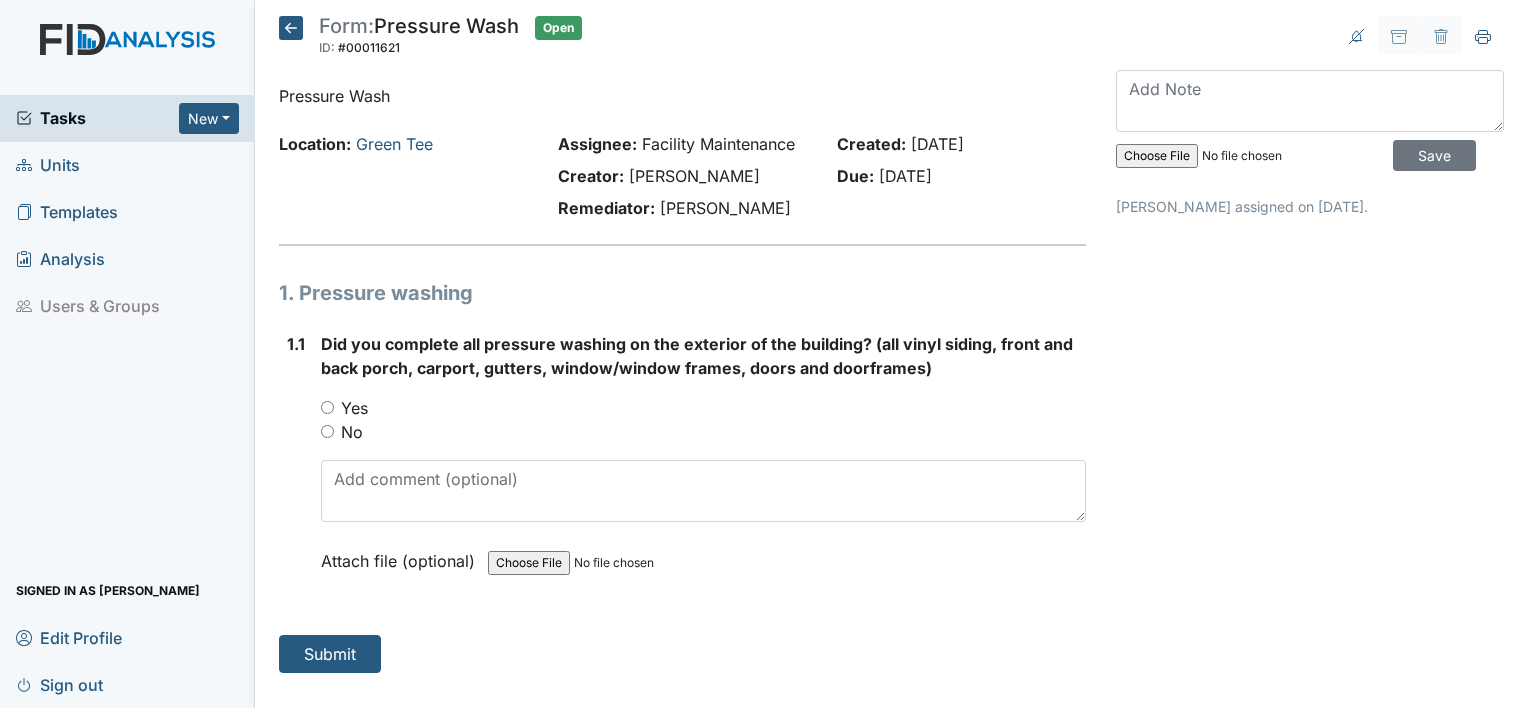 scroll, scrollTop: 0, scrollLeft: 0, axis: both 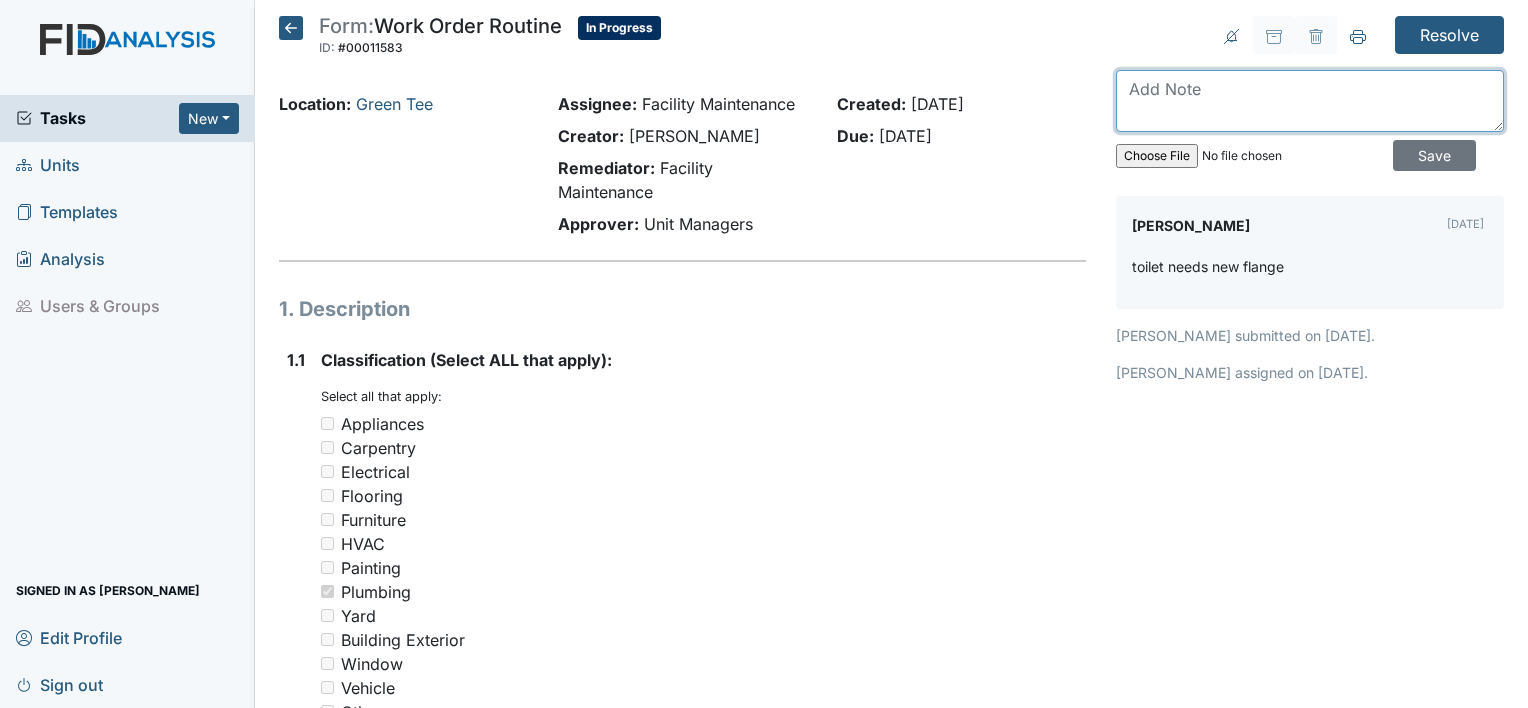 click at bounding box center (1310, 101) 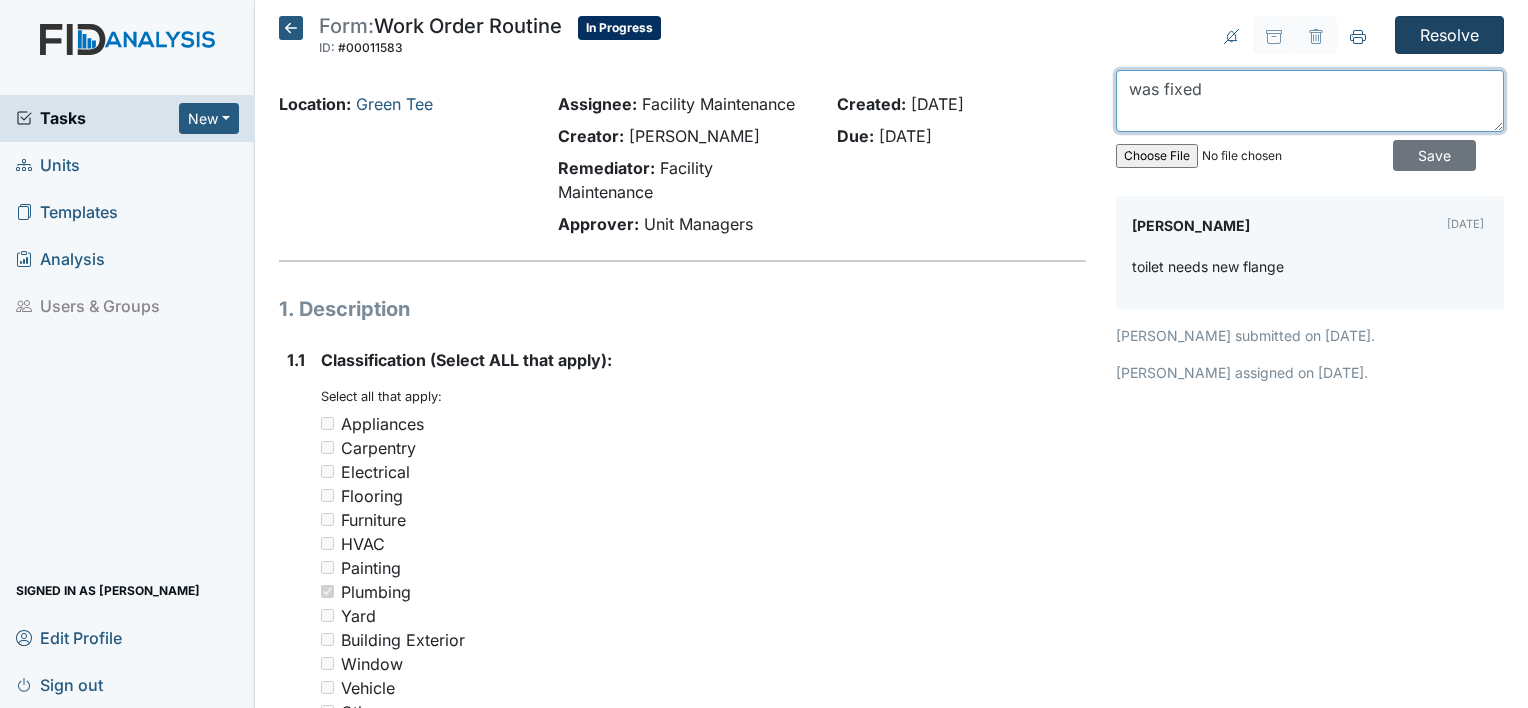 type on "was fixed" 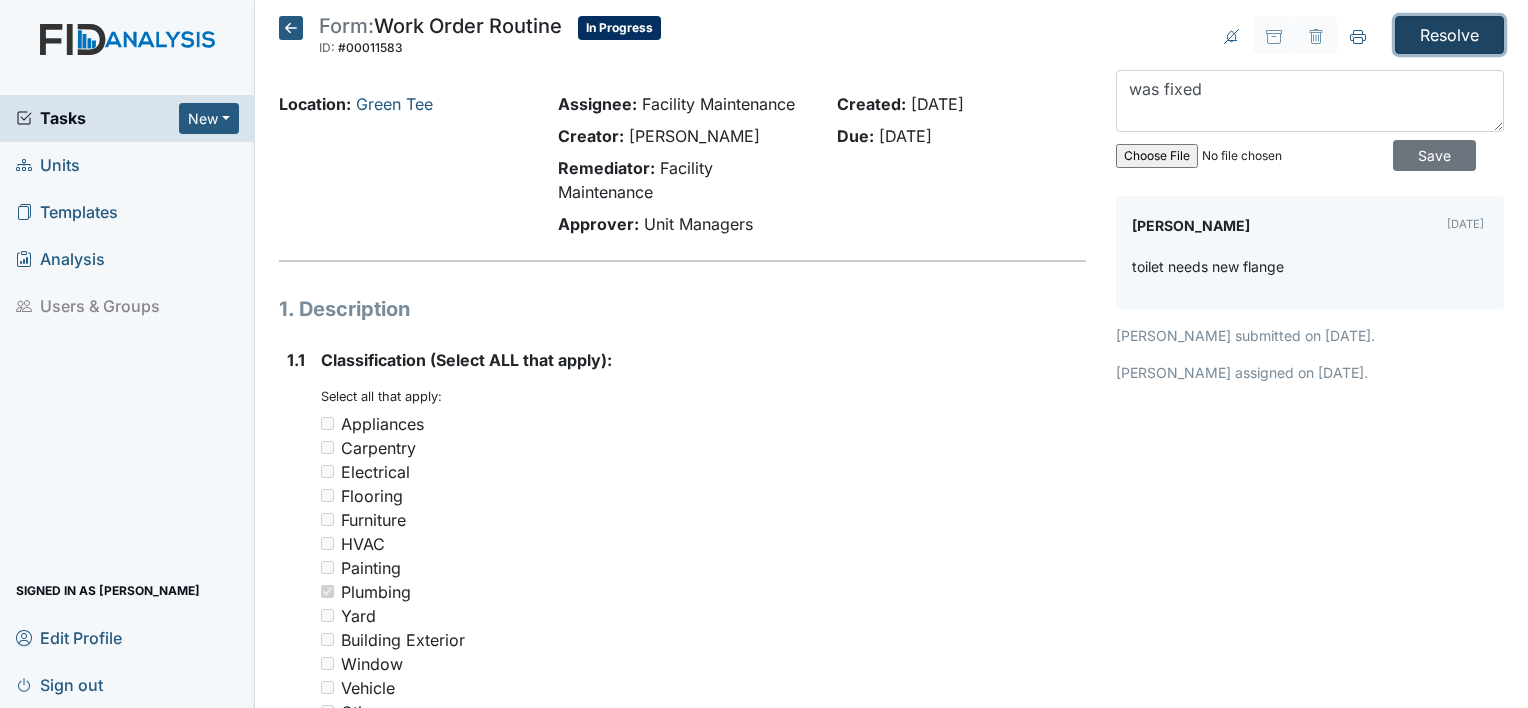 click on "Resolve" at bounding box center [1449, 35] 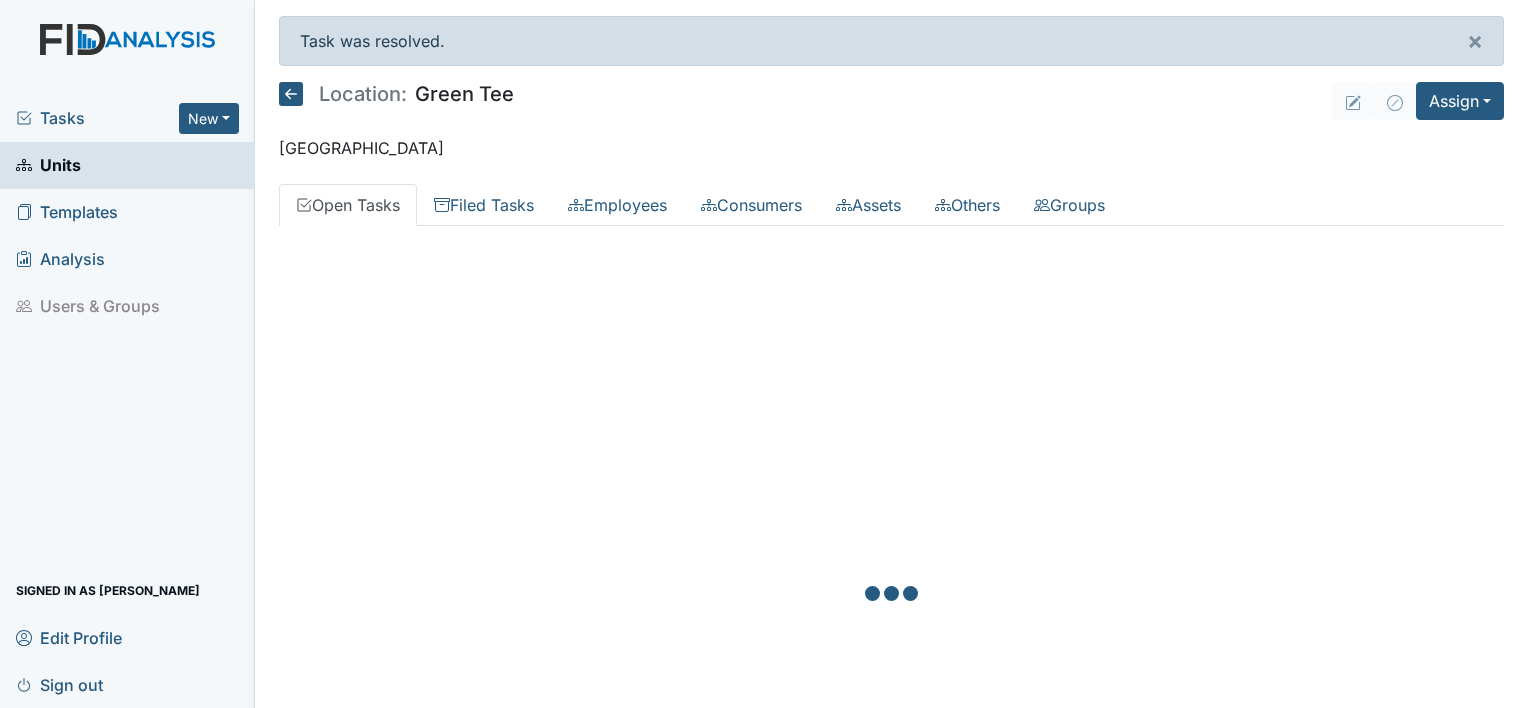 scroll, scrollTop: 0, scrollLeft: 0, axis: both 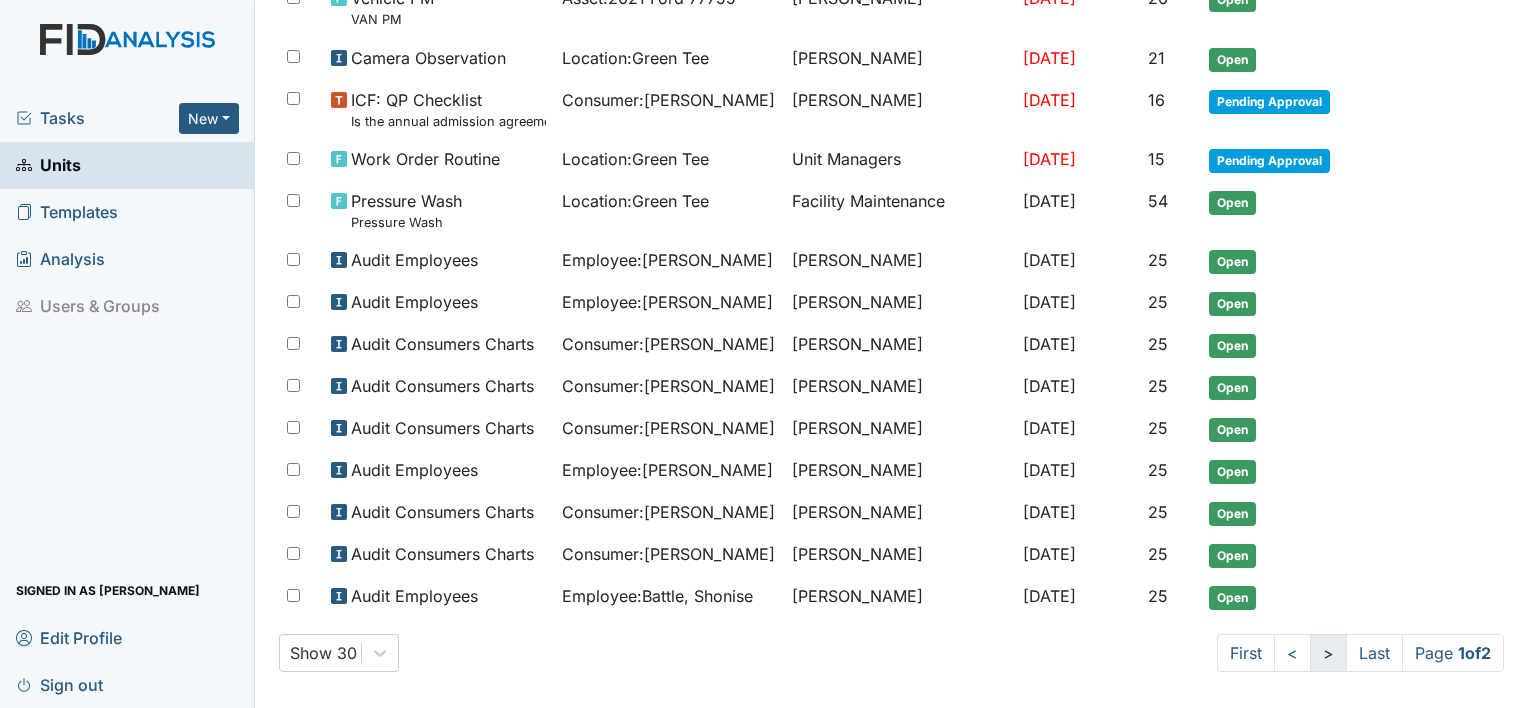 click on ">" at bounding box center [1328, 653] 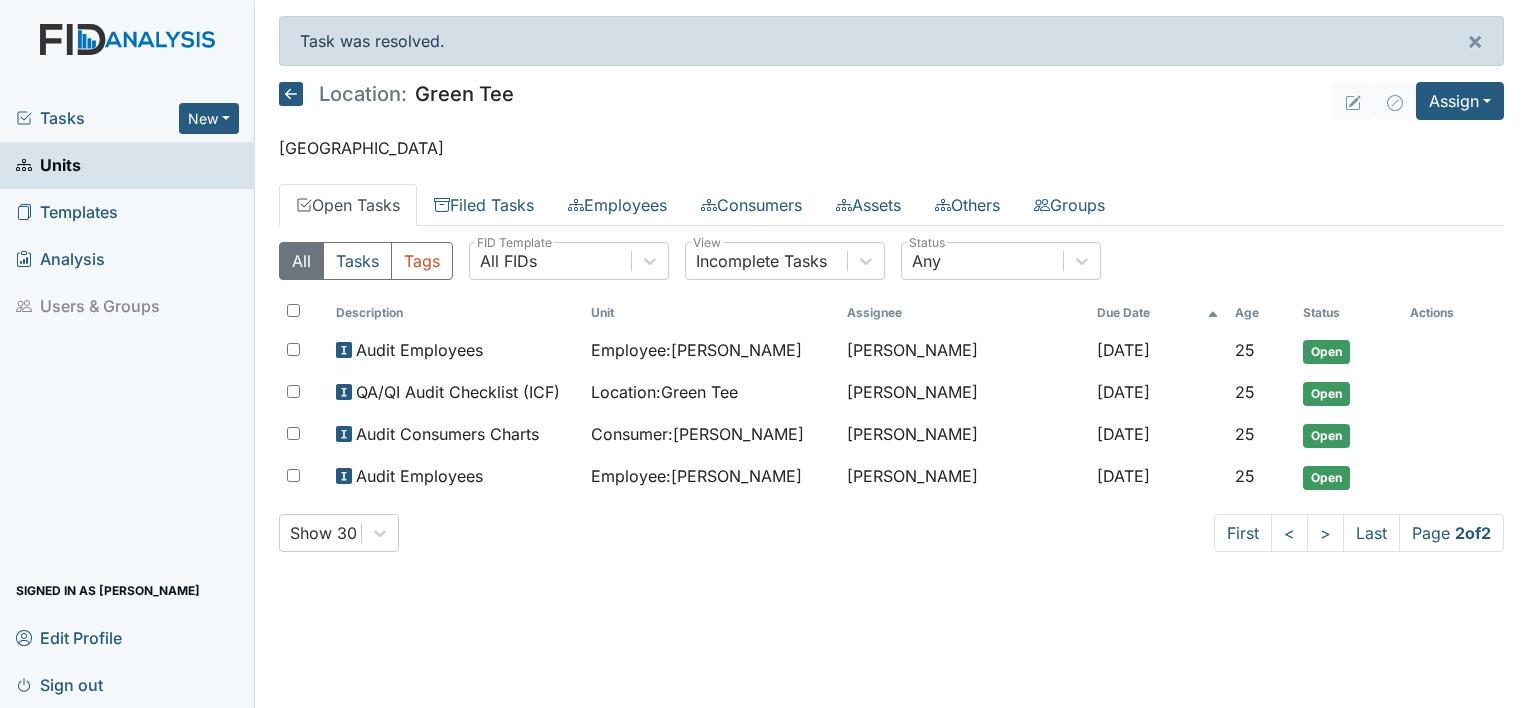 click 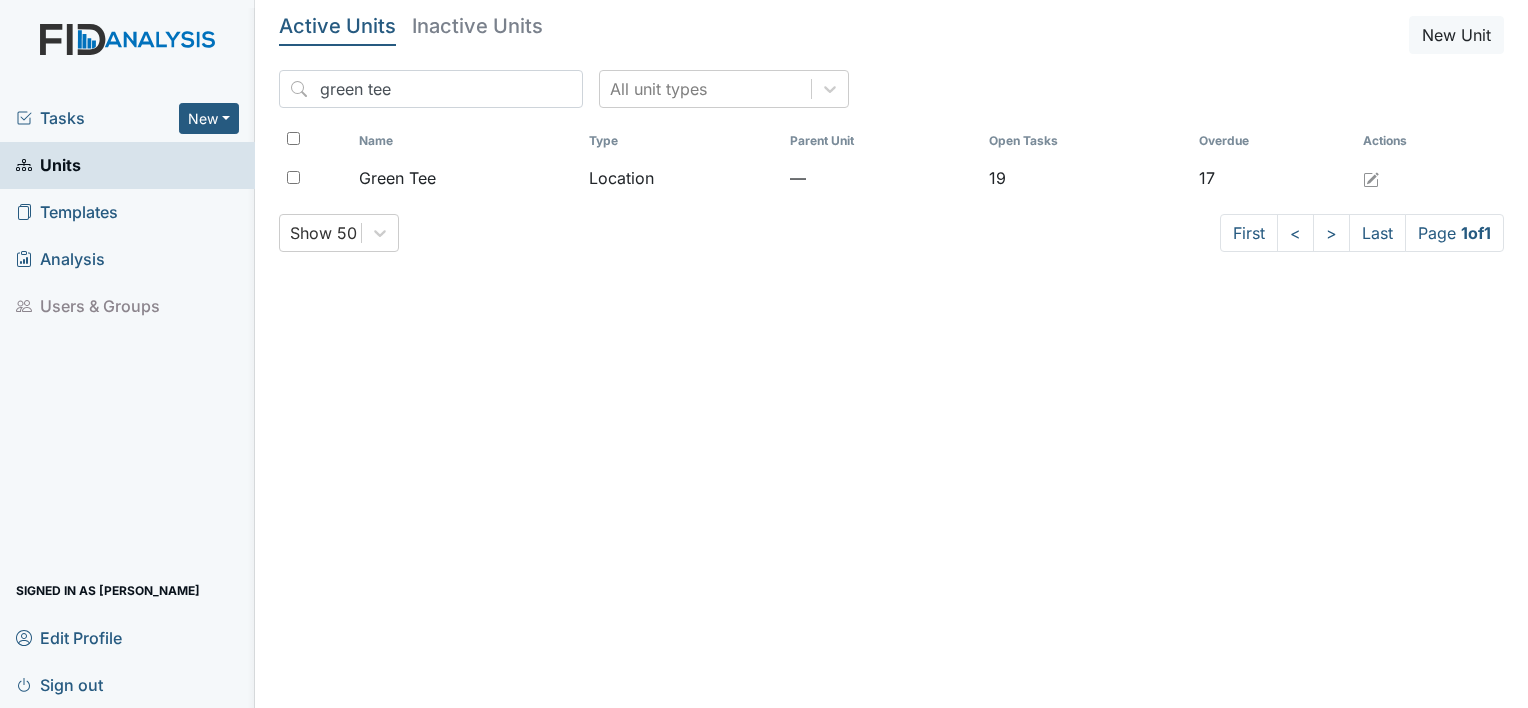 scroll, scrollTop: 0, scrollLeft: 0, axis: both 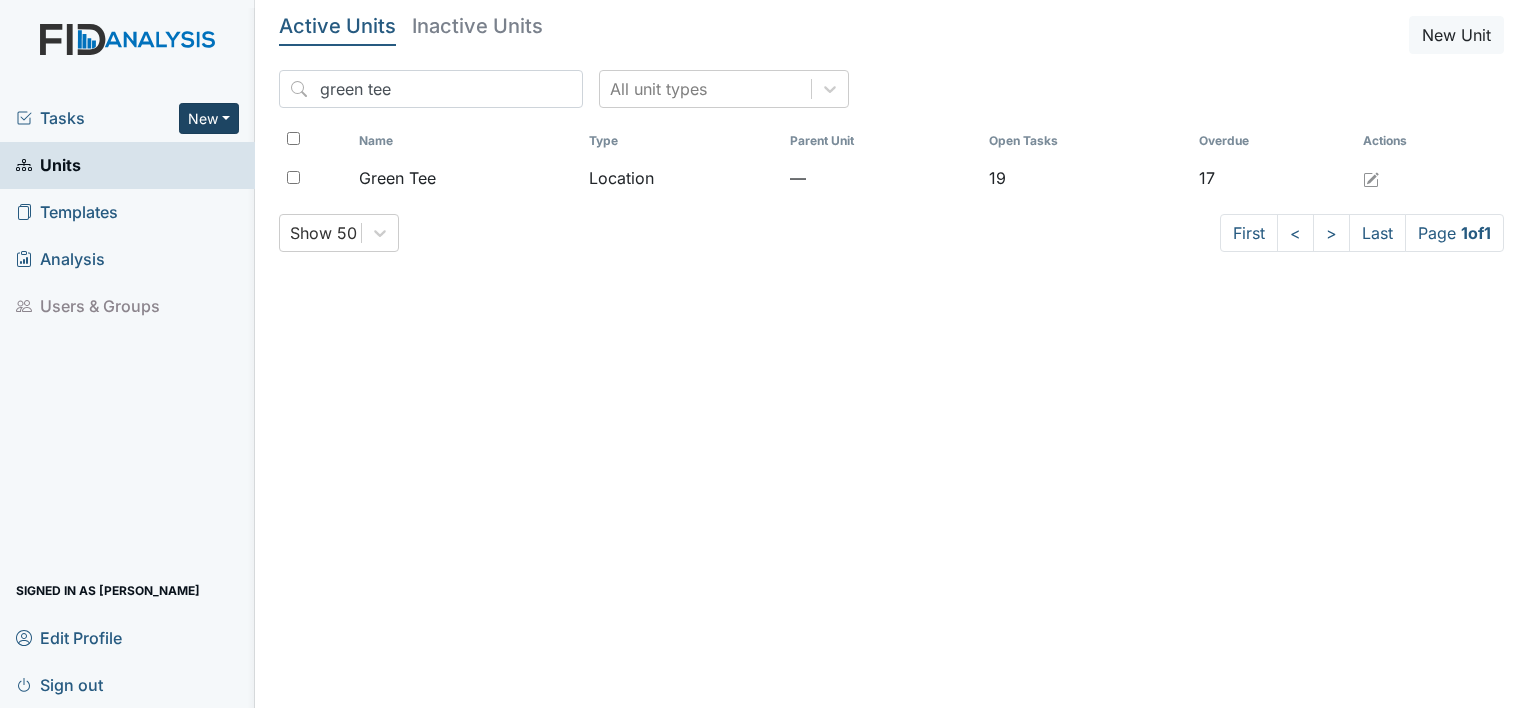 click on "New" at bounding box center (209, 118) 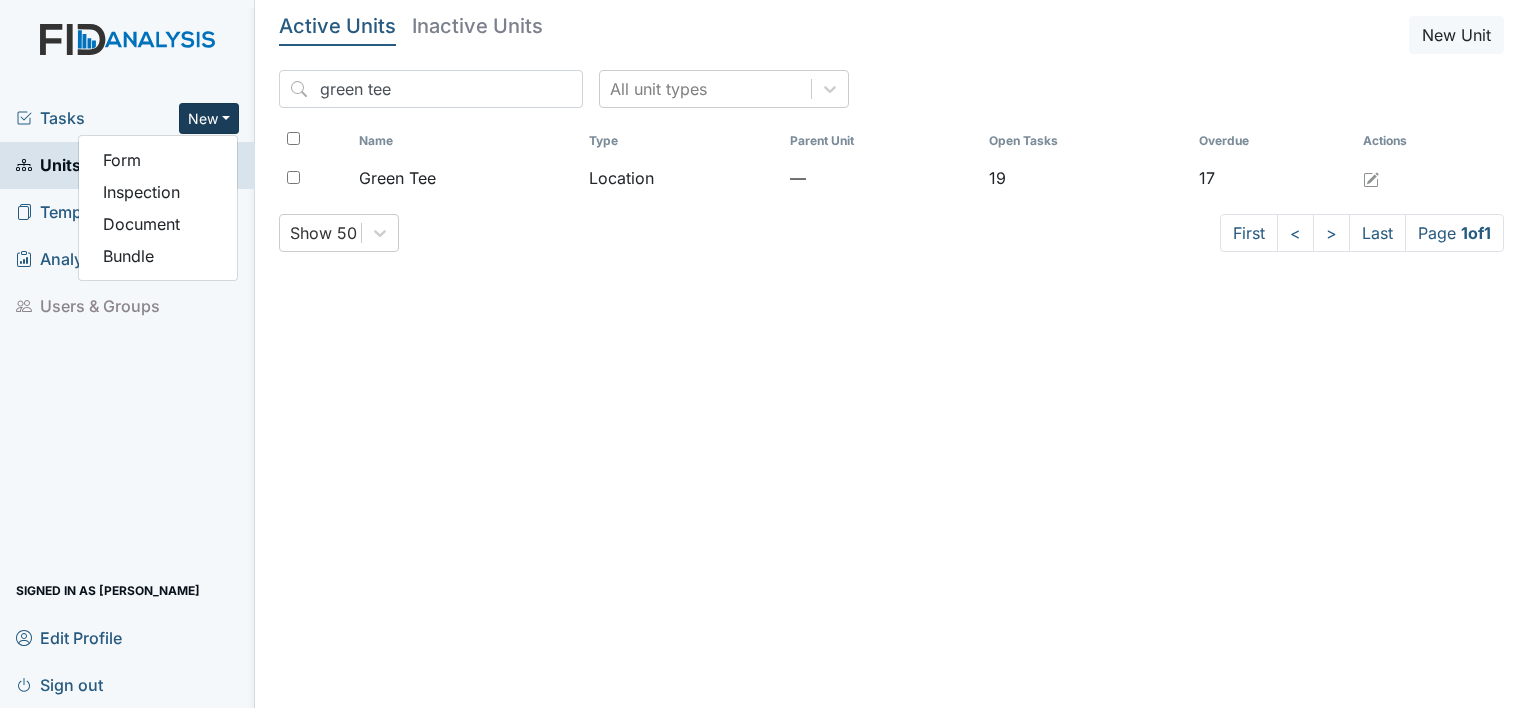 click on "New" at bounding box center [209, 118] 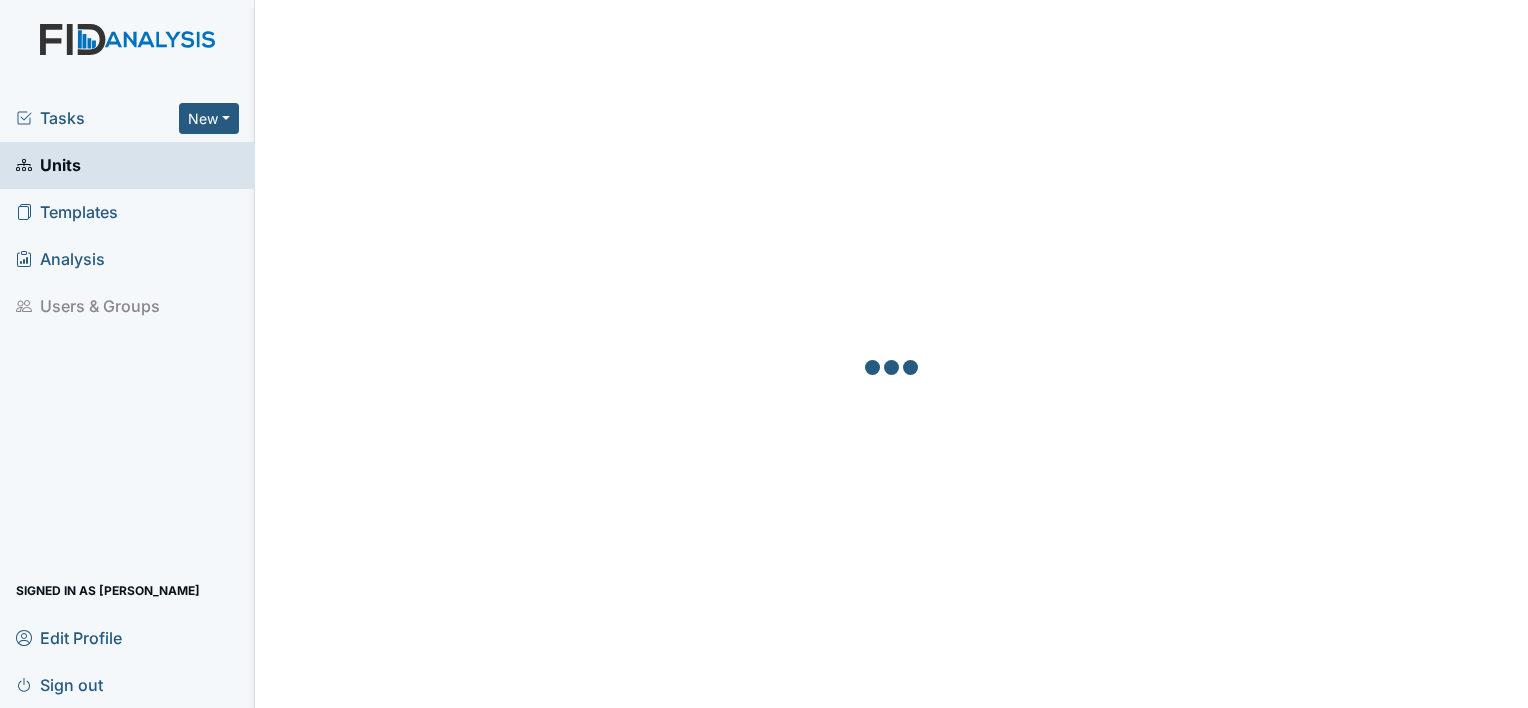 scroll, scrollTop: 0, scrollLeft: 0, axis: both 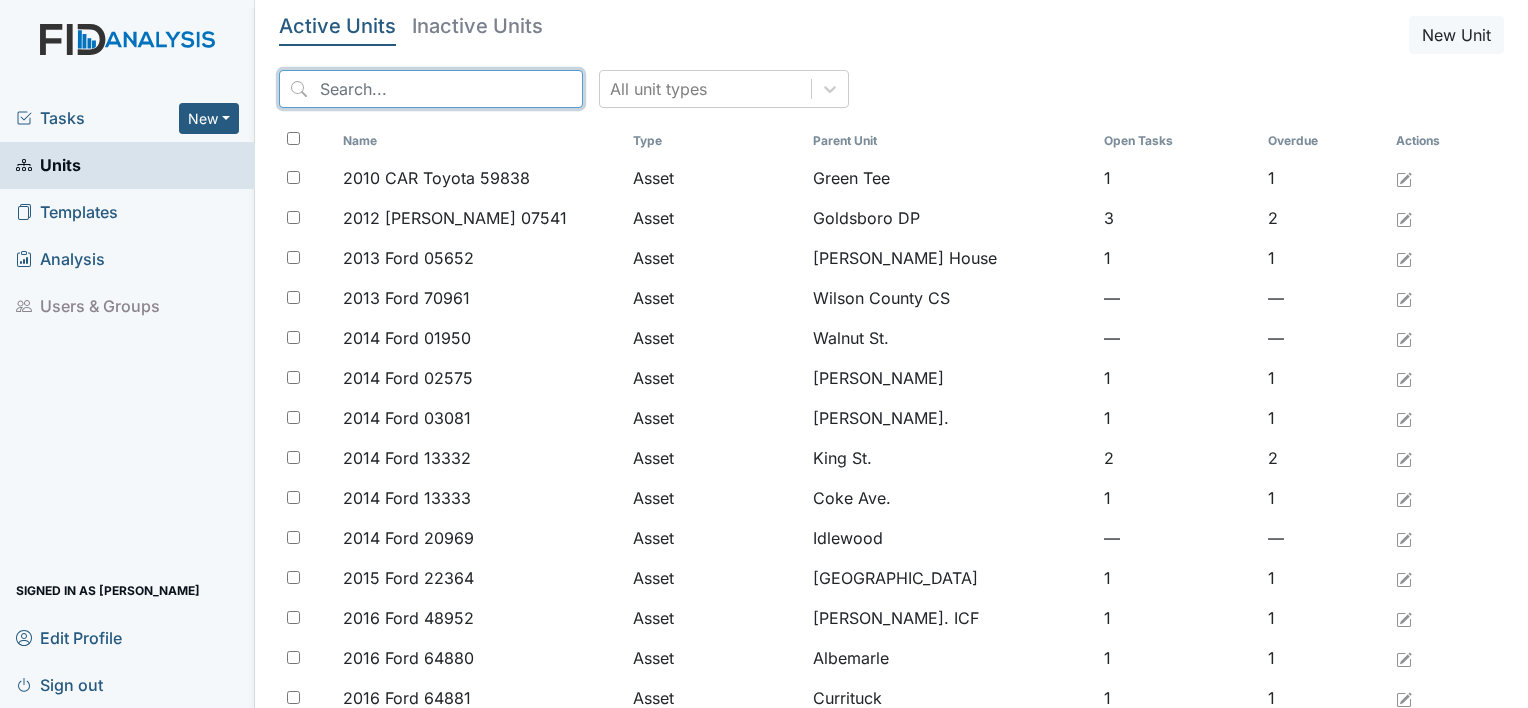 click at bounding box center [431, 89] 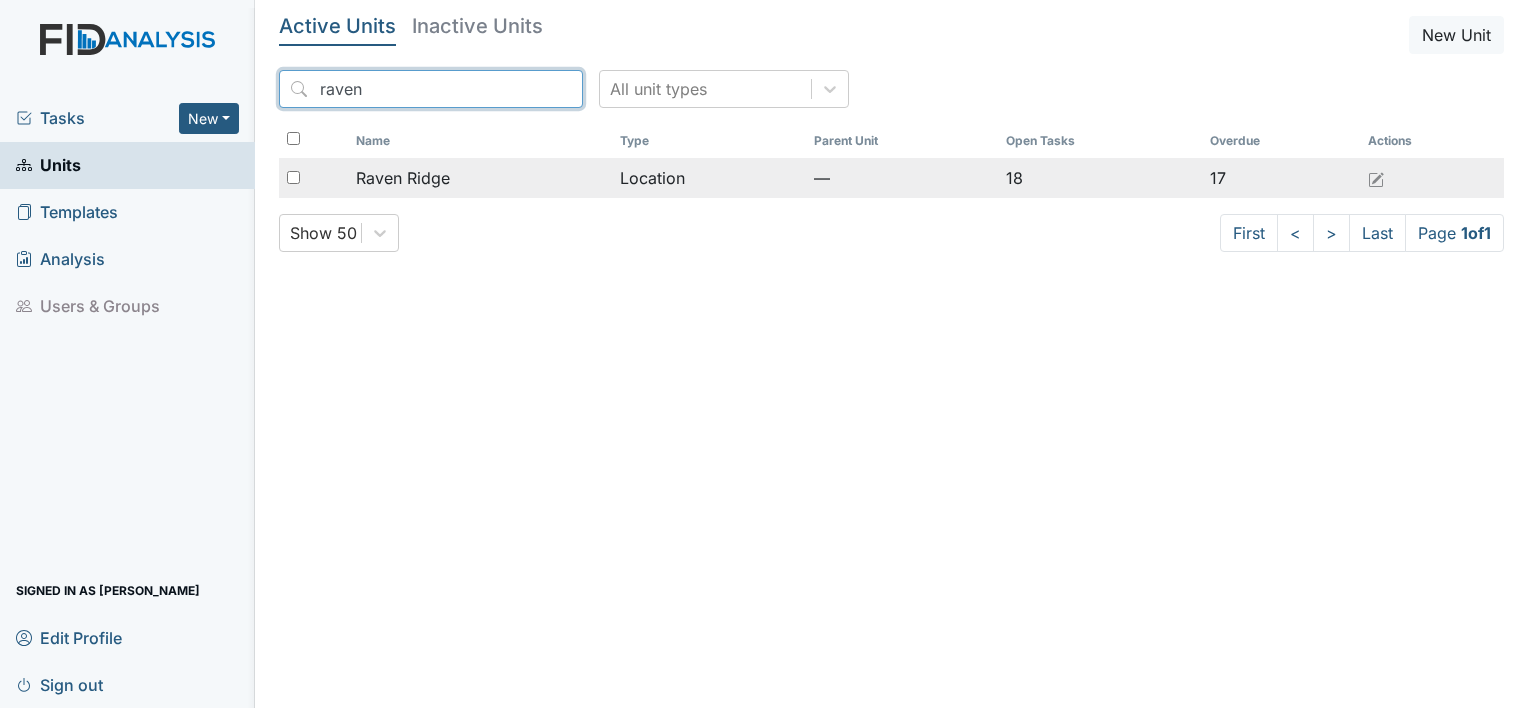 type on "raven" 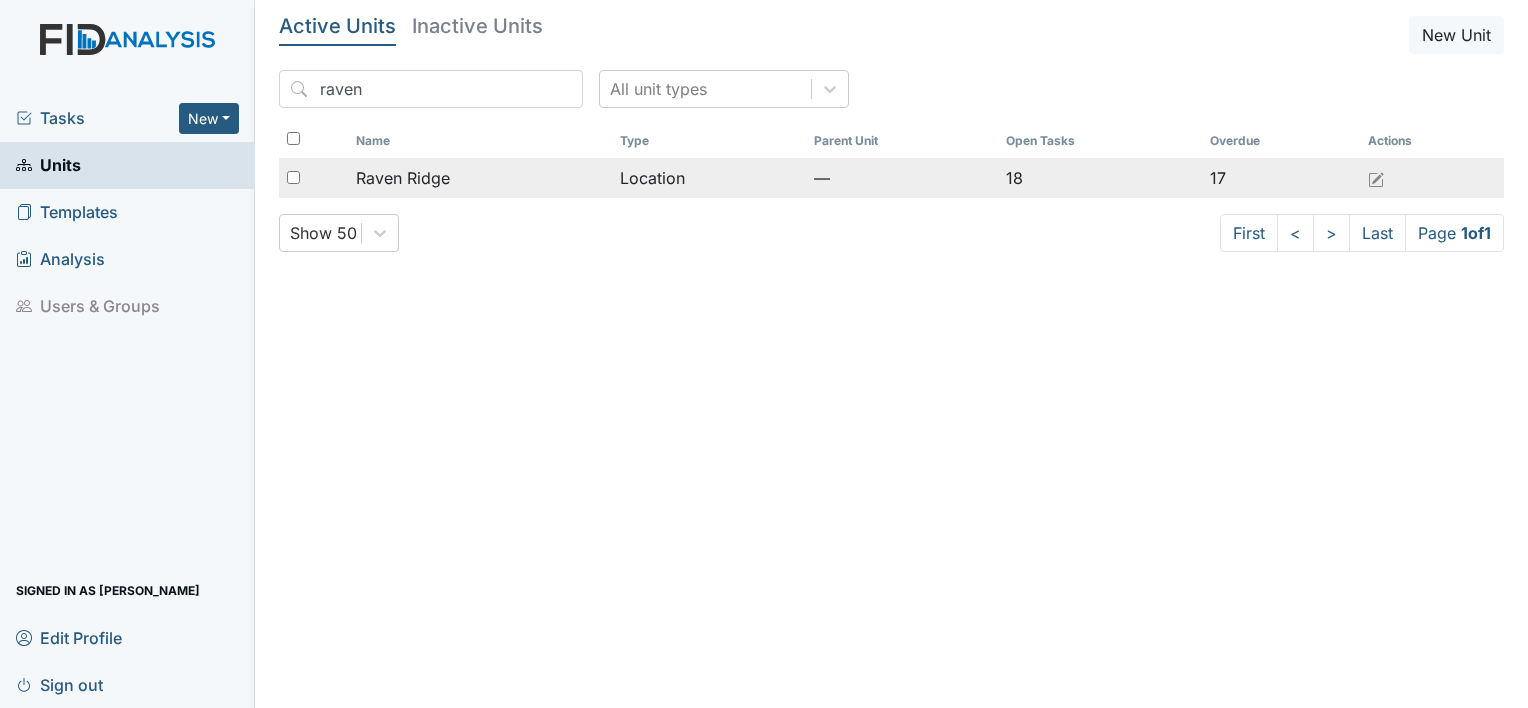 click on "Raven Ridge" at bounding box center (403, 178) 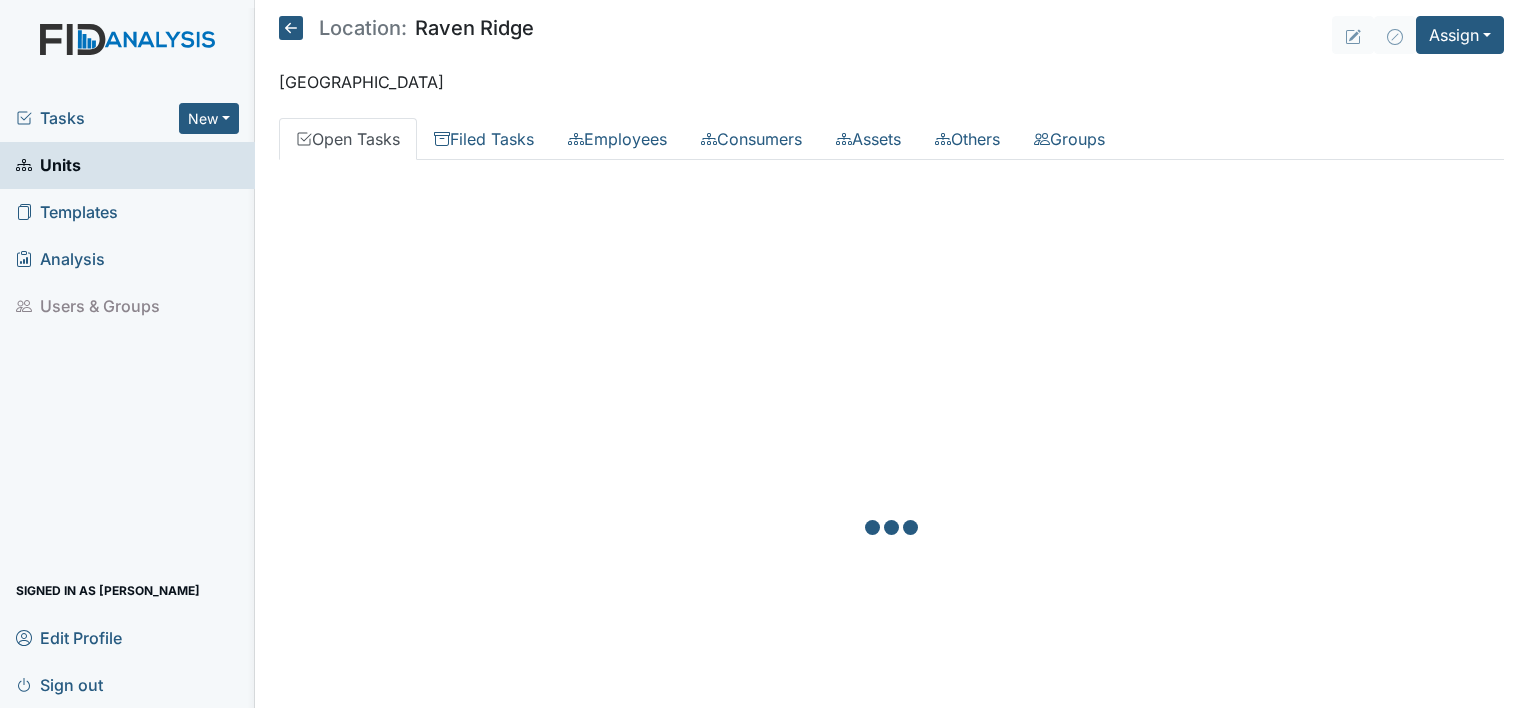 scroll, scrollTop: 0, scrollLeft: 0, axis: both 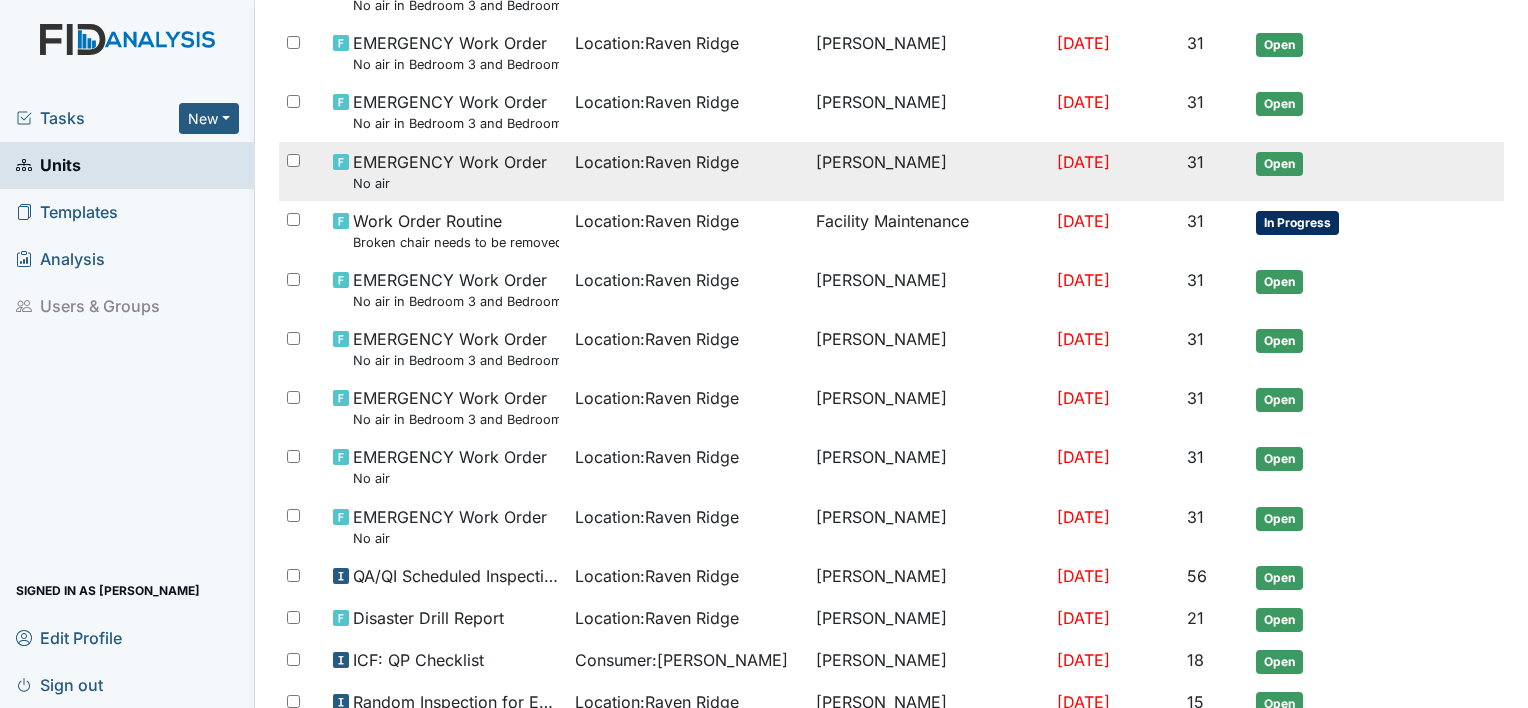 drag, startPoint x: 1523, startPoint y: 707, endPoint x: 1413, endPoint y: 173, distance: 545.2119 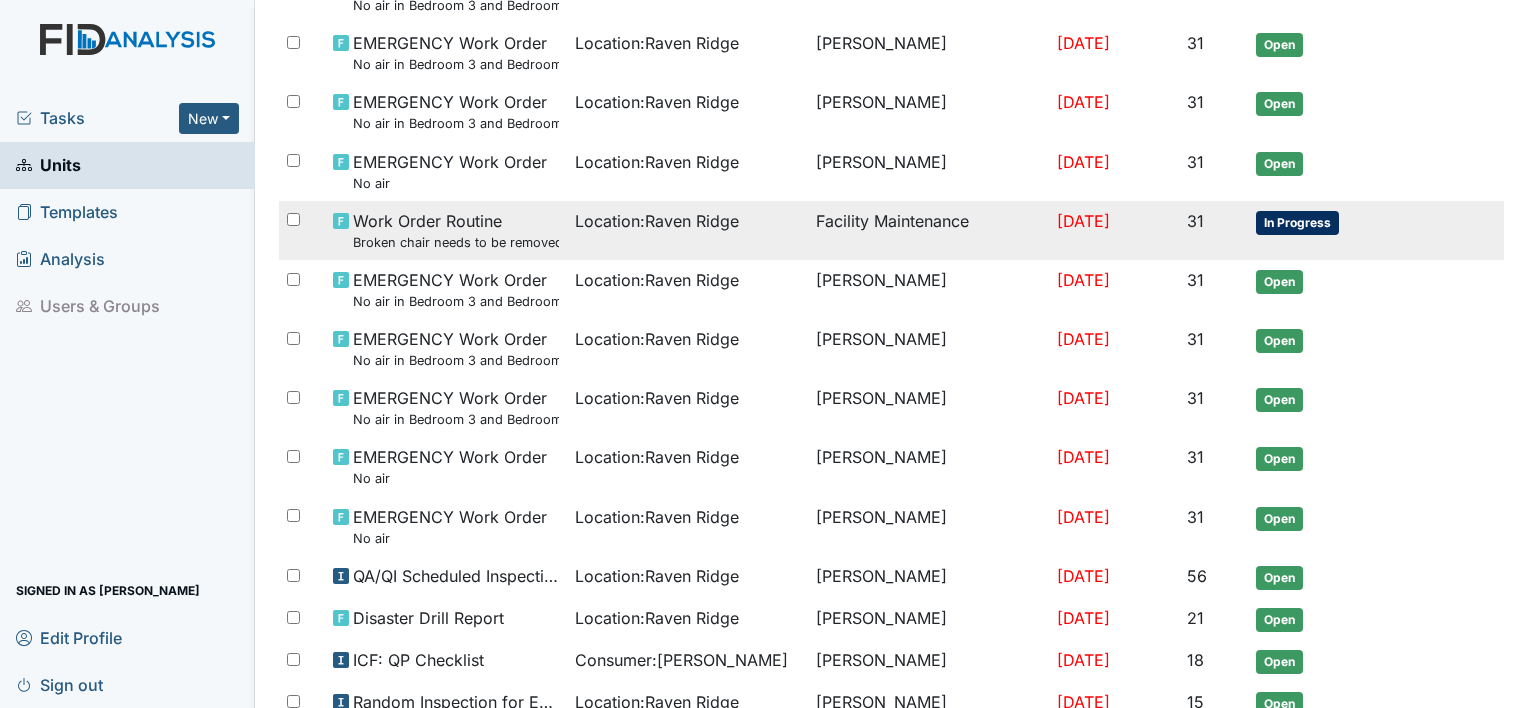 click on "In Progress" at bounding box center (1297, 223) 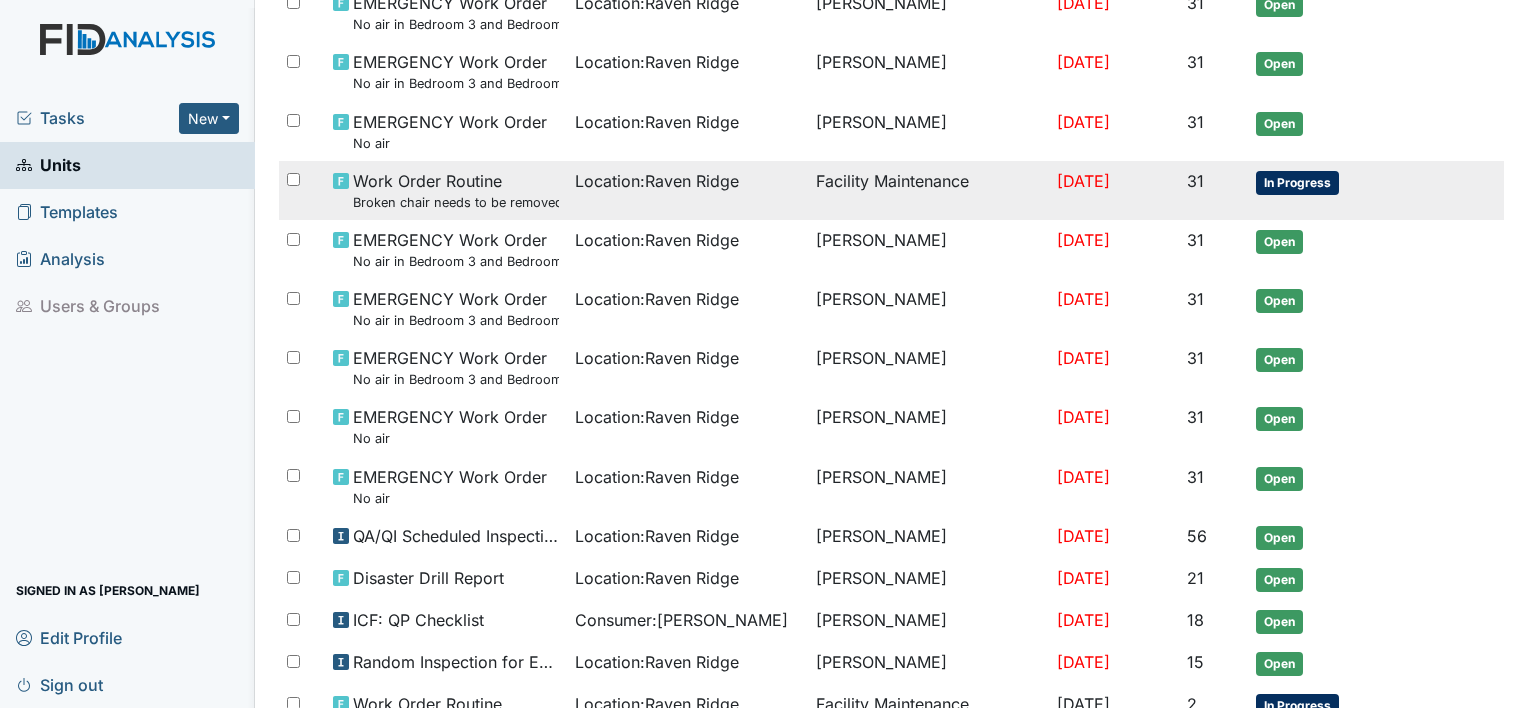 scroll, scrollTop: 852, scrollLeft: 0, axis: vertical 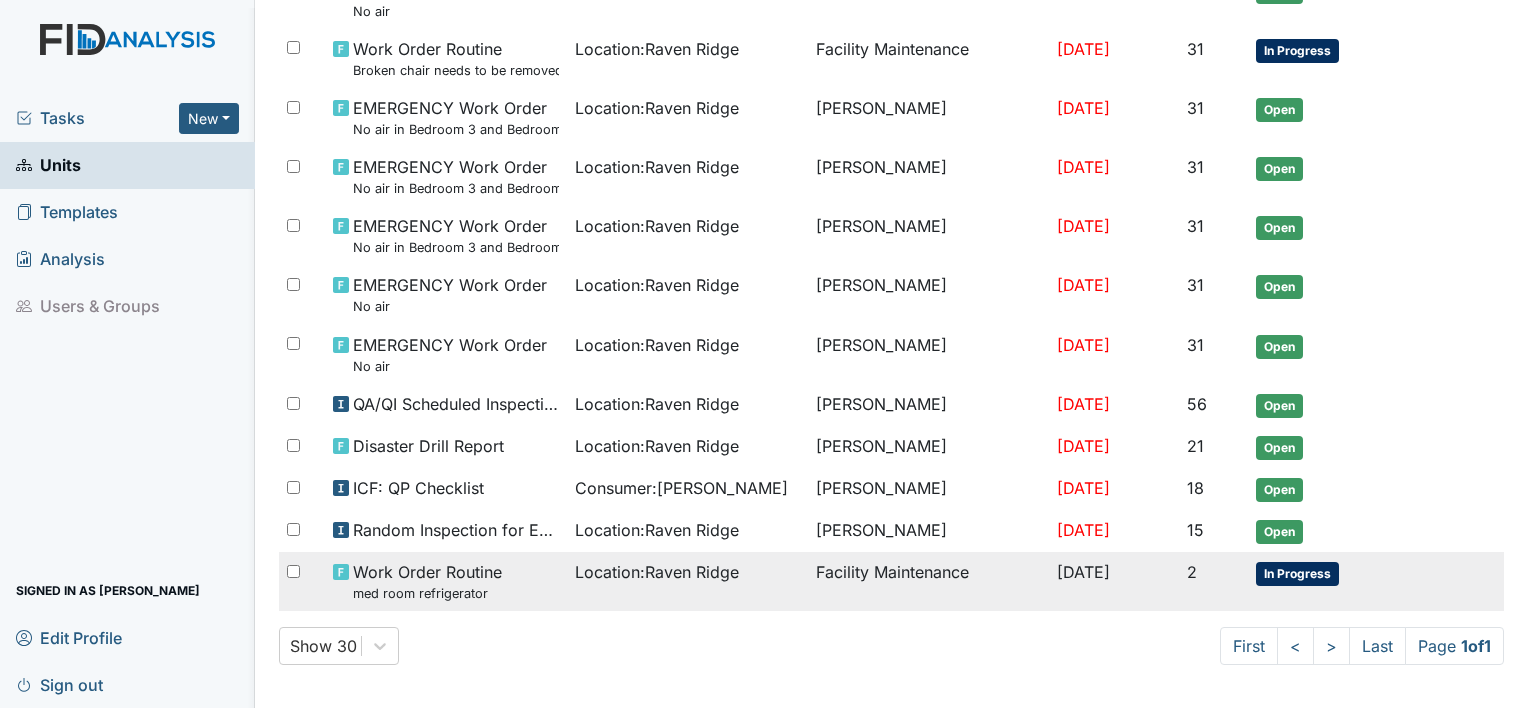 click on "Location :  Raven Ridge" at bounding box center [657, 572] 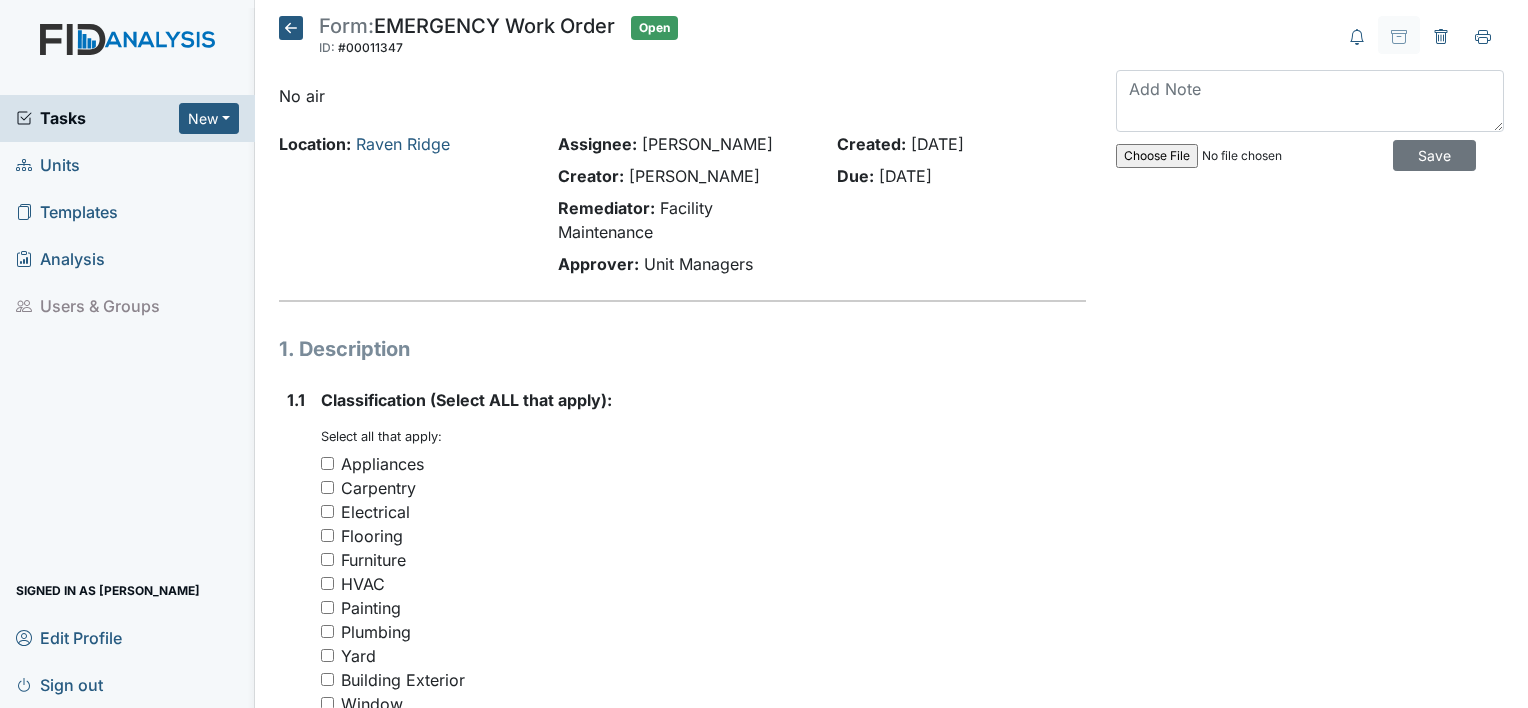 scroll, scrollTop: 0, scrollLeft: 0, axis: both 